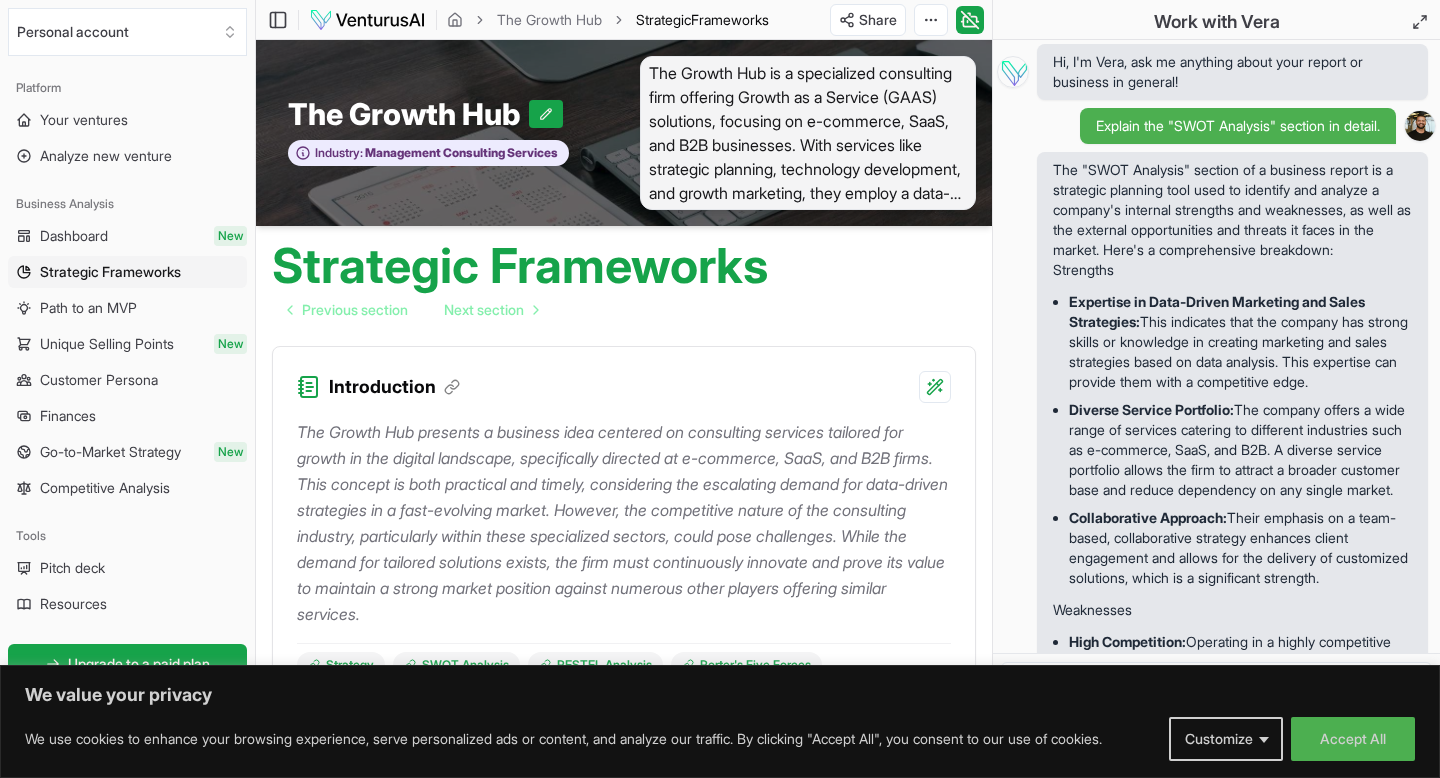 scroll, scrollTop: 0, scrollLeft: 0, axis: both 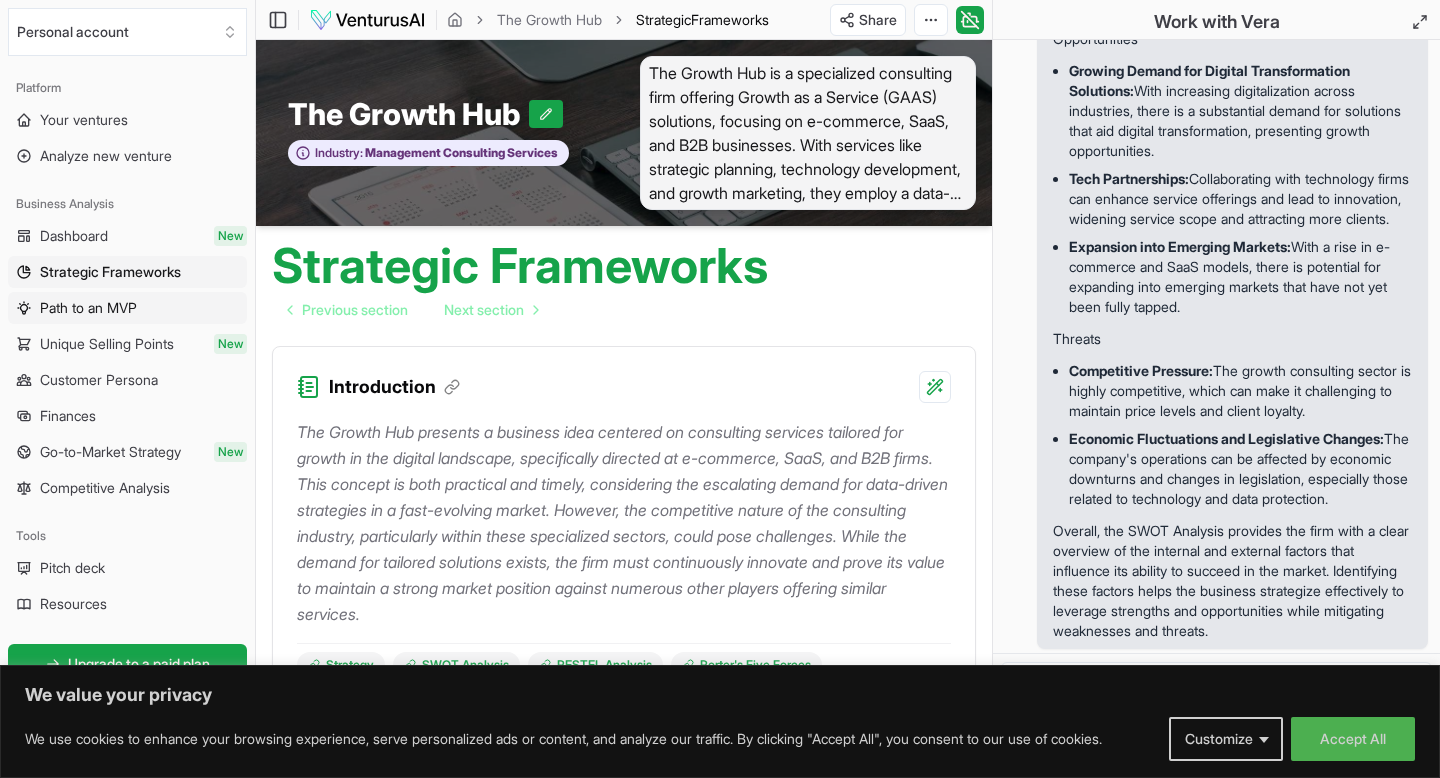 click on "Path to an MVP" at bounding box center [88, 308] 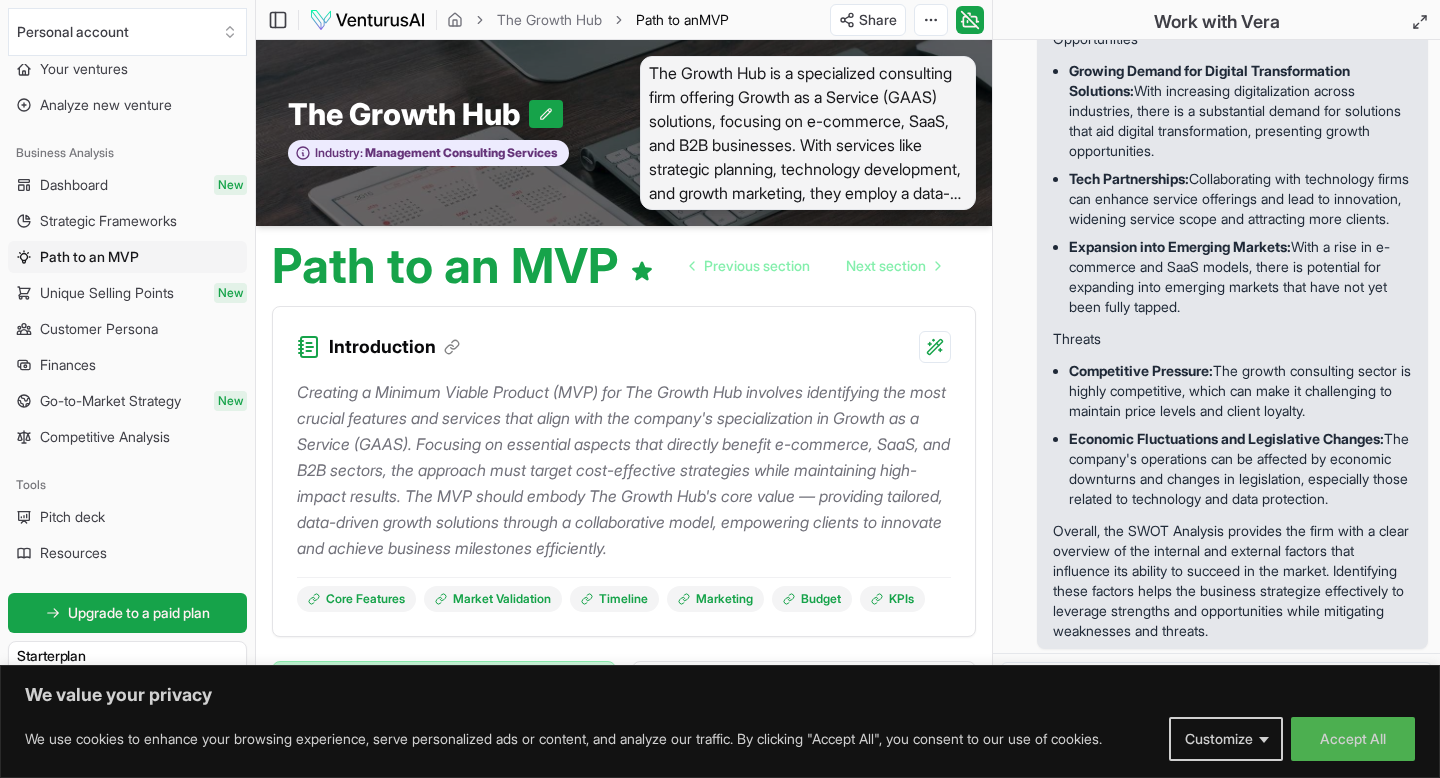 scroll, scrollTop: 54, scrollLeft: 0, axis: vertical 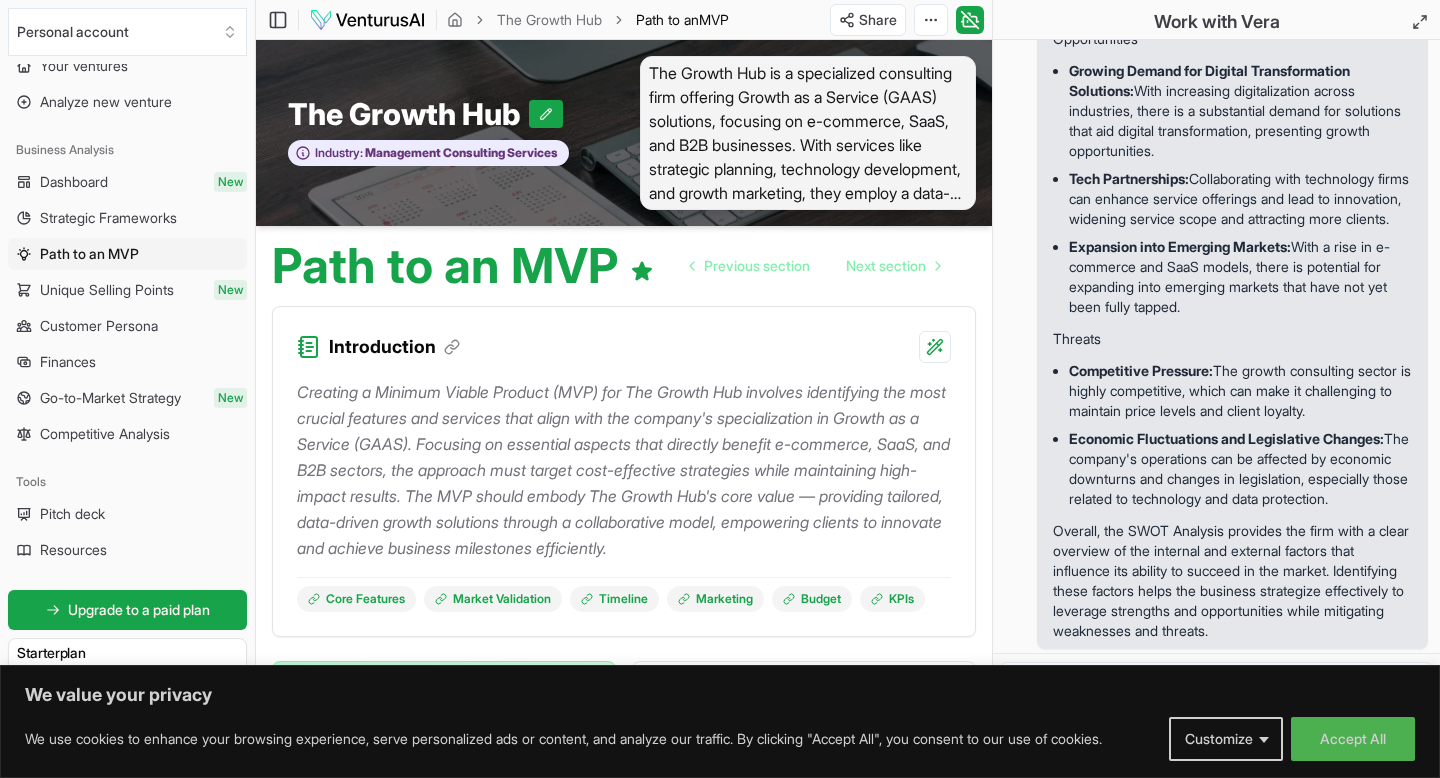 click on "Dashboard New Strategic Frameworks Path to an MVP Unique Selling Points New Customer Persona Finances Go-to-Market Strategy New Competitive Analysis" at bounding box center [127, 308] 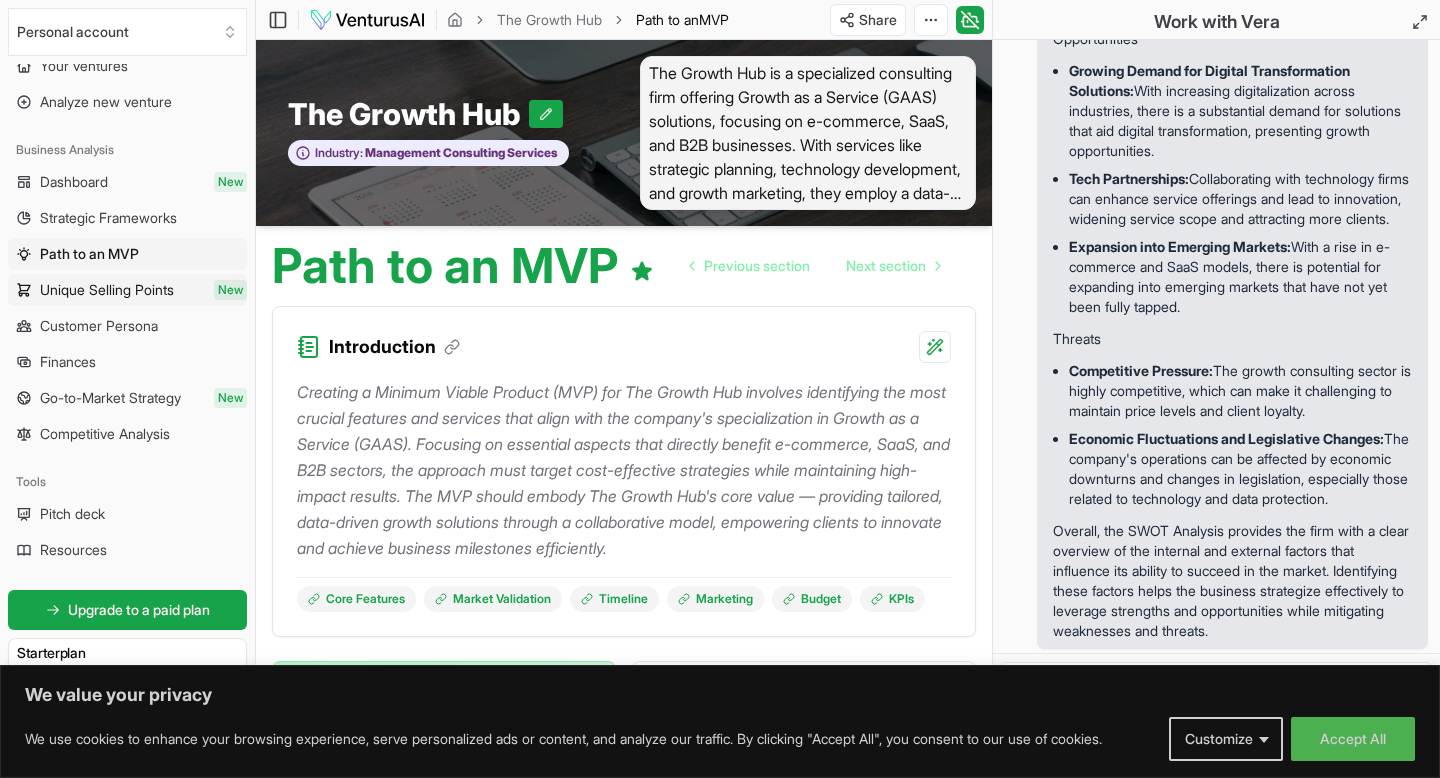 click on "Unique Selling Points" at bounding box center (107, 290) 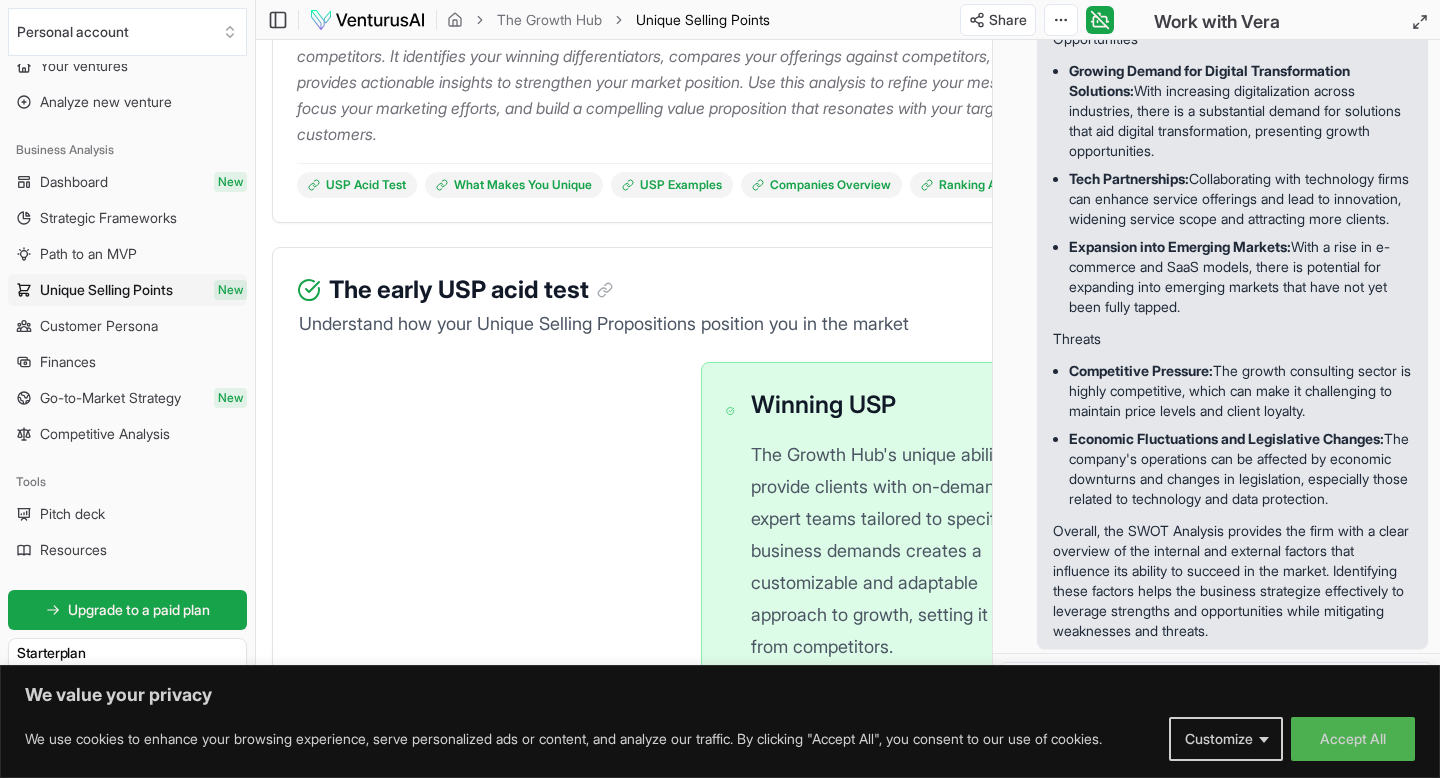scroll, scrollTop: 367, scrollLeft: 0, axis: vertical 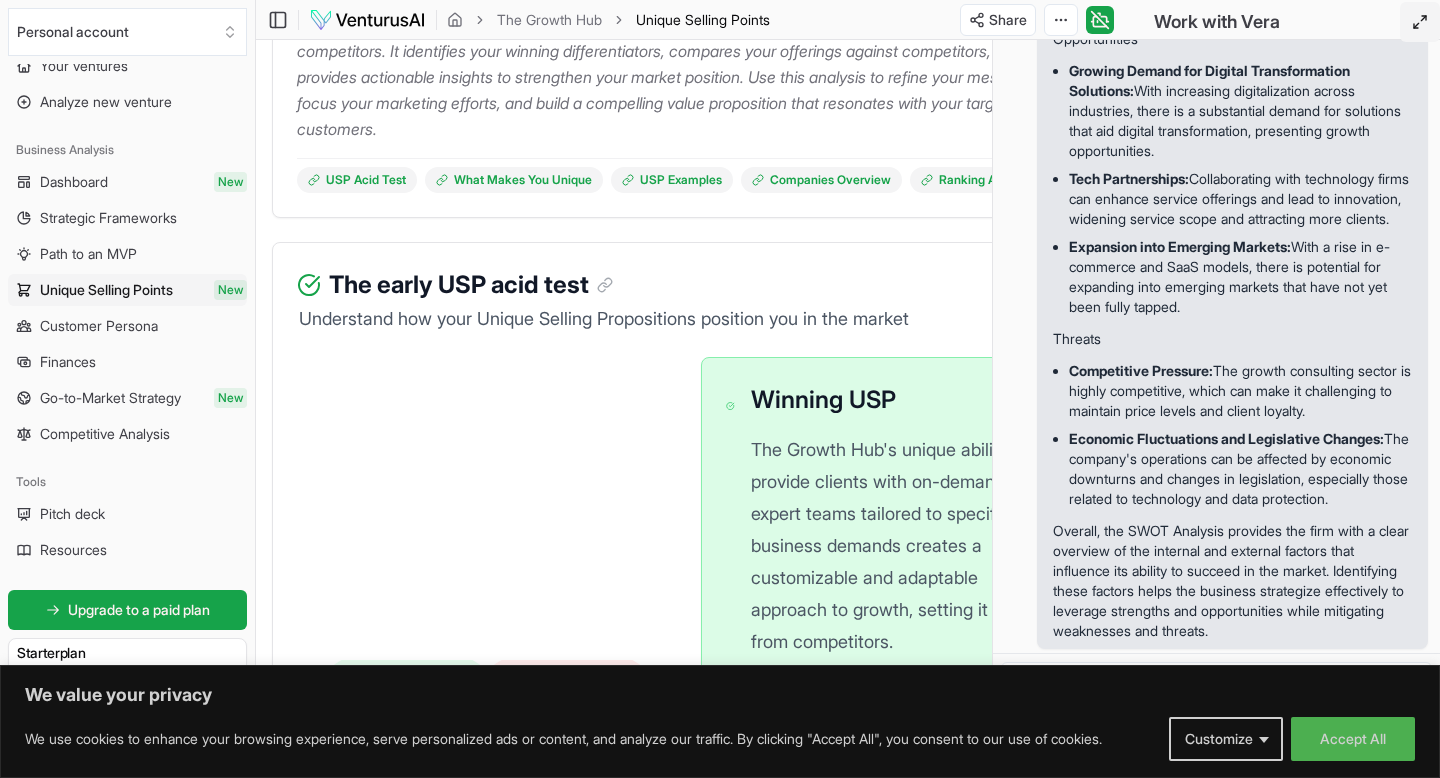 click 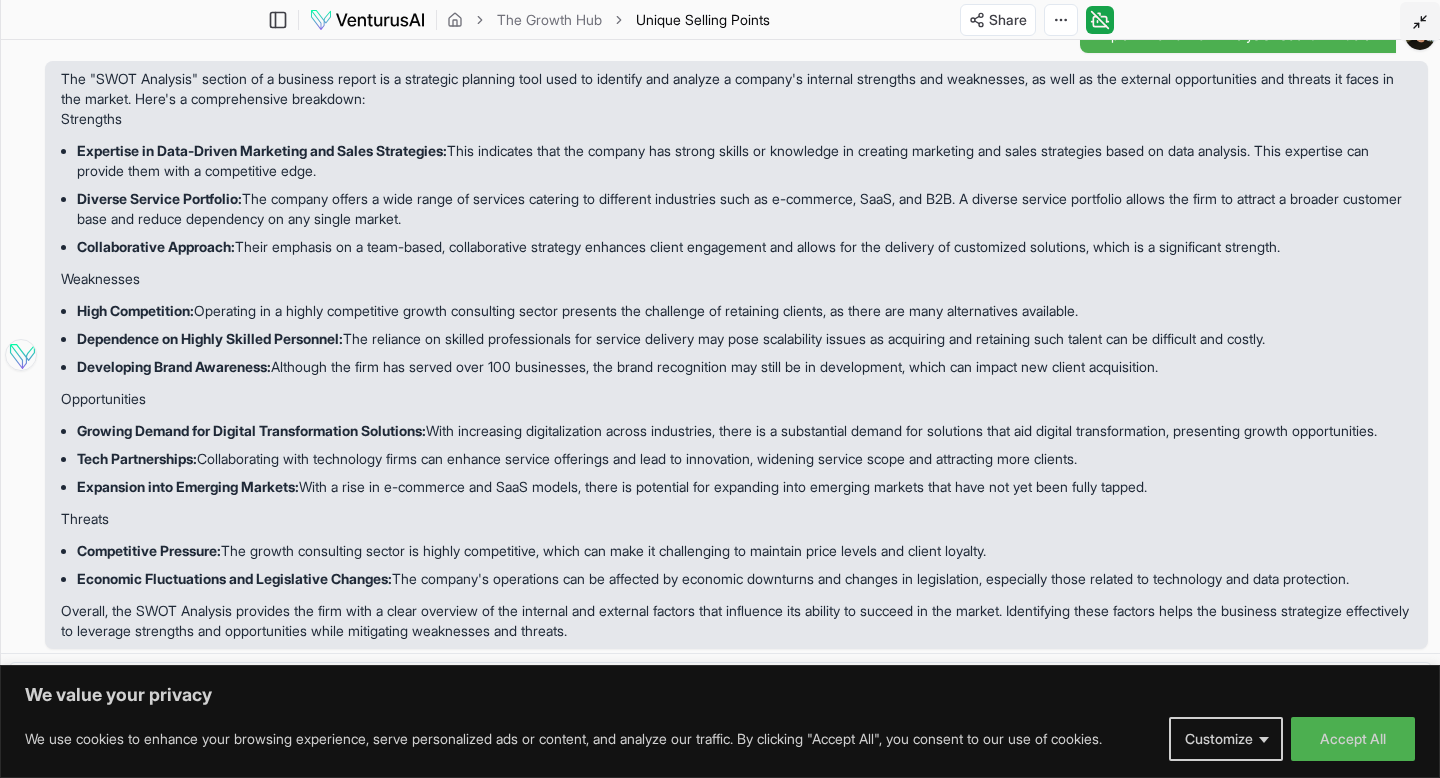 click 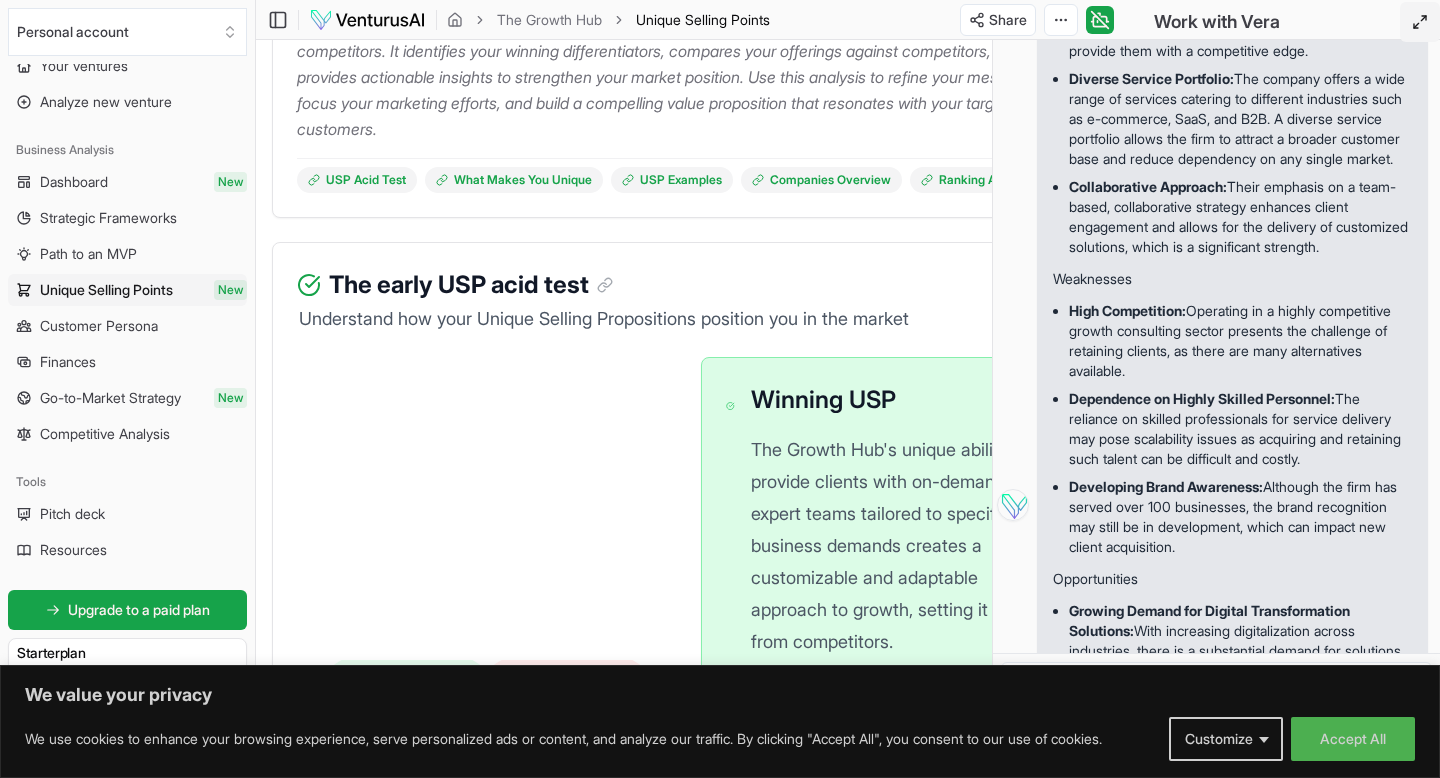 scroll, scrollTop: 991, scrollLeft: 0, axis: vertical 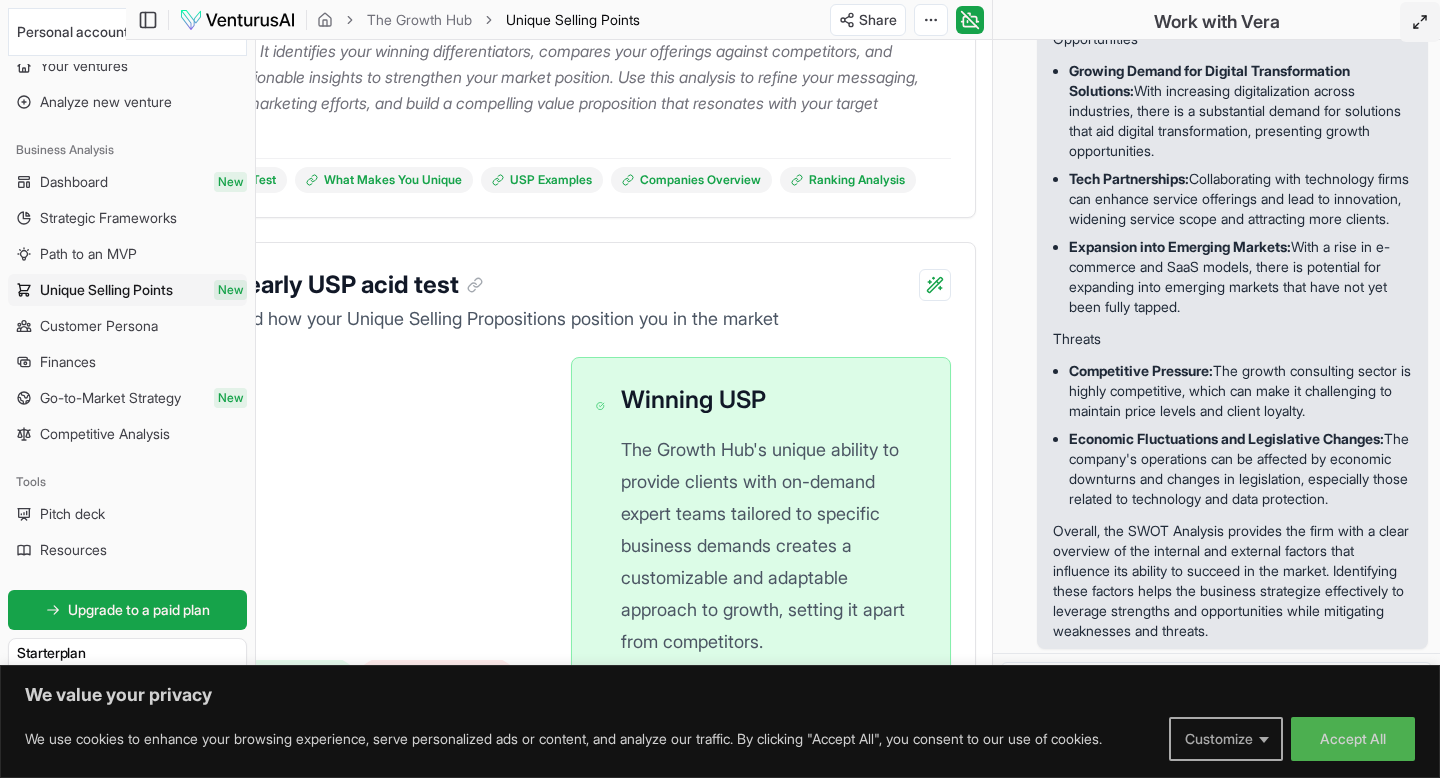 click on "Customize" at bounding box center [1226, 739] 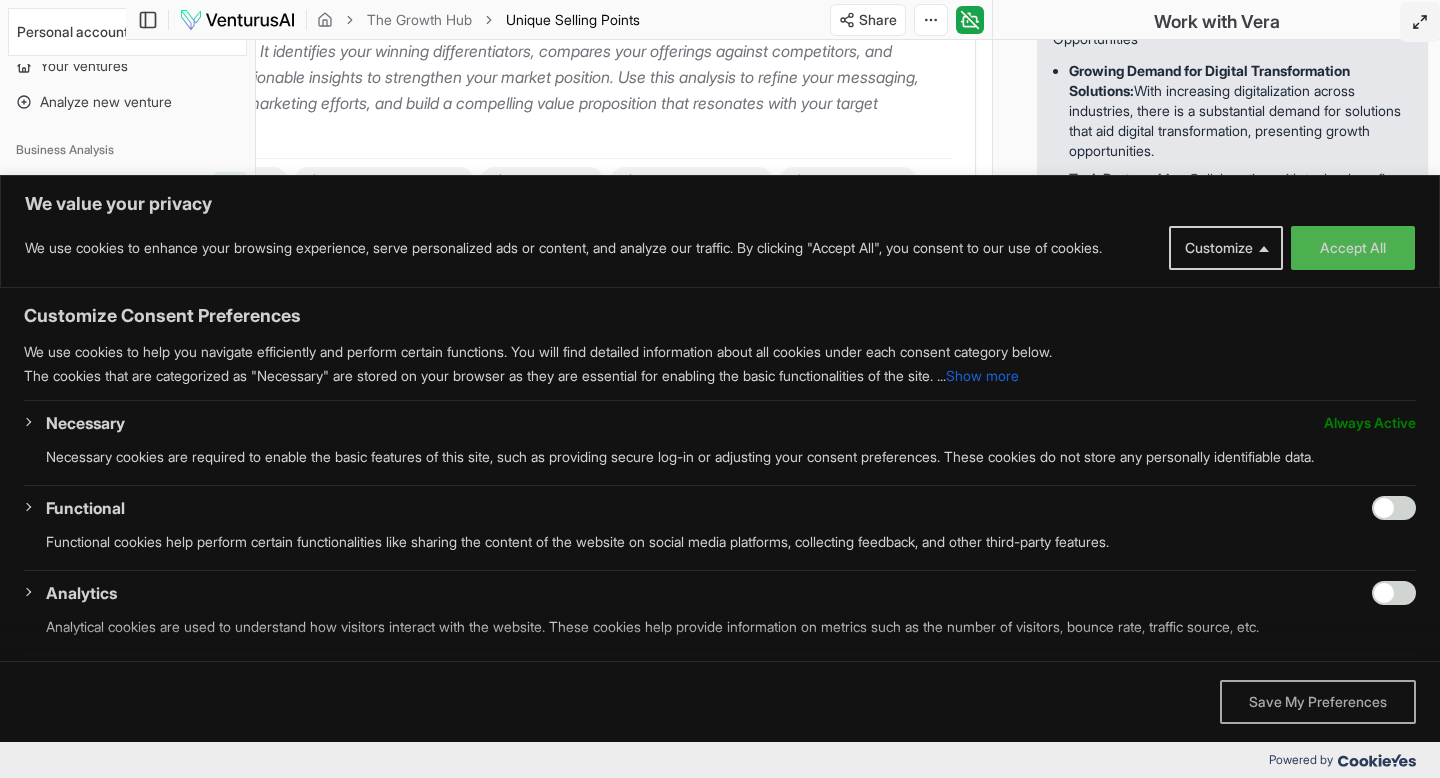 click on "Save My Preferences" at bounding box center (1318, 702) 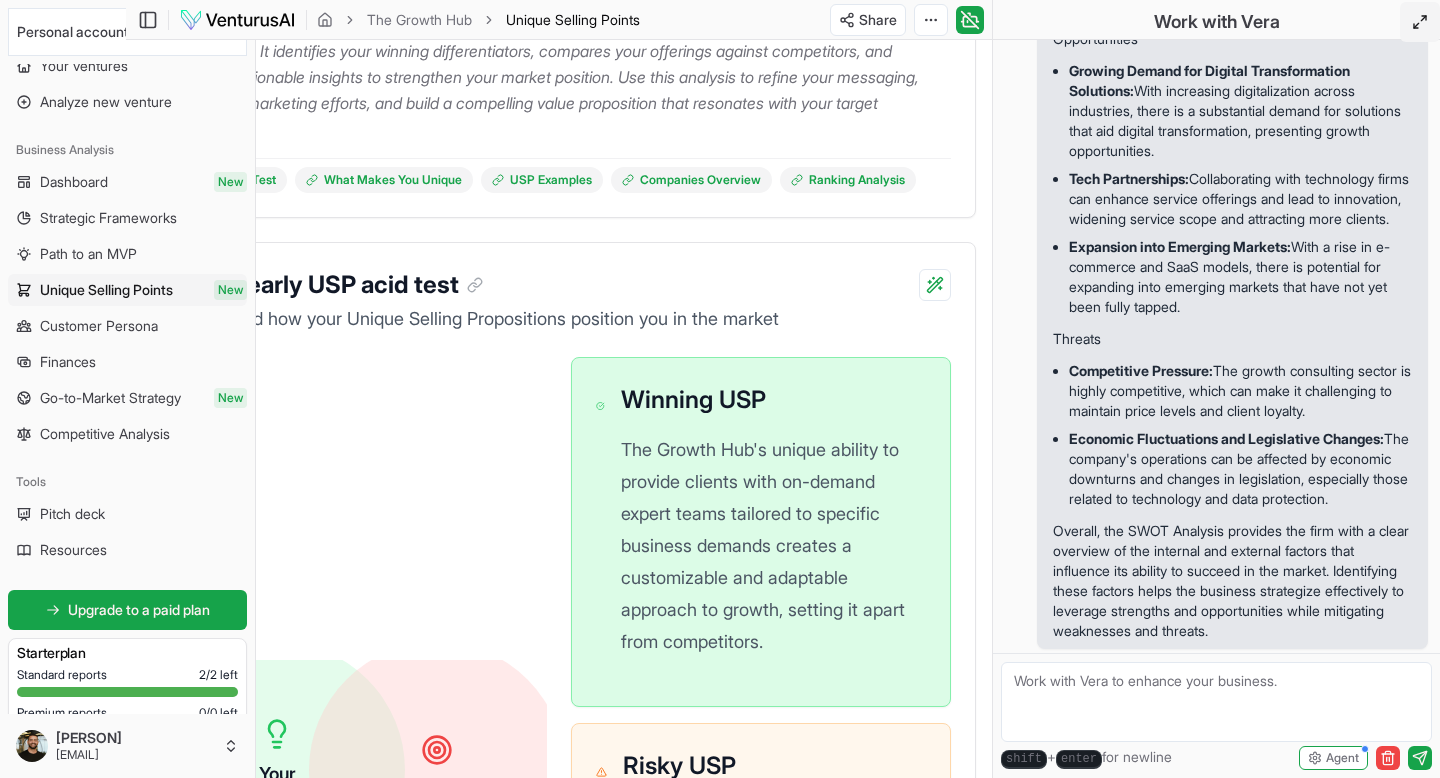 scroll, scrollTop: 991, scrollLeft: 0, axis: vertical 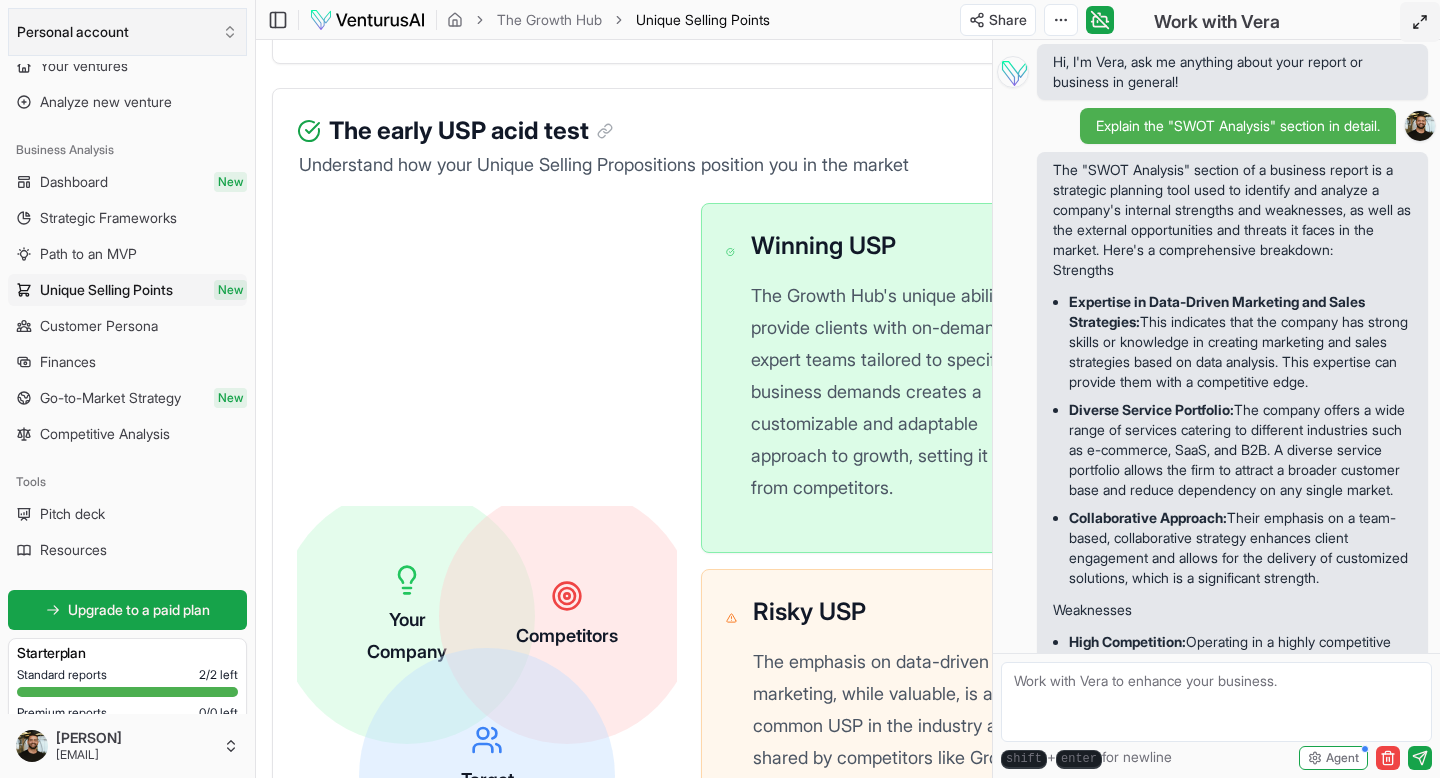 click on "Personal account" at bounding box center (127, 32) 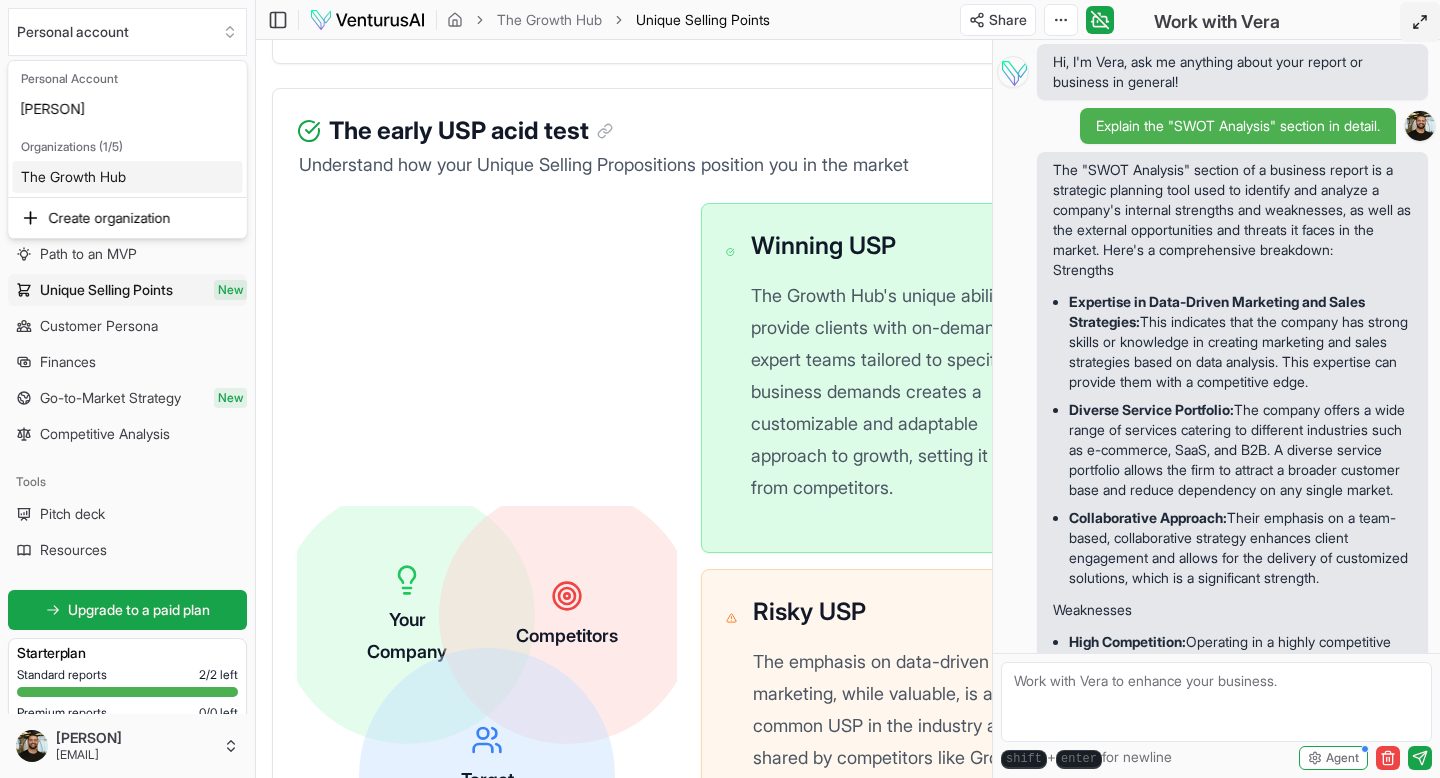 click on "The Growth Hub" at bounding box center [128, 177] 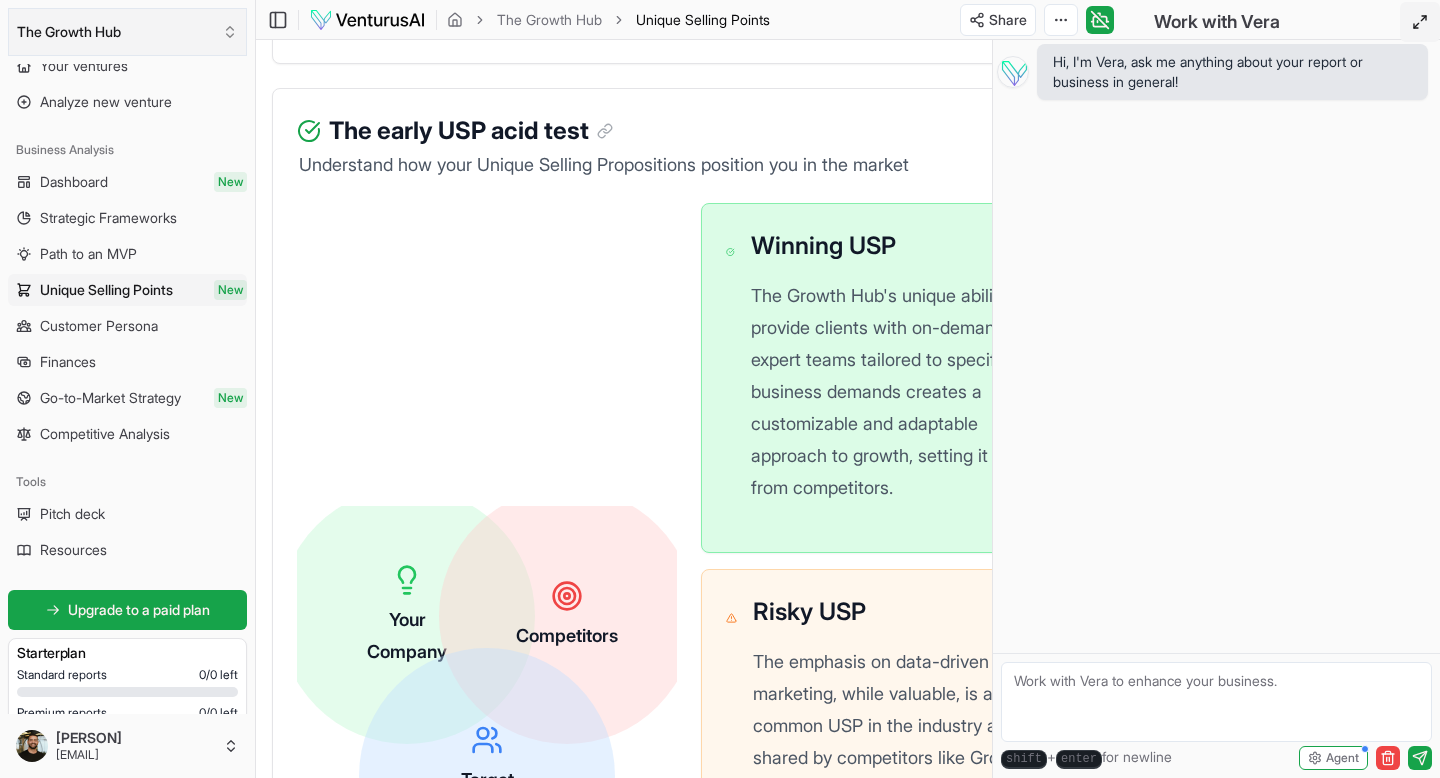 click 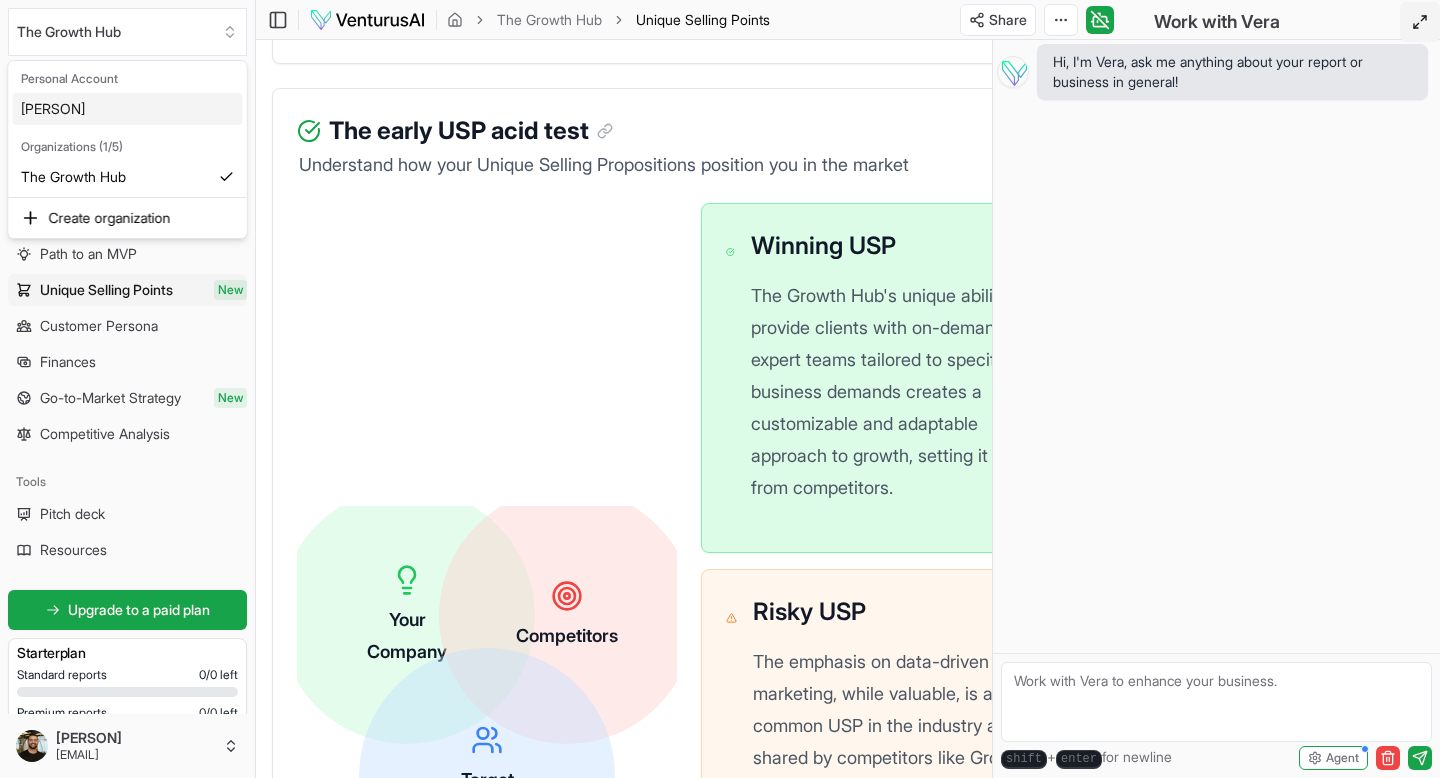 click on "[PERSON]" at bounding box center (128, 109) 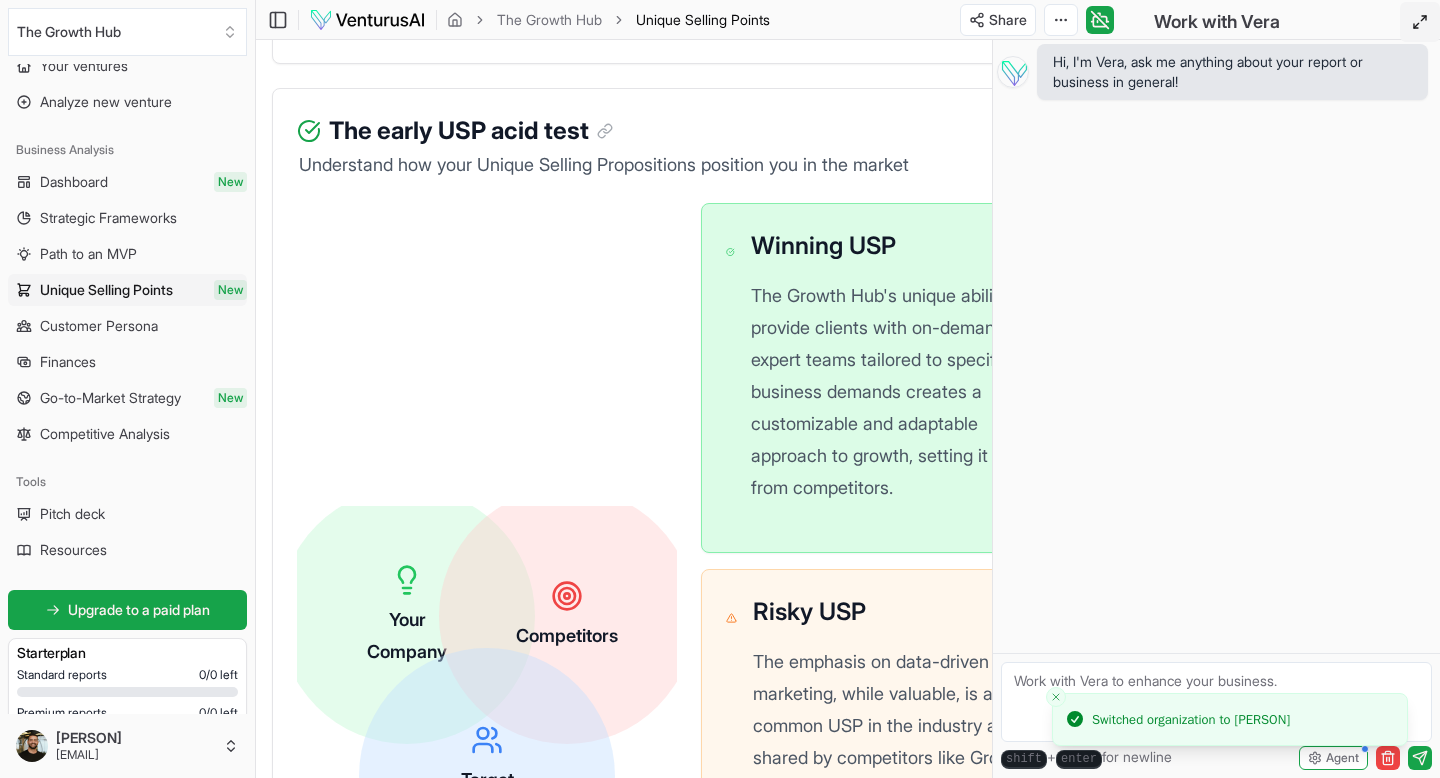 scroll, scrollTop: 991, scrollLeft: 0, axis: vertical 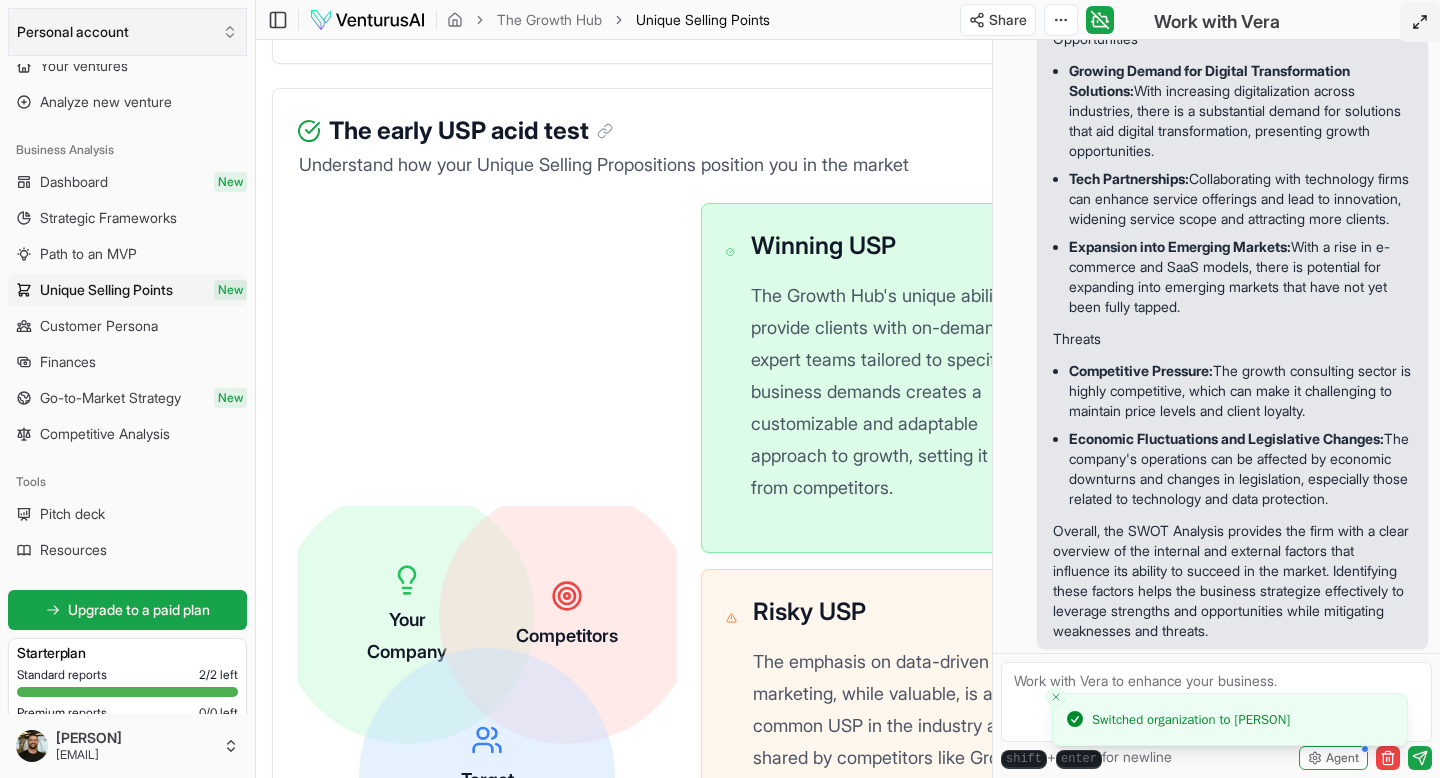 click on "Personal account" at bounding box center [127, 32] 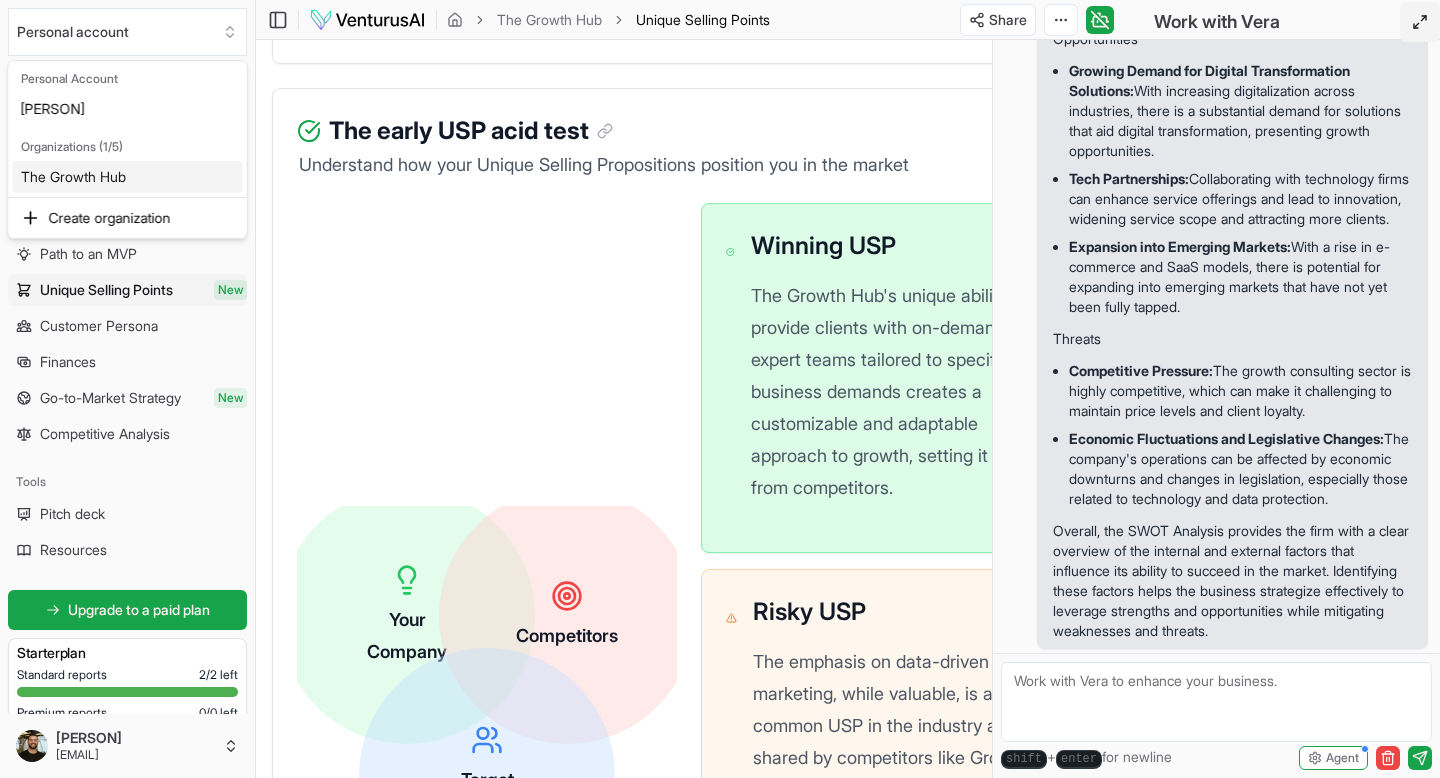 click on "We value your privacy We use cookies to enhance your browsing experience, serve personalized ads or content, and analyze our traffic. By clicking "Accept All", you consent to our use of cookies. Customize Accept All Customize Consent Preferences We use cookies to help you navigate efficiently and perform certain functions. You will find detailed information about all cookies under each consent category below. The cookies that are categorized as "Necessary" are stored on your browser as they are essential for enabling the basic functionalities of the site. ... Show more Necessary Always Active Necessary cookies are required to enable the basic features of this site, such as providing secure log-in or adjusting your consent preferences. These cookies do not store any personally identifiable data. Cookie cookieyes-consent Duration 1 year Description Cookie __cf_bm Duration 1 hour Description This cookie, set by Cloudflare, is used to support Cloudflare Bot Management. Cookie _cfuvid Duration session lidc" at bounding box center [720, -132] 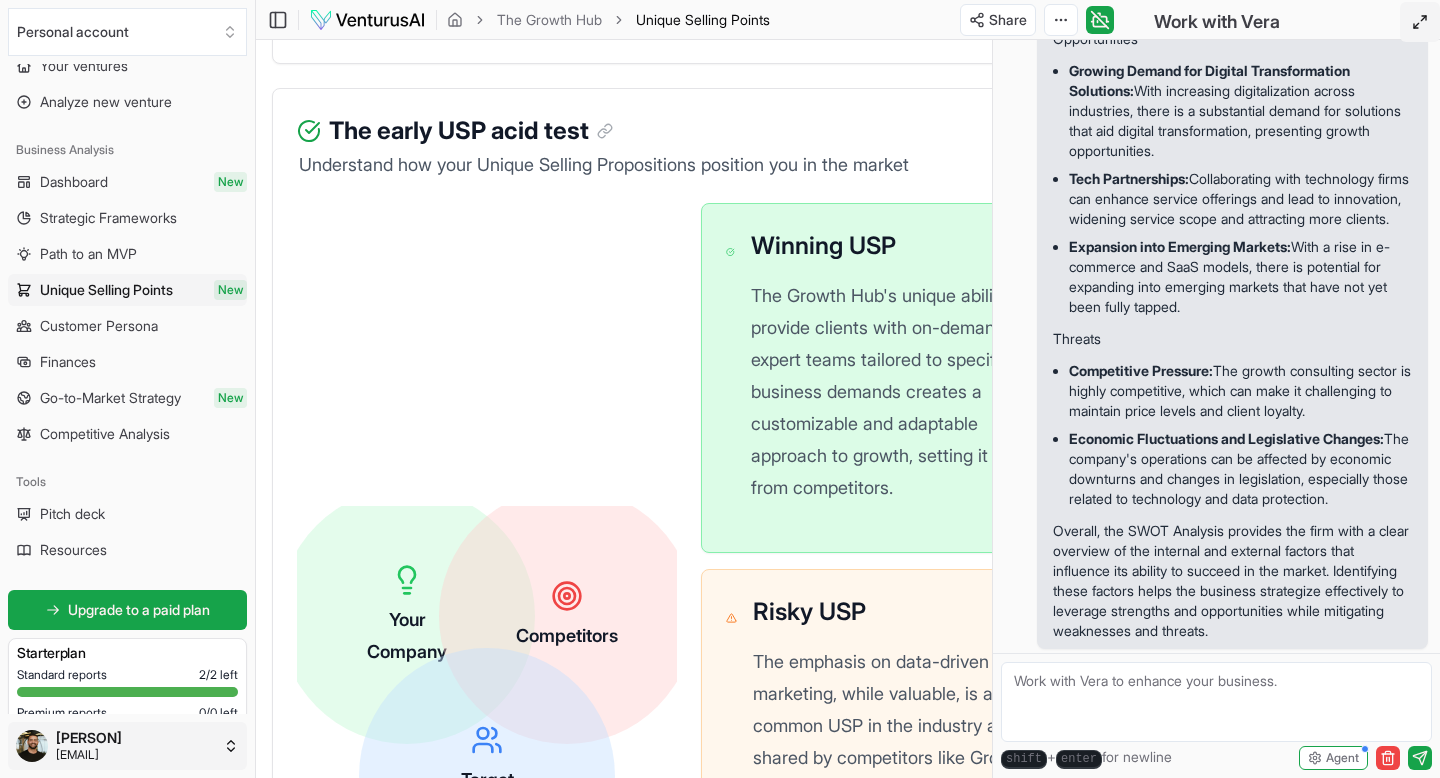 click on "We value your privacy We use cookies to enhance your browsing experience, serve personalized ads or content, and analyze our traffic. By clicking "Accept All", you consent to our use of cookies. Customize Accept All Customize Consent Preferences We use cookies to help you navigate efficiently and perform certain functions. You will find detailed information about all cookies under each consent category below. The cookies that are categorized as "Necessary" are stored on your browser as they are essential for enabling the basic functionalities of the site. ... Show more Necessary Always Active Necessary cookies are required to enable the basic features of this site, such as providing secure log-in or adjusting your consent preferences. These cookies do not store any personally identifiable data. Cookie cookieyes-consent Duration 1 year Description Cookie __cf_bm Duration 1 hour Description This cookie, set by Cloudflare, is used to support Cloudflare Bot Management. Cookie _cfuvid Duration session lidc" at bounding box center (720, -132) 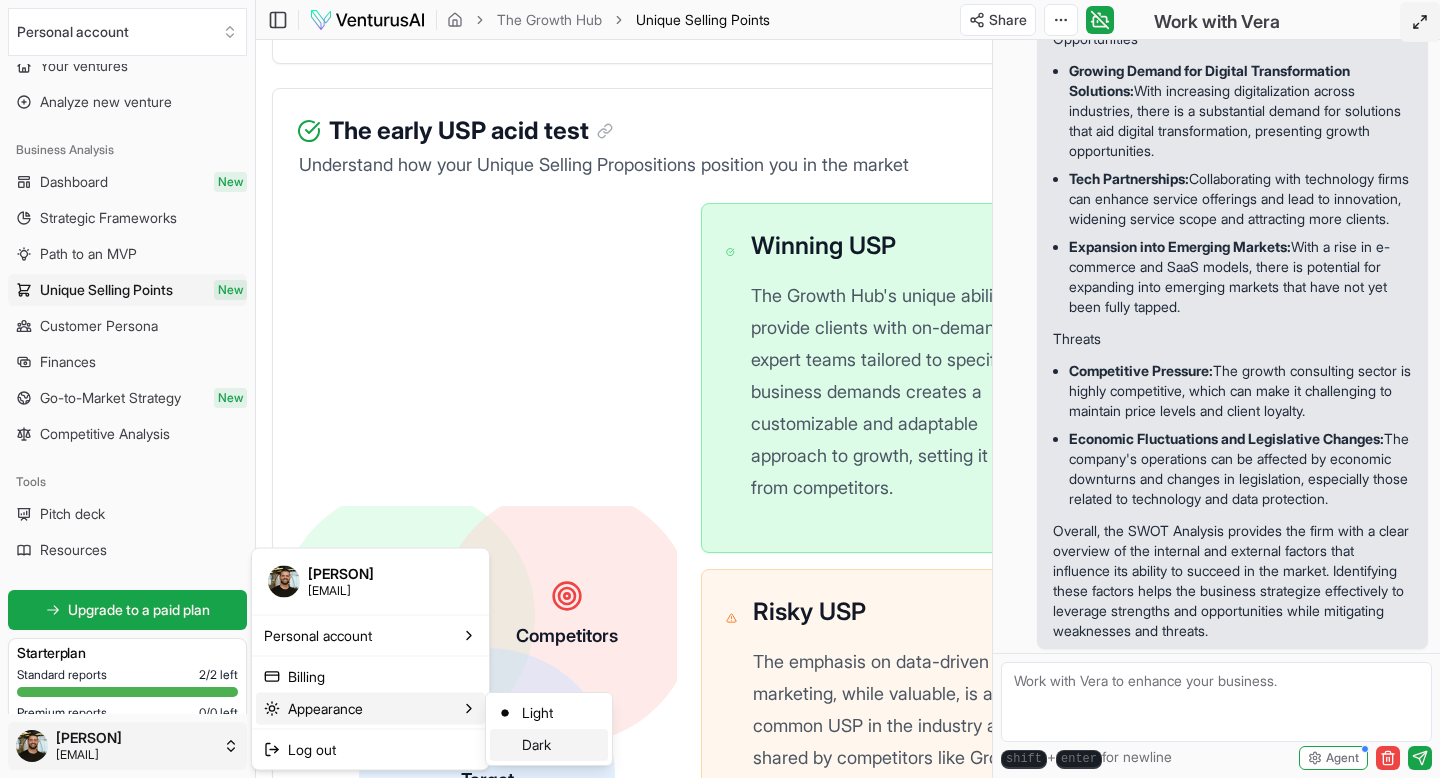 click on "Dark" at bounding box center (549, 745) 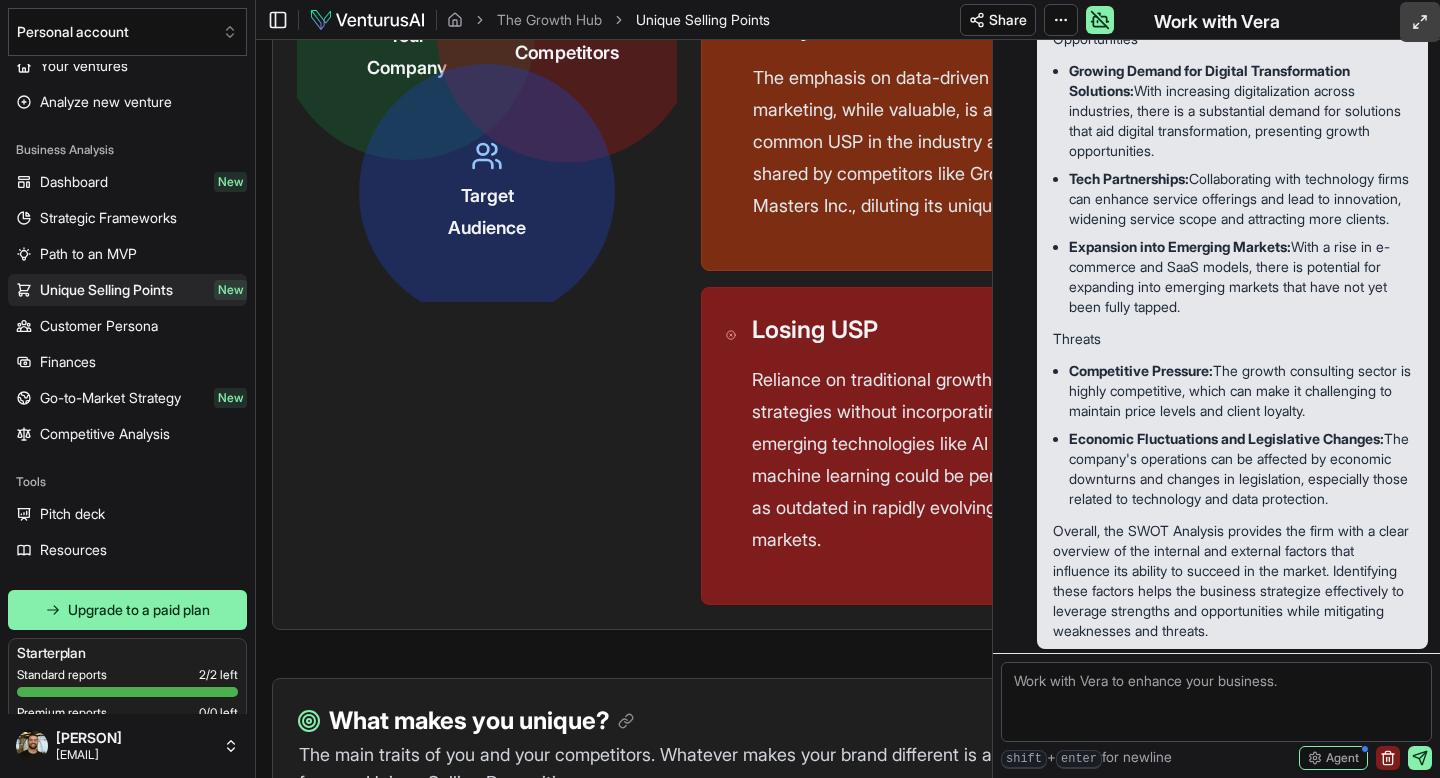 scroll, scrollTop: 0, scrollLeft: 0, axis: both 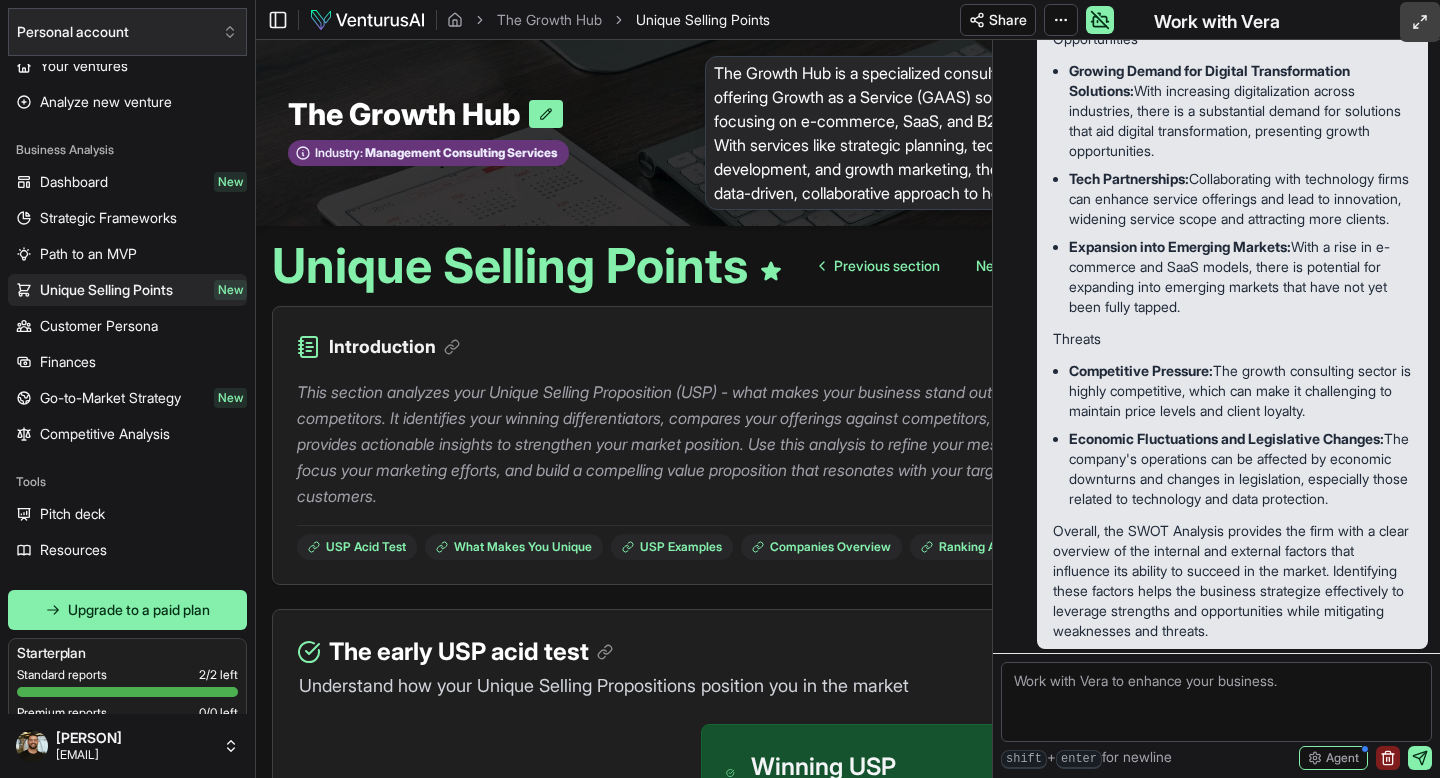 click 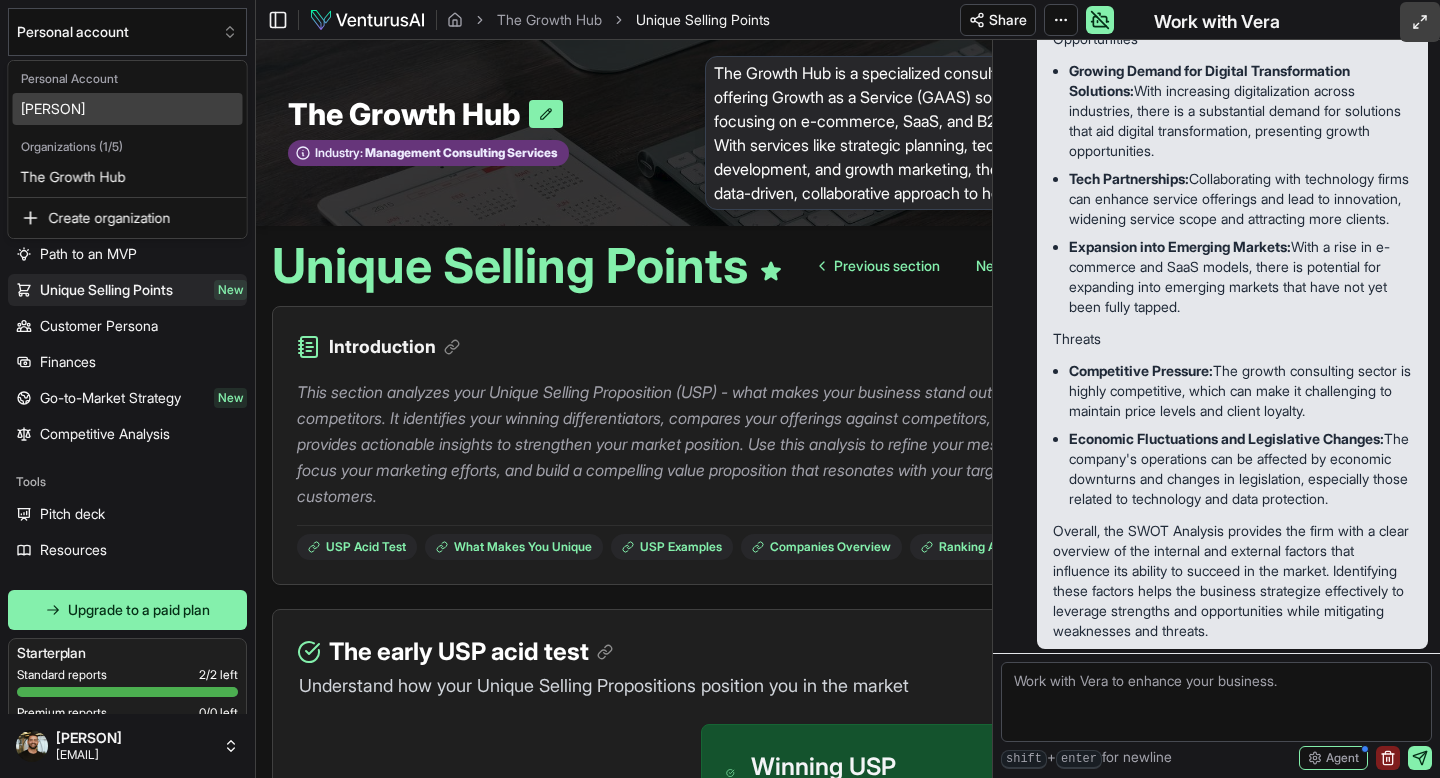 click on "We value your privacy We use cookies to enhance your browsing experience, serve personalized ads or content, and analyze our traffic. By clicking "Accept All", you consent to our use of cookies. Customize Accept All Customize Consent Preferences We use cookies to help you navigate efficiently and perform certain functions. You will find detailed information about all cookies under each consent category below. The cookies that are categorized as "Necessary" are stored on your browser as they are essential for enabling the basic functionalities of the site. ... Show more Necessary Always Active Necessary cookies are required to enable the basic features of this site, such as providing secure log-in or adjusting your consent preferences. These cookies do not store any personally identifiable data. Cookie cookieyes-consent Duration 1 year Description Cookie __cf_bm Duration 1 hour Description This cookie, set by Cloudflare, is used to support Cloudflare Bot Management. Cookie _cfuvid Duration session lidc" at bounding box center [720, 389] 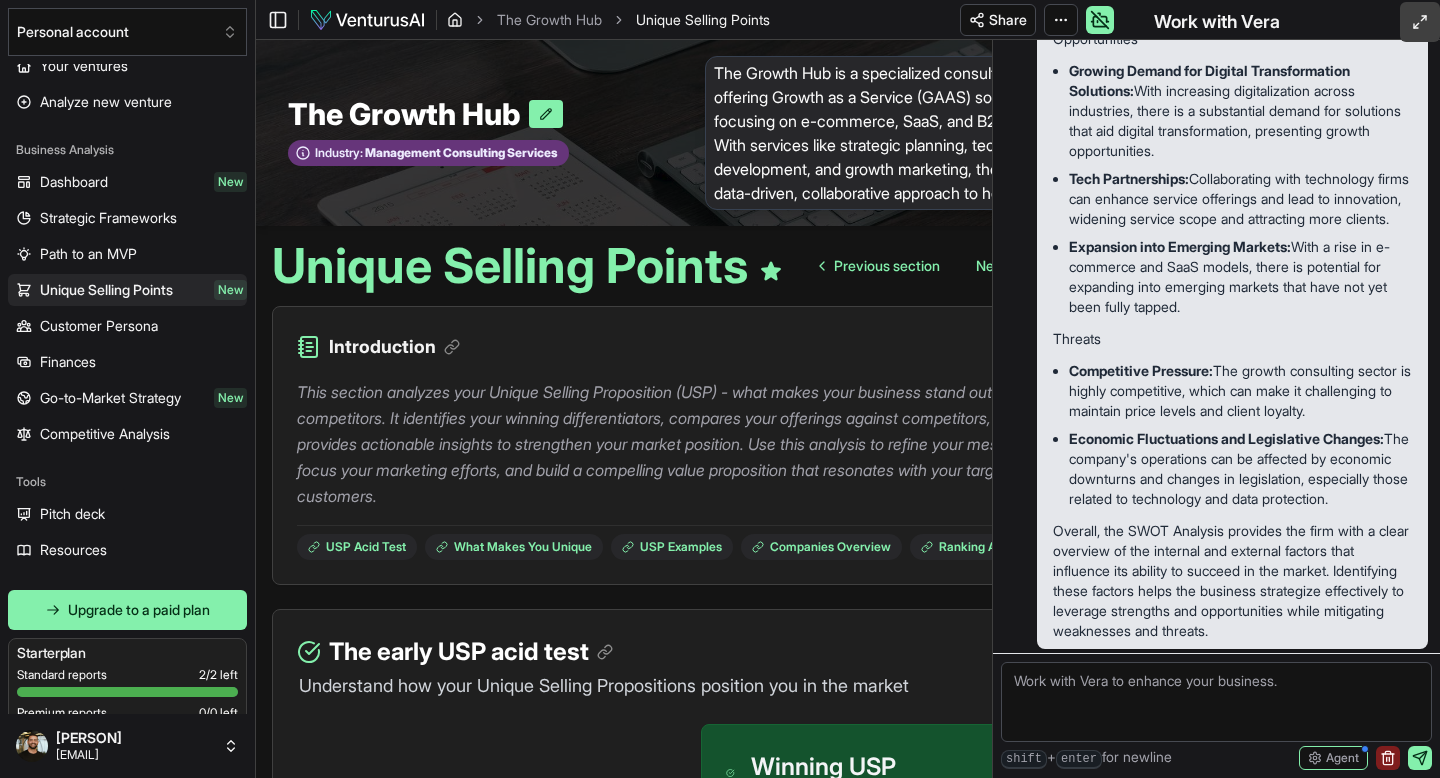 click 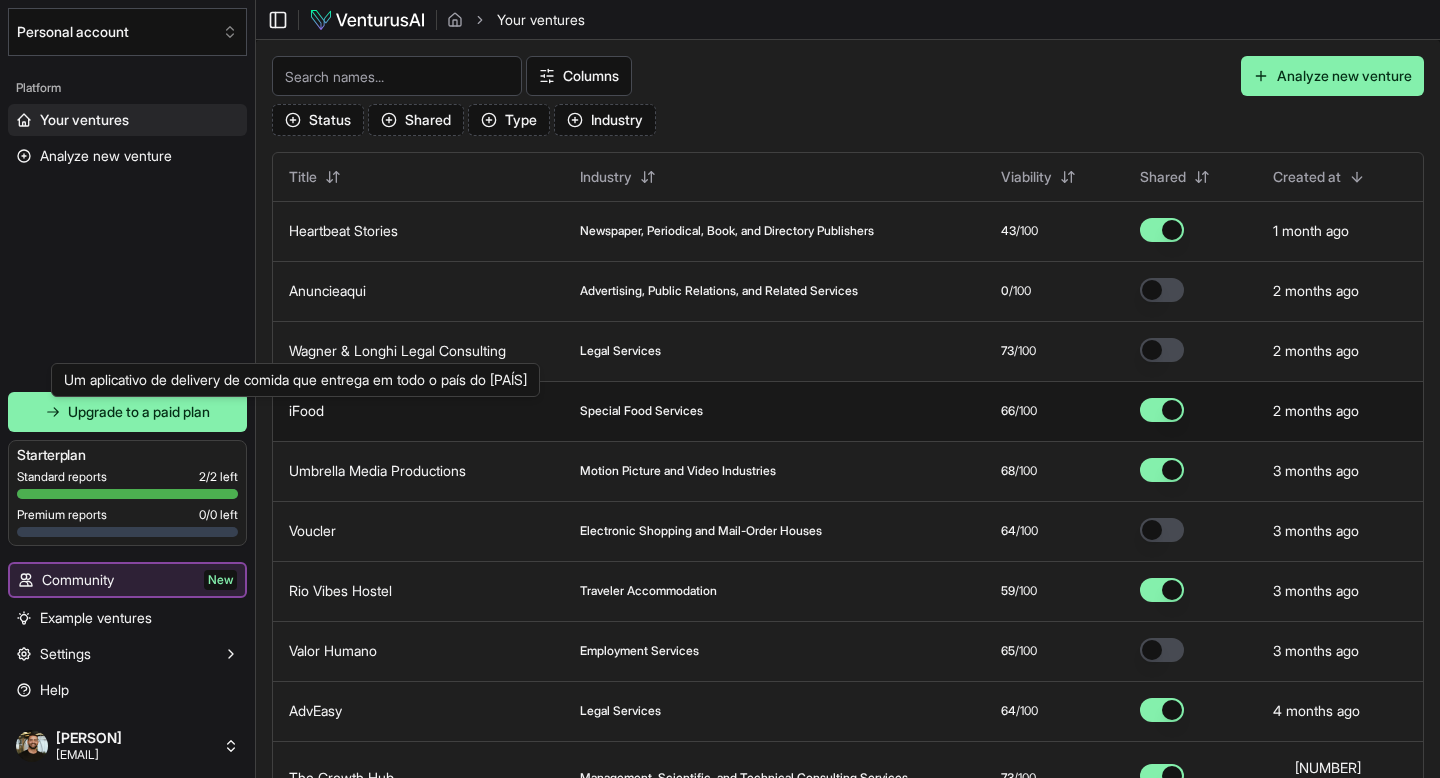click on "iFood" at bounding box center [306, 410] 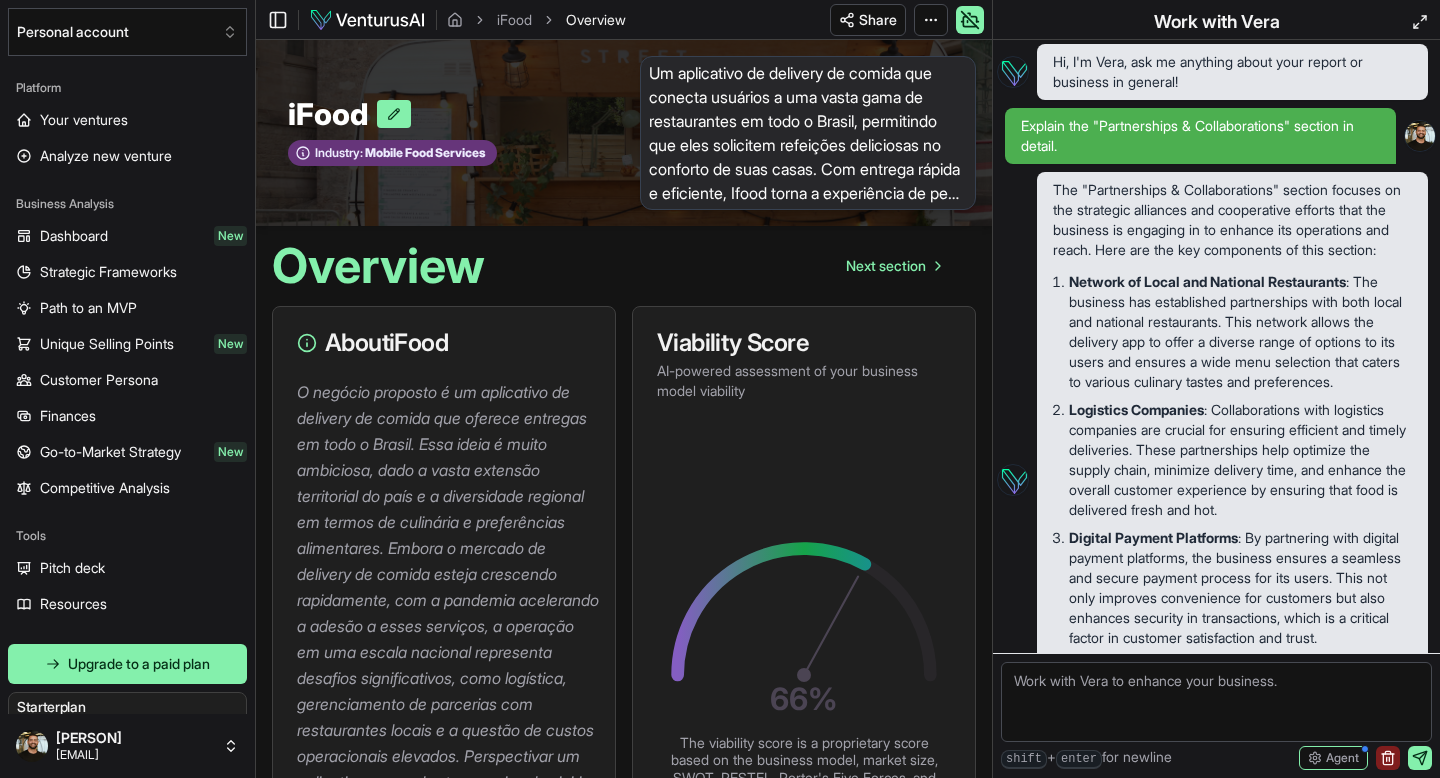 scroll, scrollTop: 199, scrollLeft: 0, axis: vertical 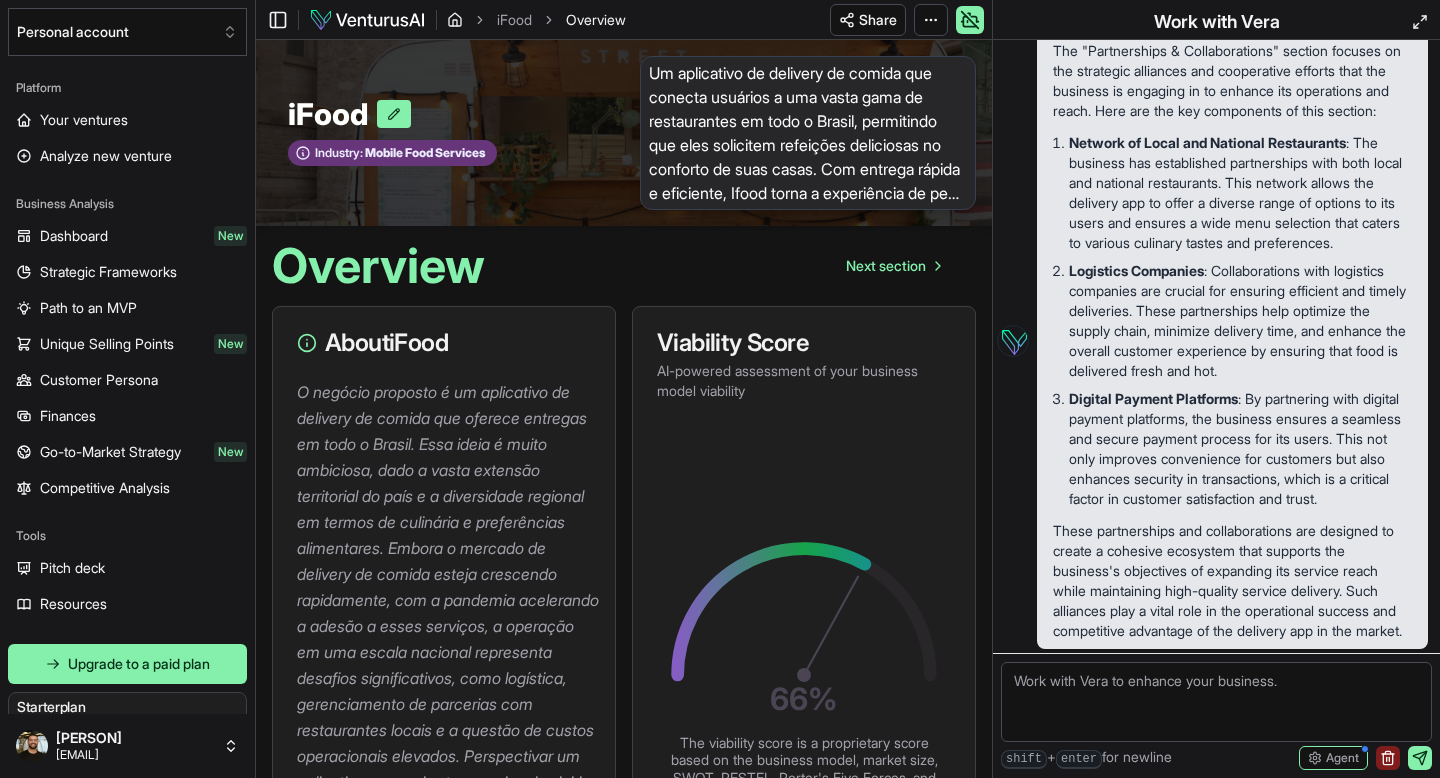 click 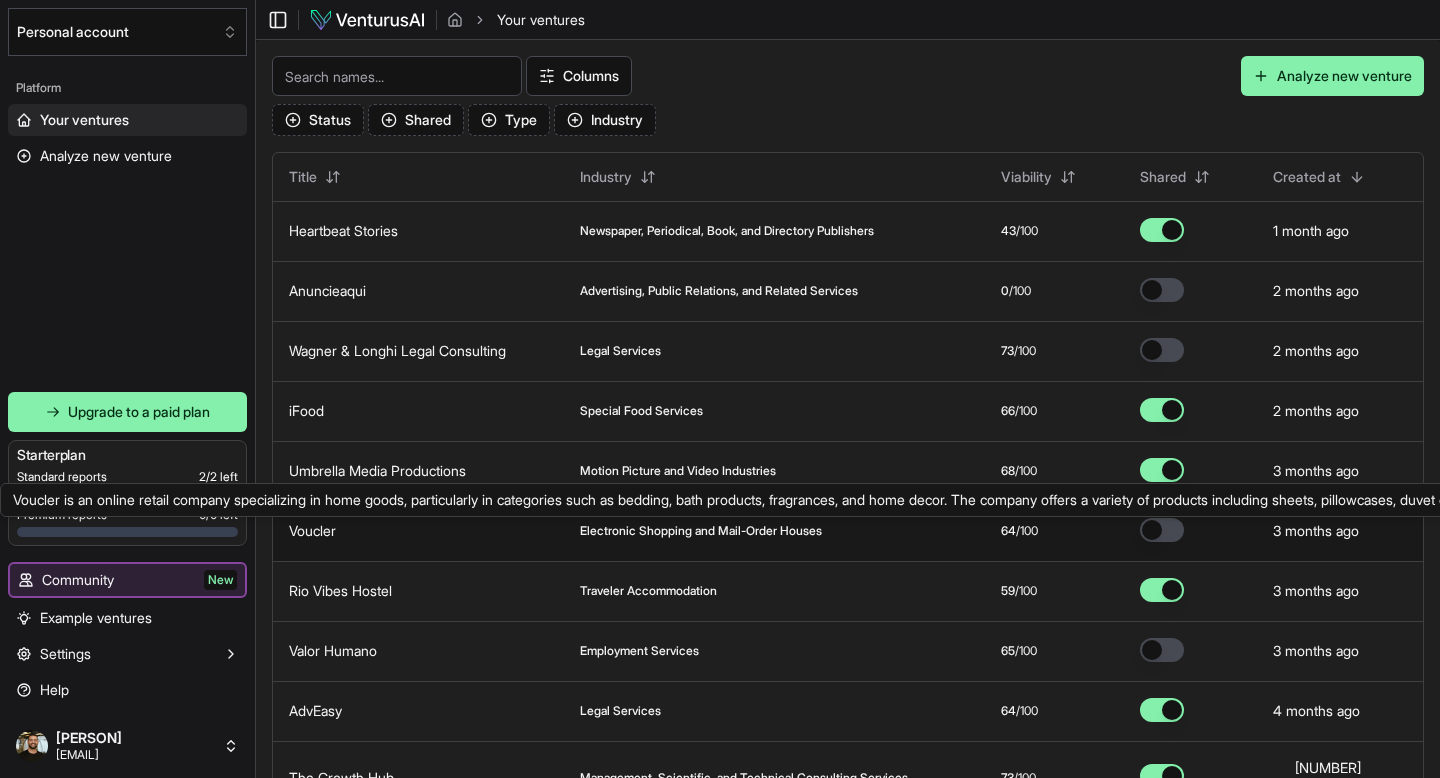 click on "Voucler" at bounding box center (312, 530) 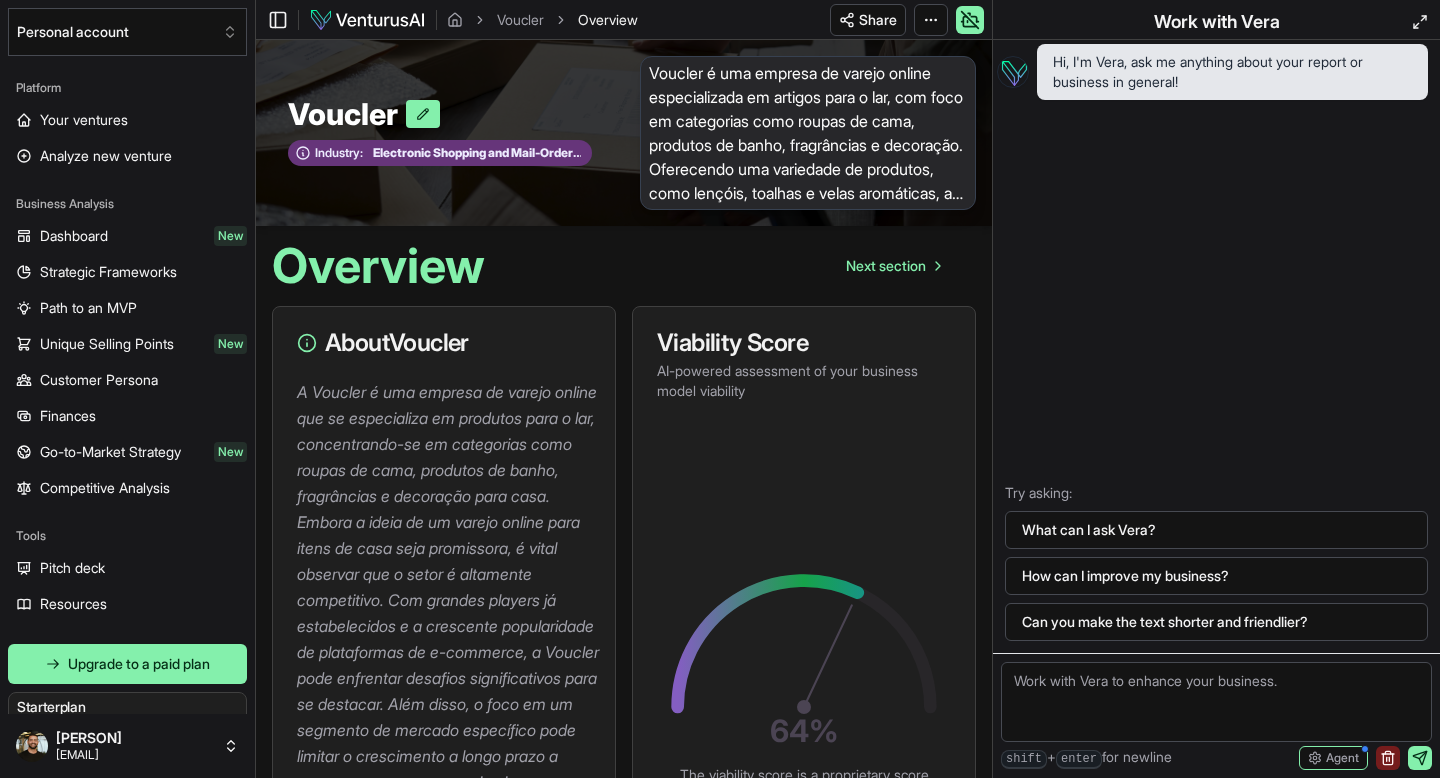 click 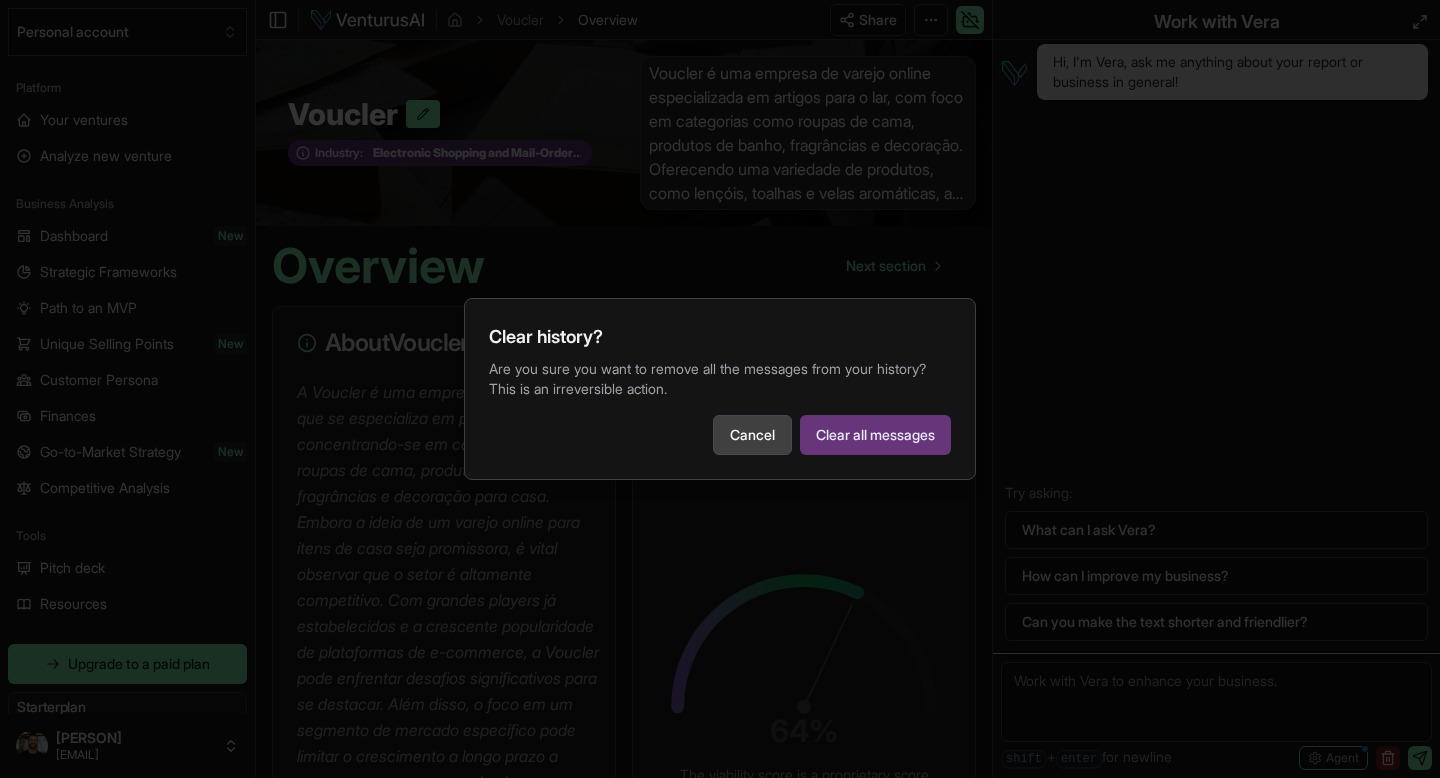click on "Cancel" at bounding box center (752, 435) 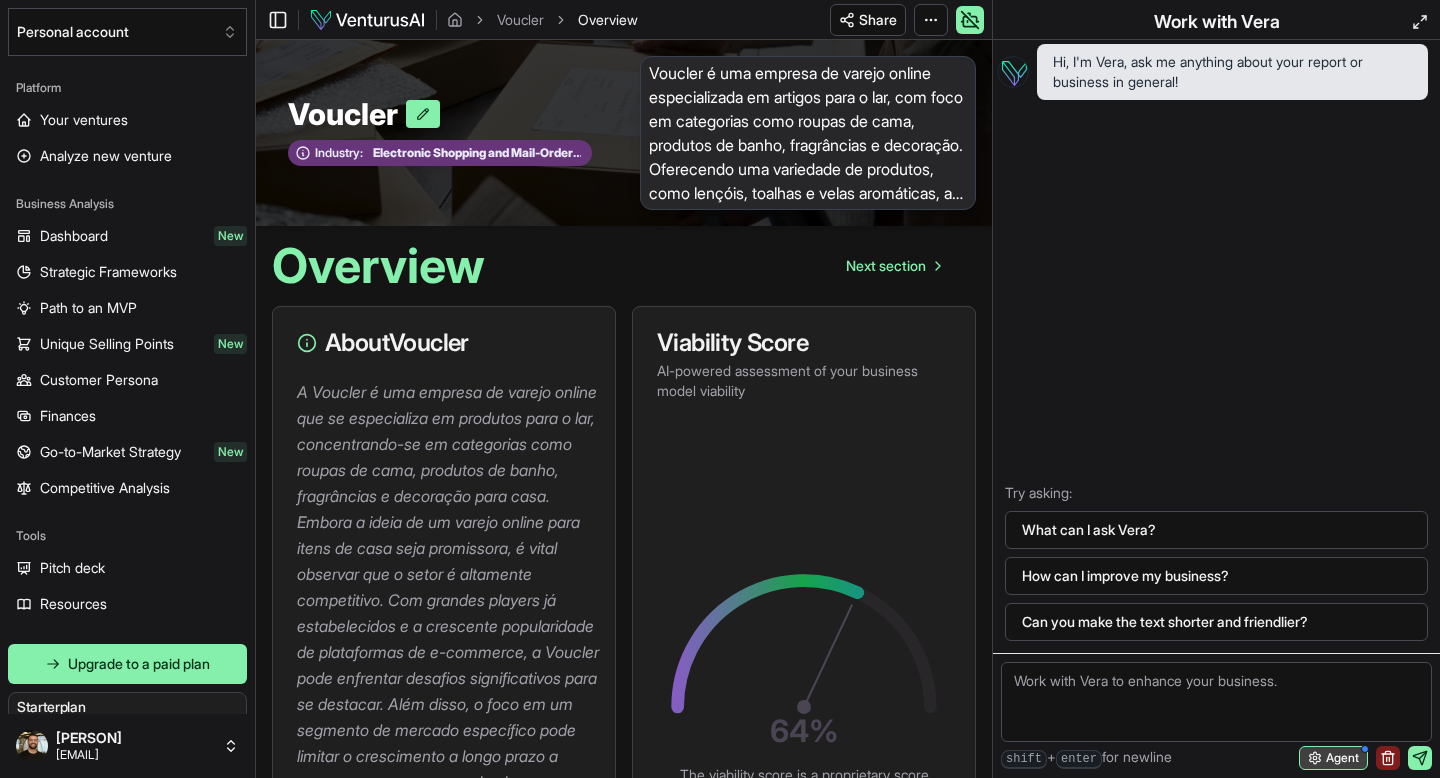 click on "Agent" at bounding box center (1342, 758) 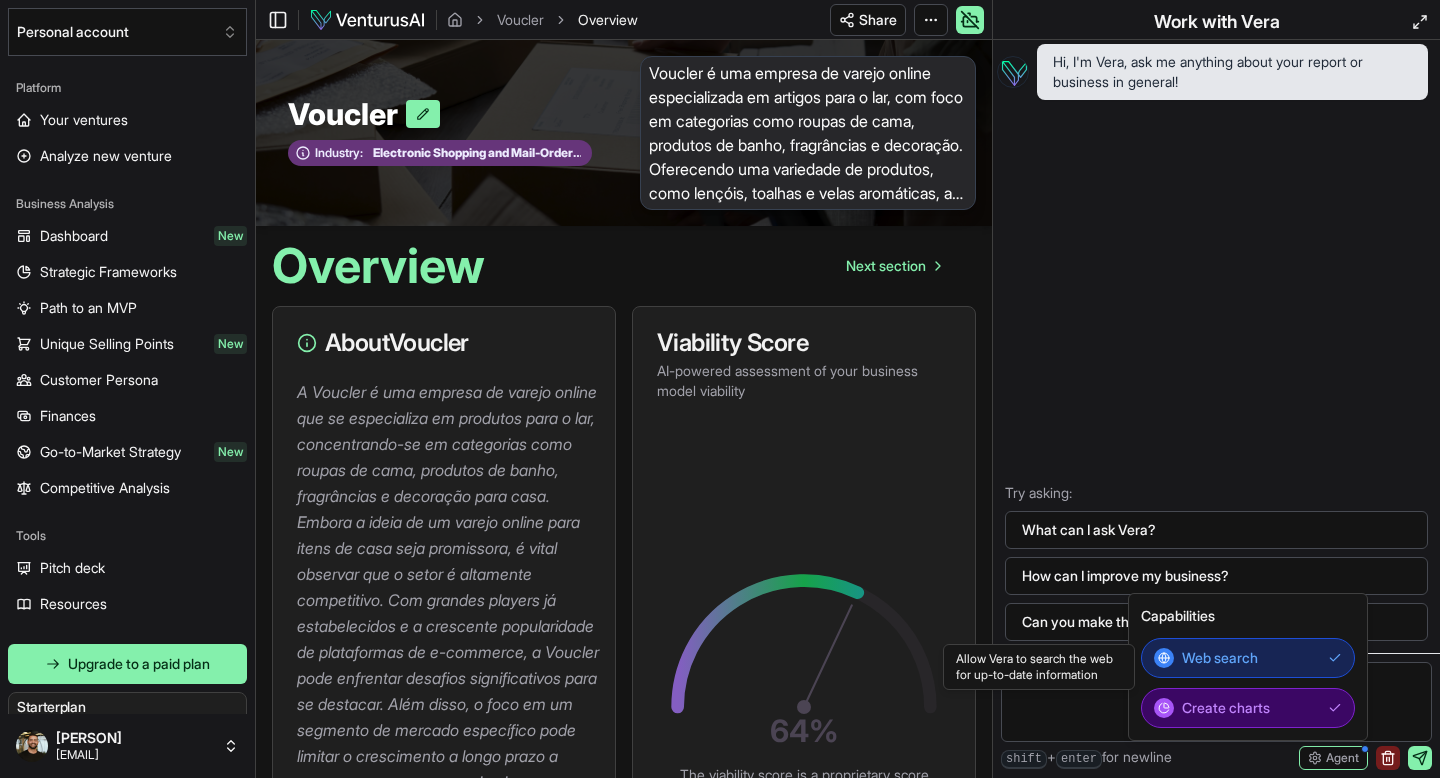 click 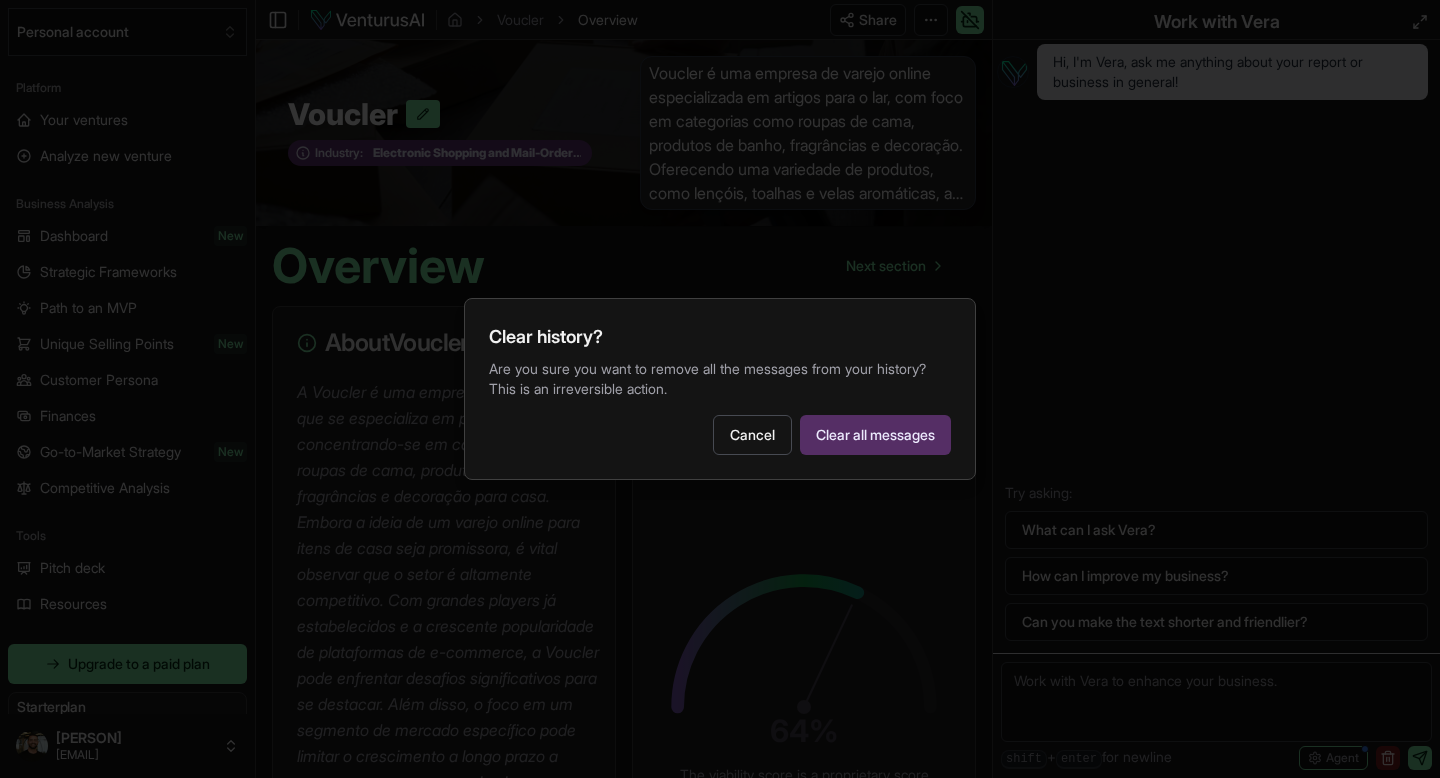 click on "Clear all messages" at bounding box center (875, 435) 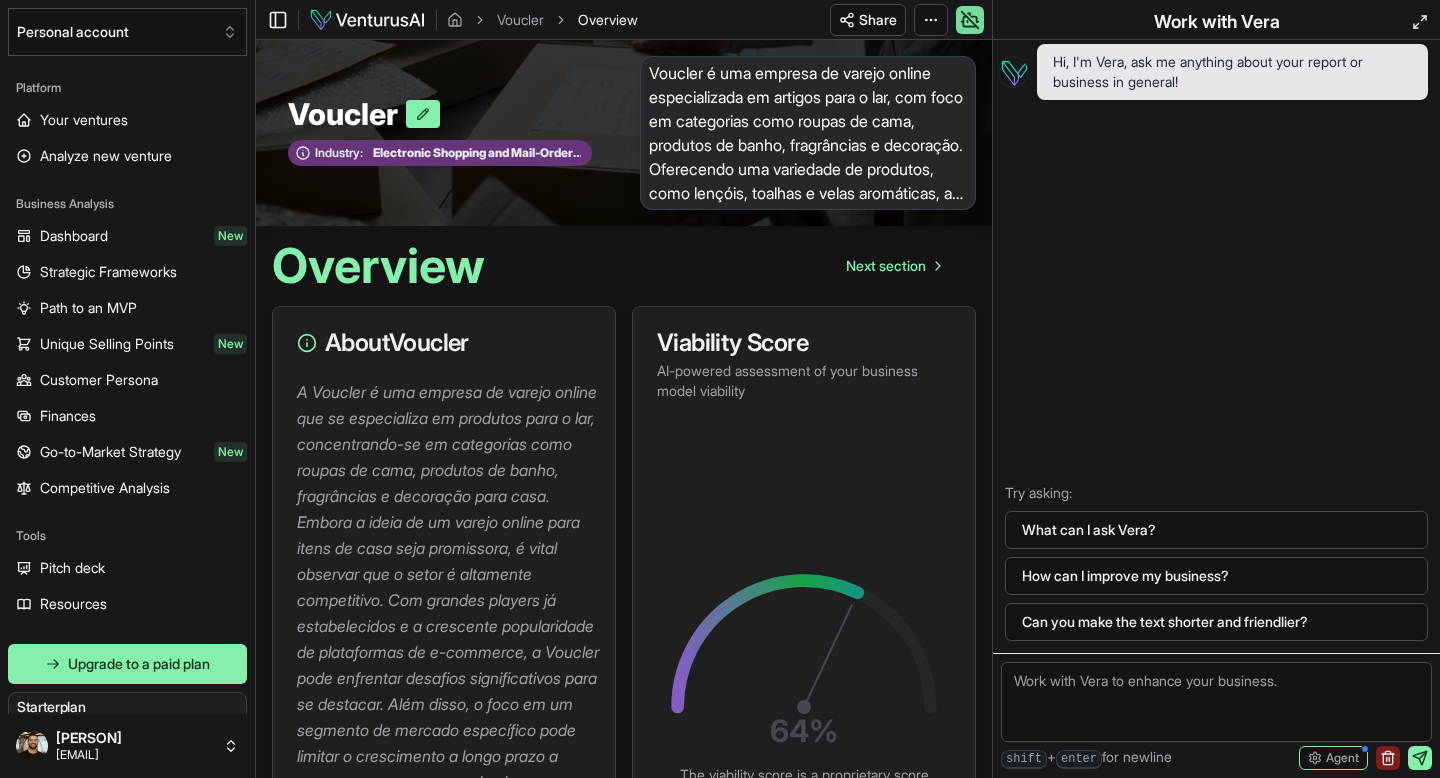 click 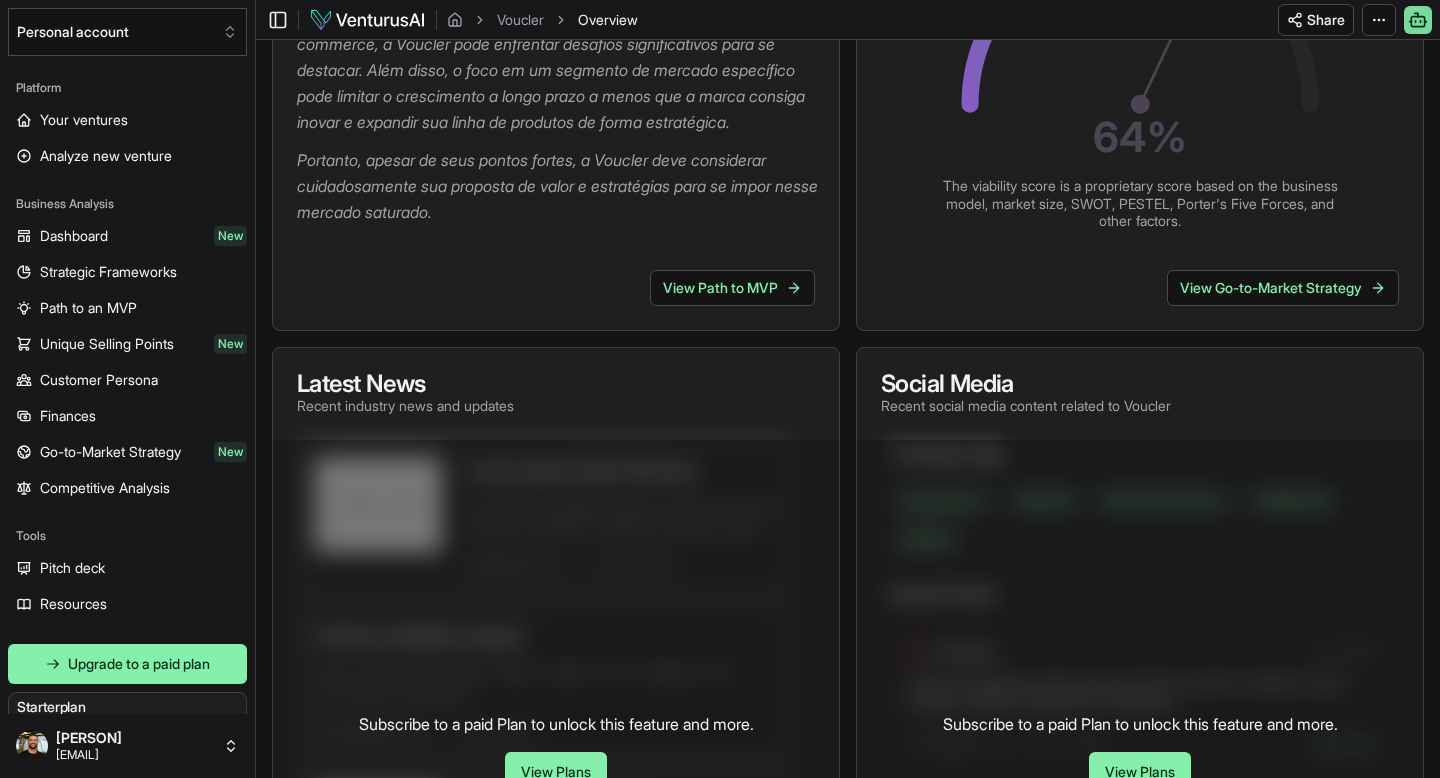 scroll, scrollTop: 507, scrollLeft: 0, axis: vertical 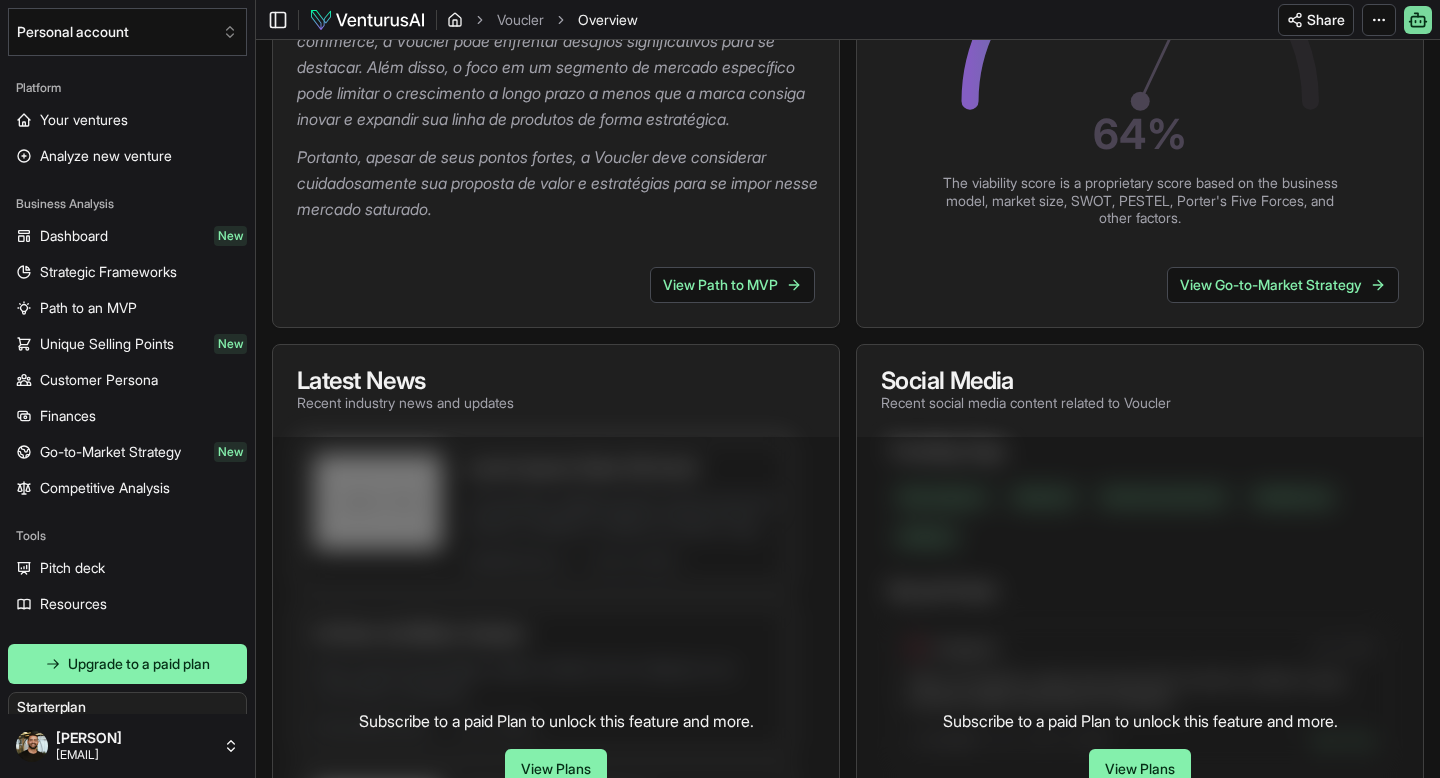 click 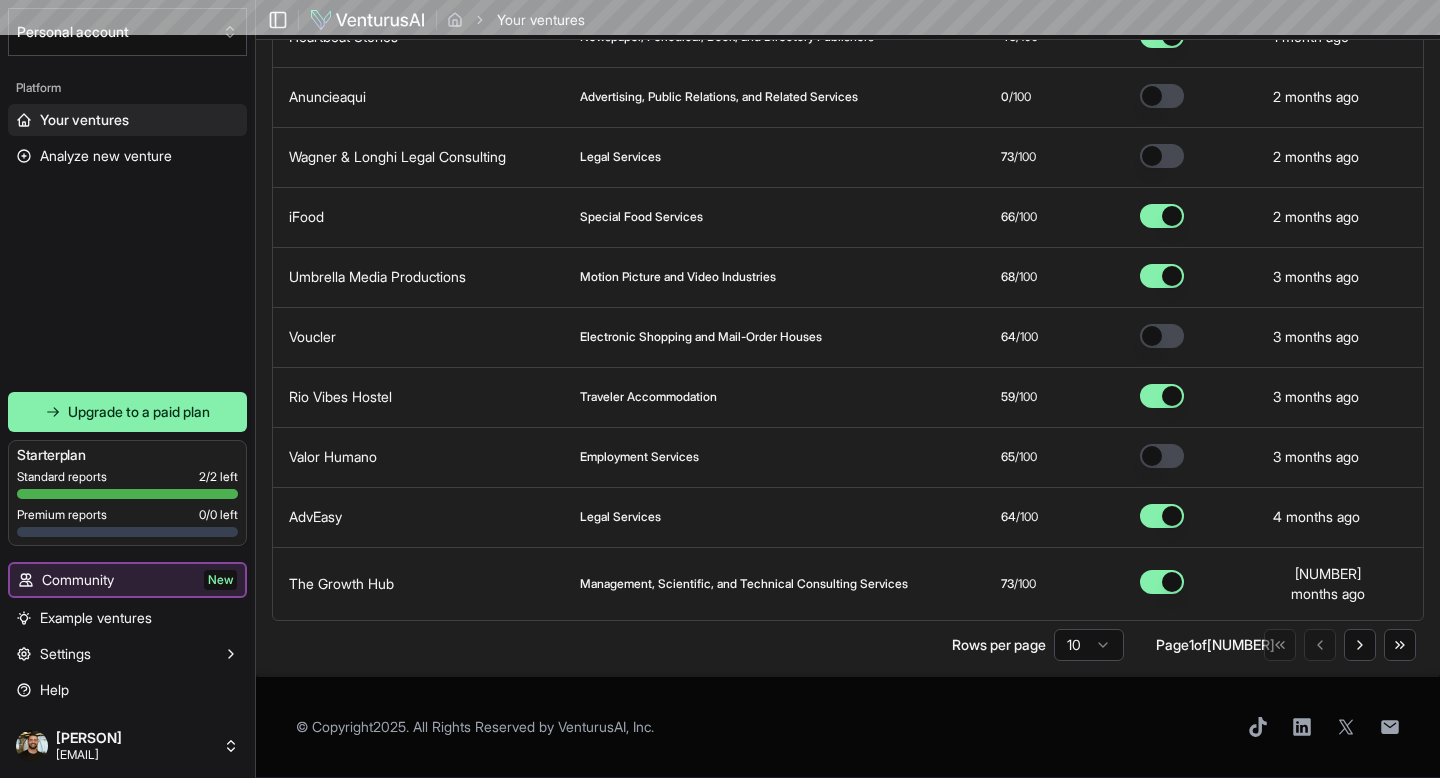 scroll, scrollTop: 0, scrollLeft: 0, axis: both 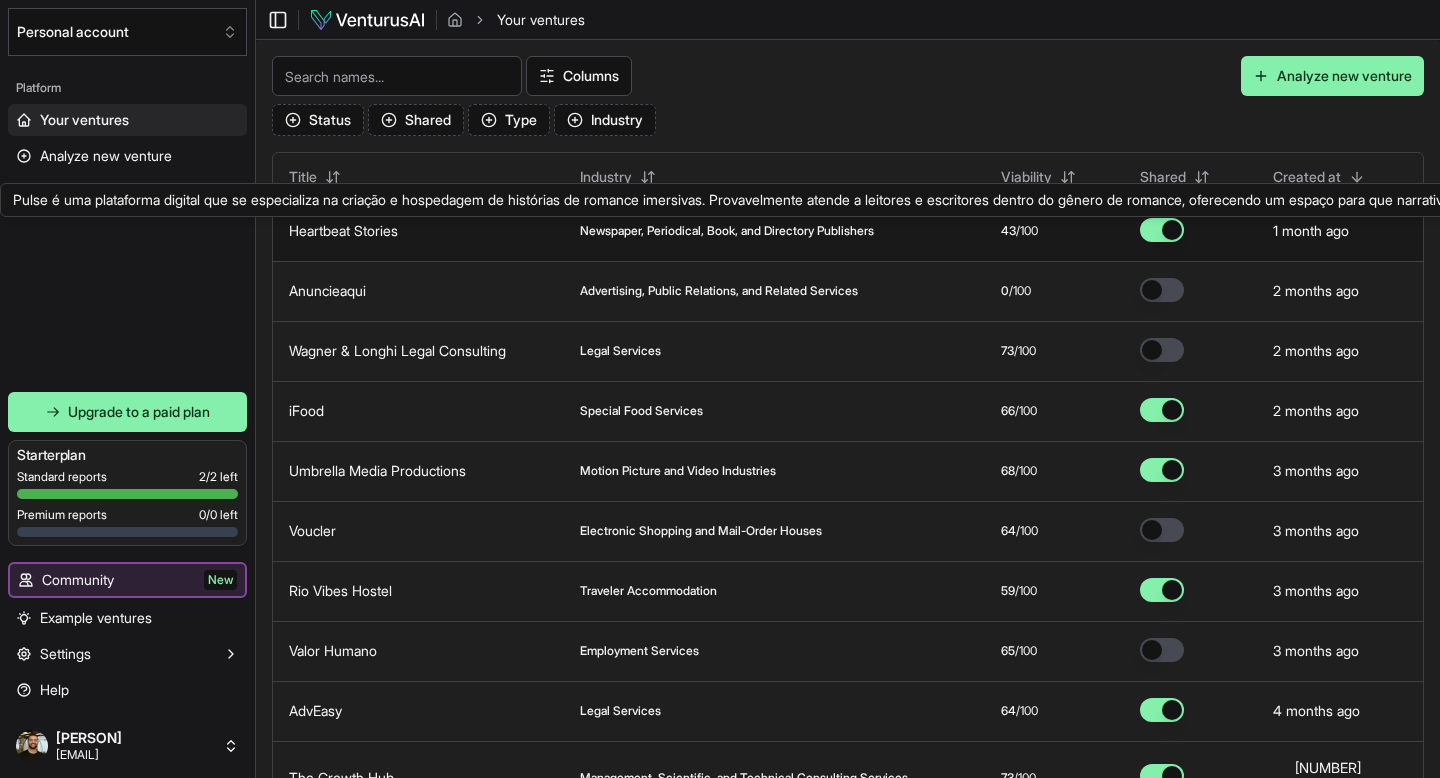 click on "Heartbeat Stories" at bounding box center (343, 230) 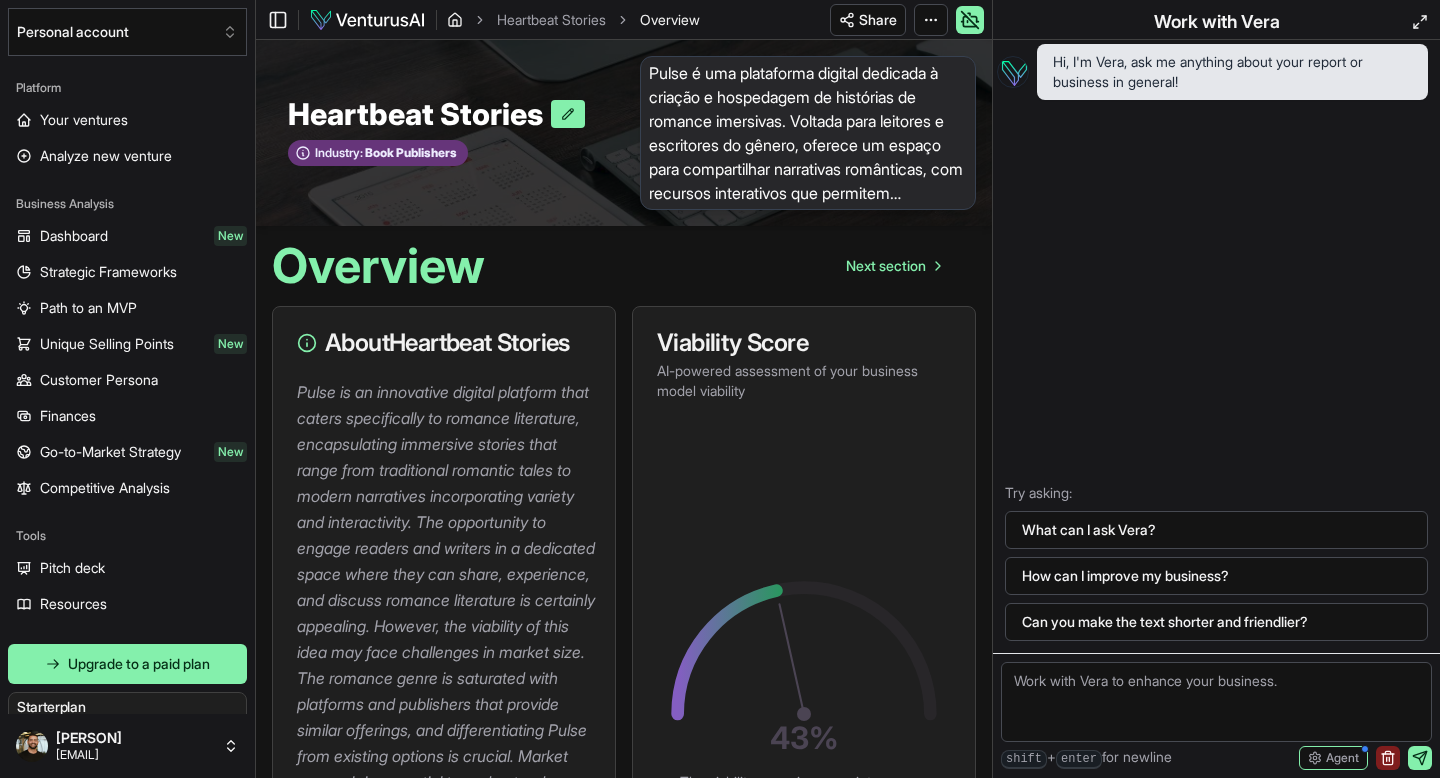 click 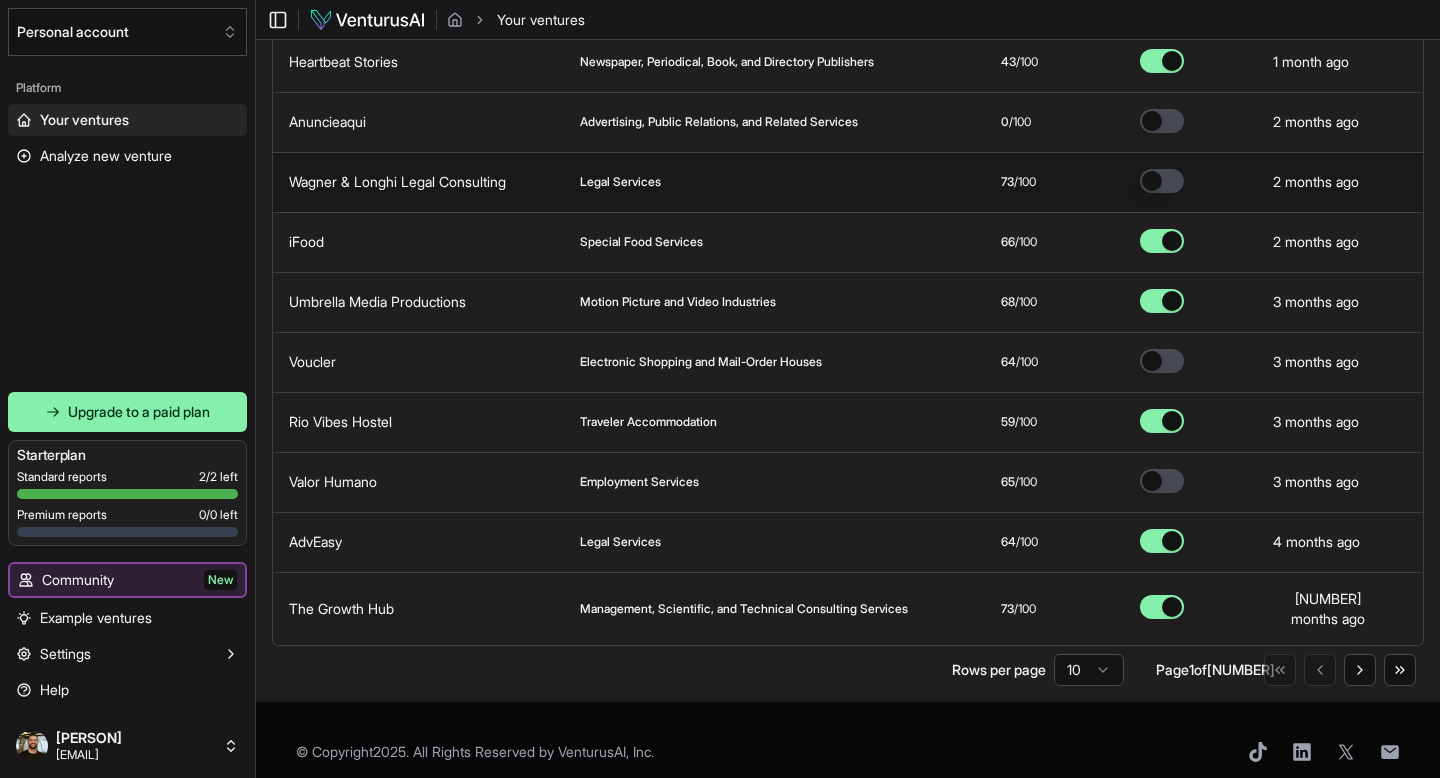 scroll, scrollTop: 173, scrollLeft: 0, axis: vertical 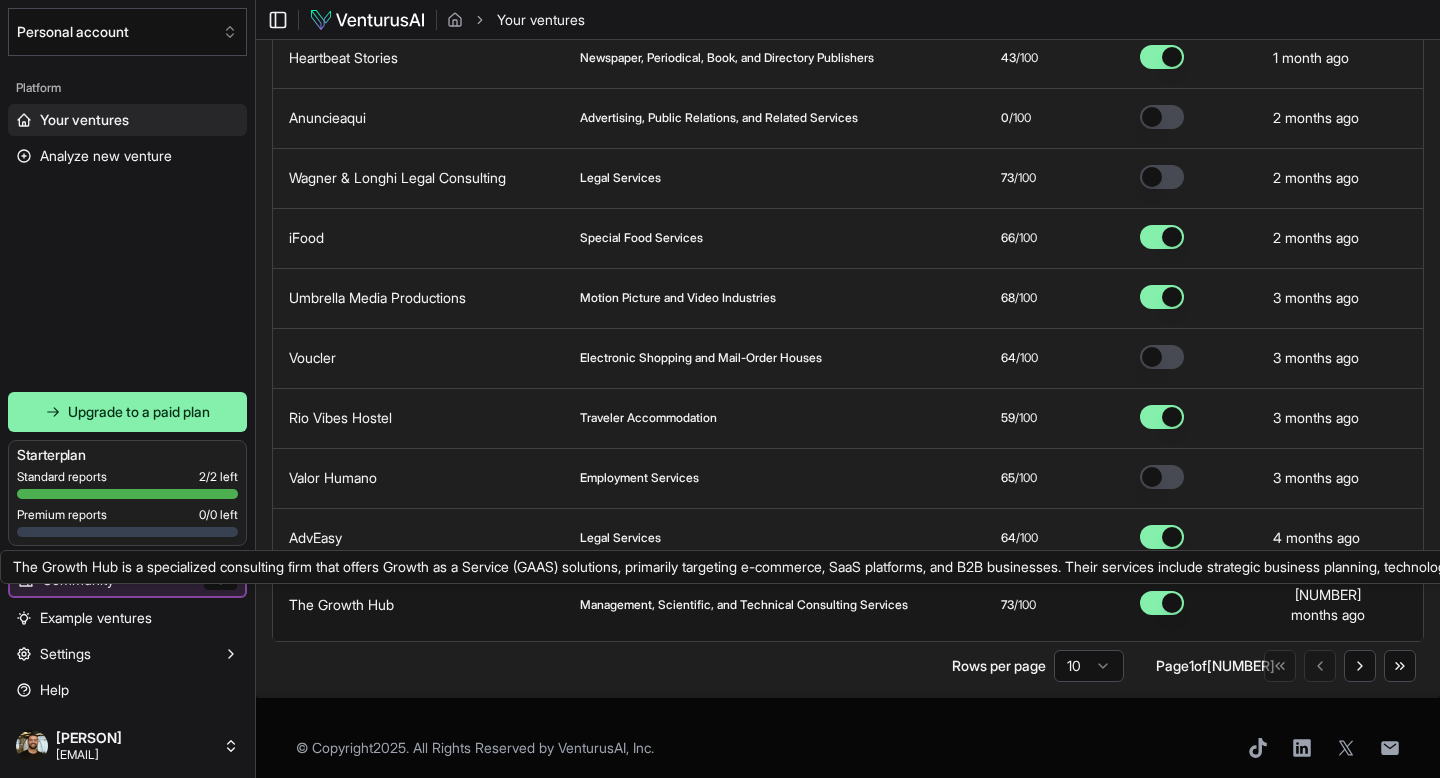 click on "The Growth Hub" at bounding box center [341, 604] 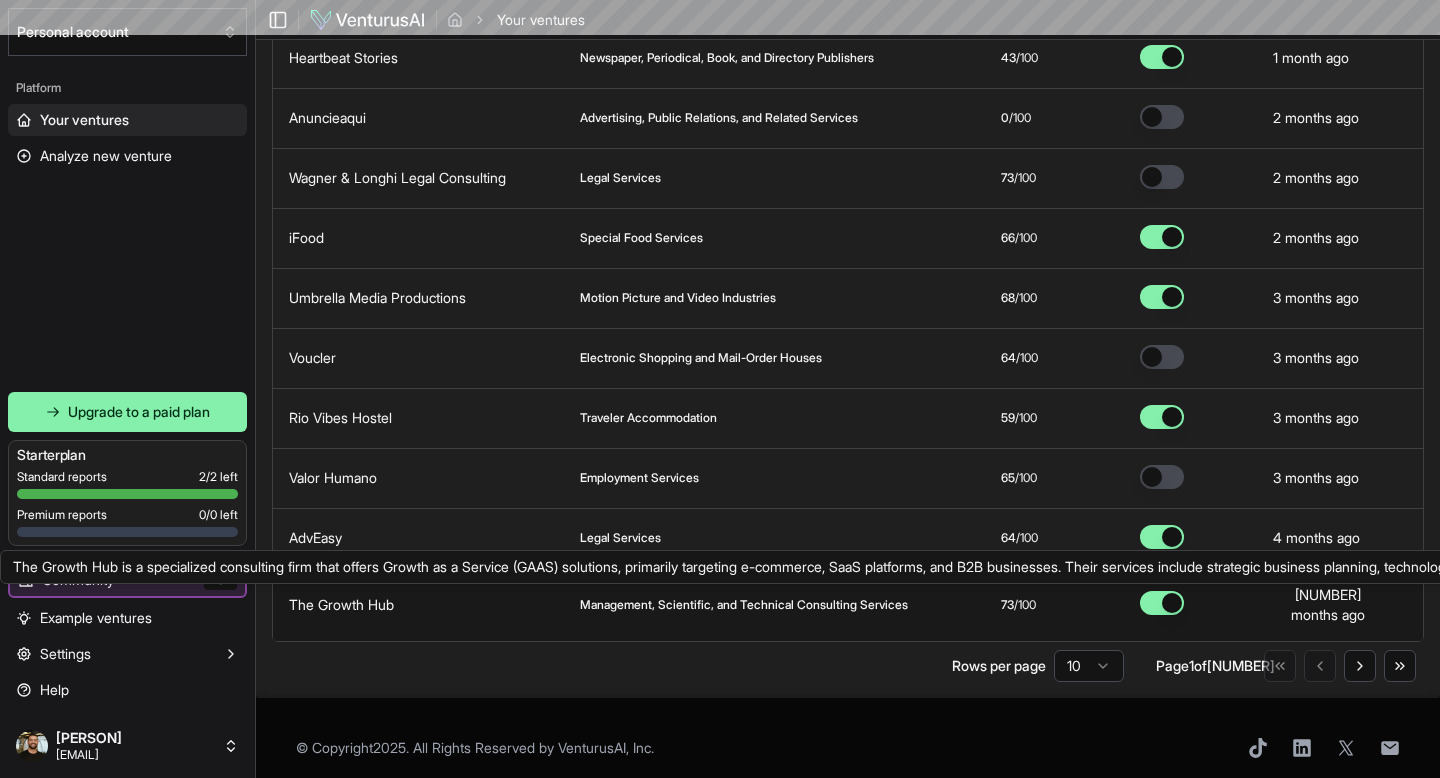 scroll, scrollTop: 0, scrollLeft: 0, axis: both 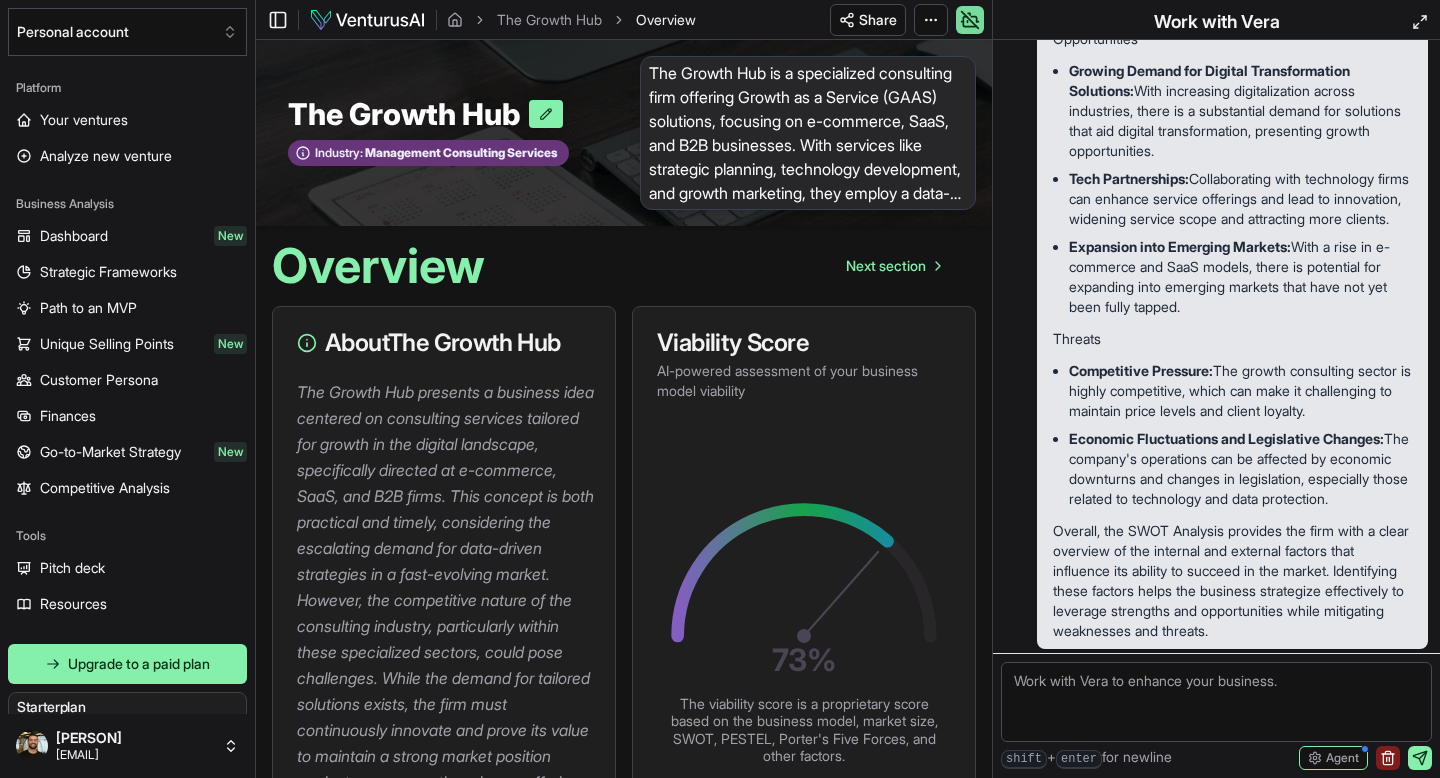click 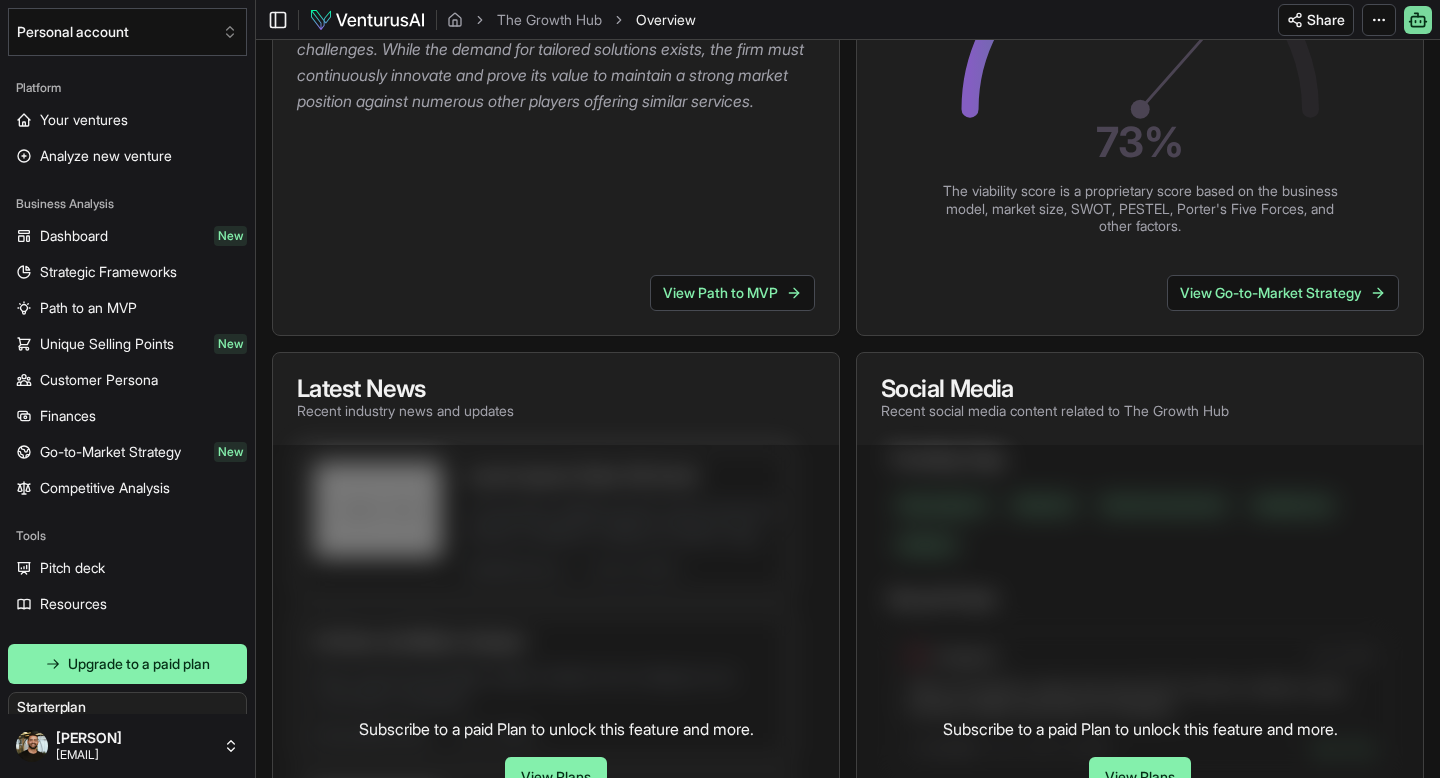 scroll, scrollTop: 0, scrollLeft: 0, axis: both 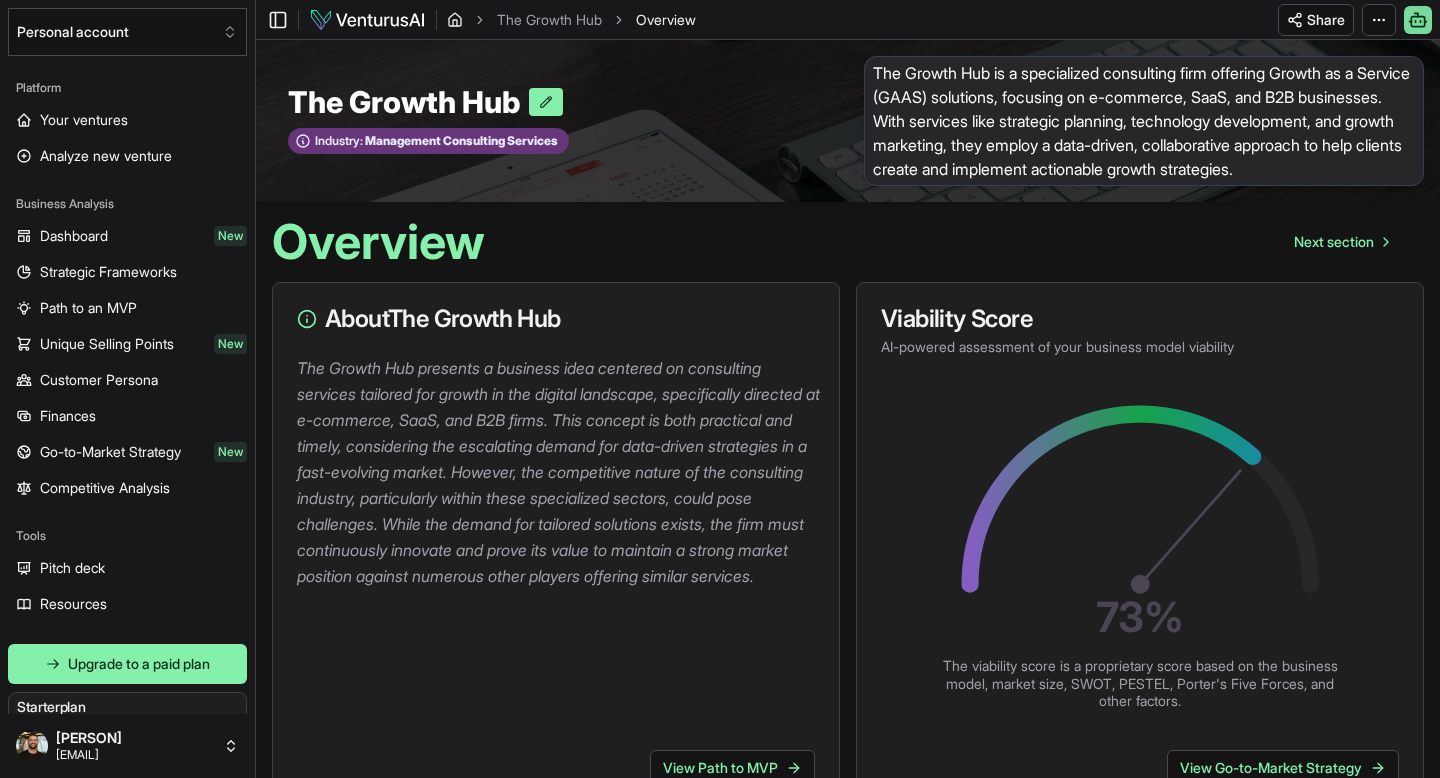 click 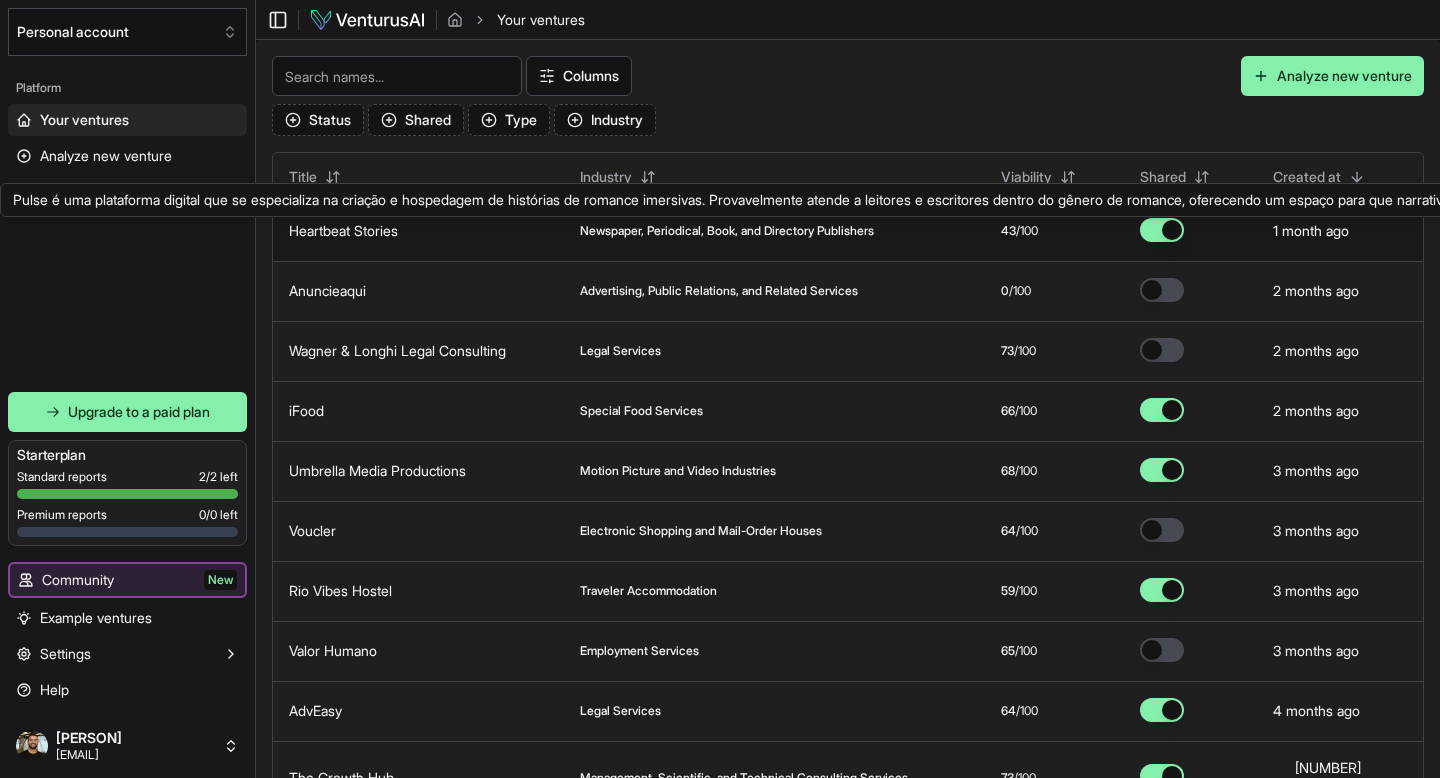 click on "Heartbeat Stories" at bounding box center (343, 230) 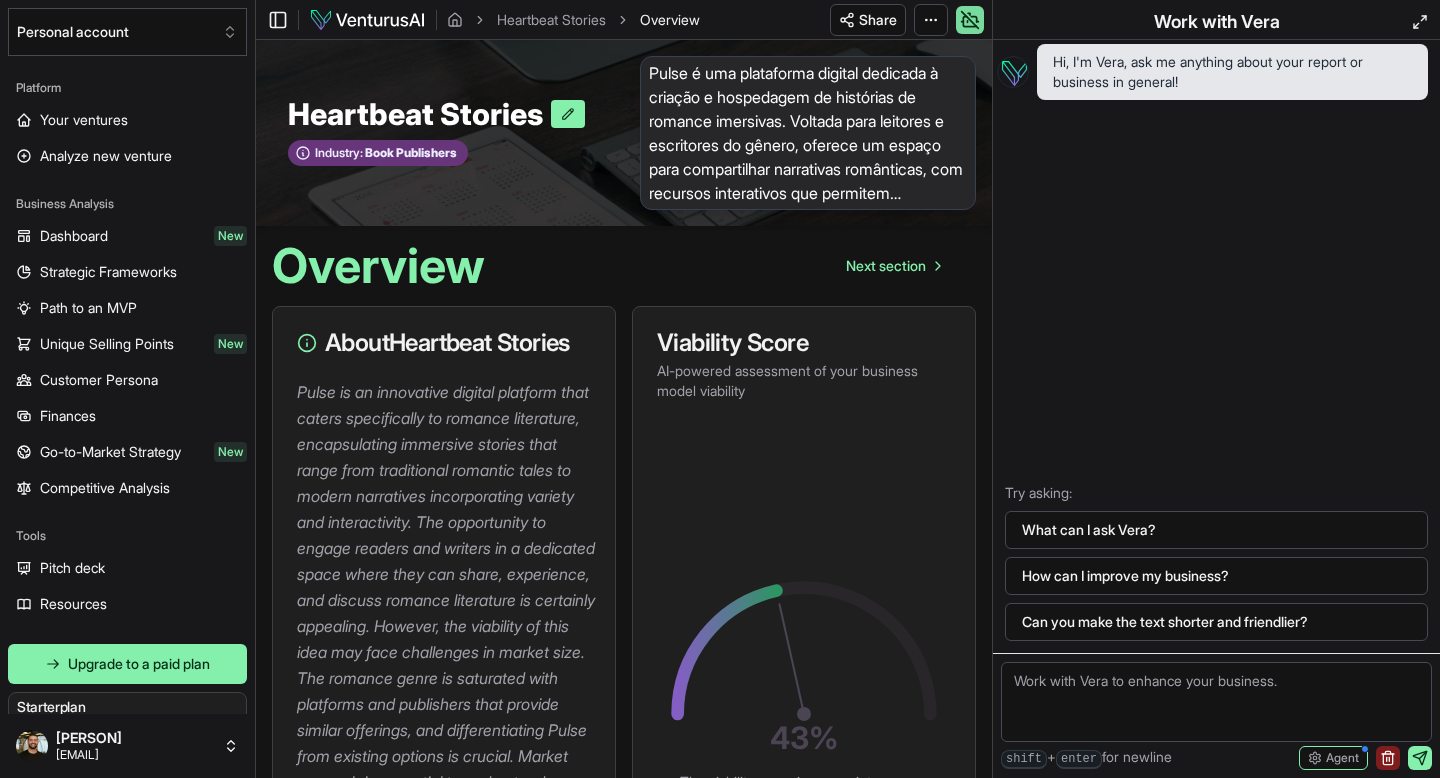 click 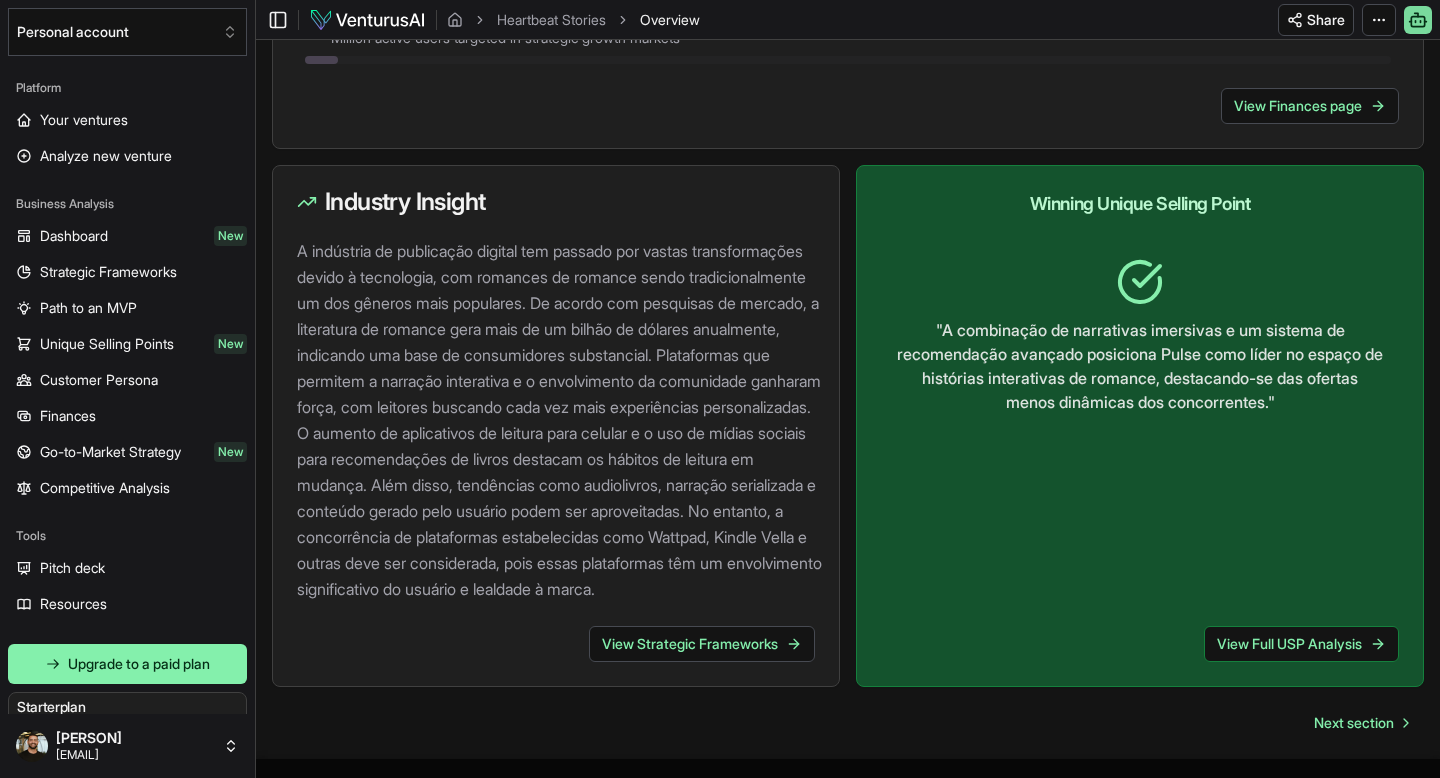 scroll, scrollTop: 1908, scrollLeft: 0, axis: vertical 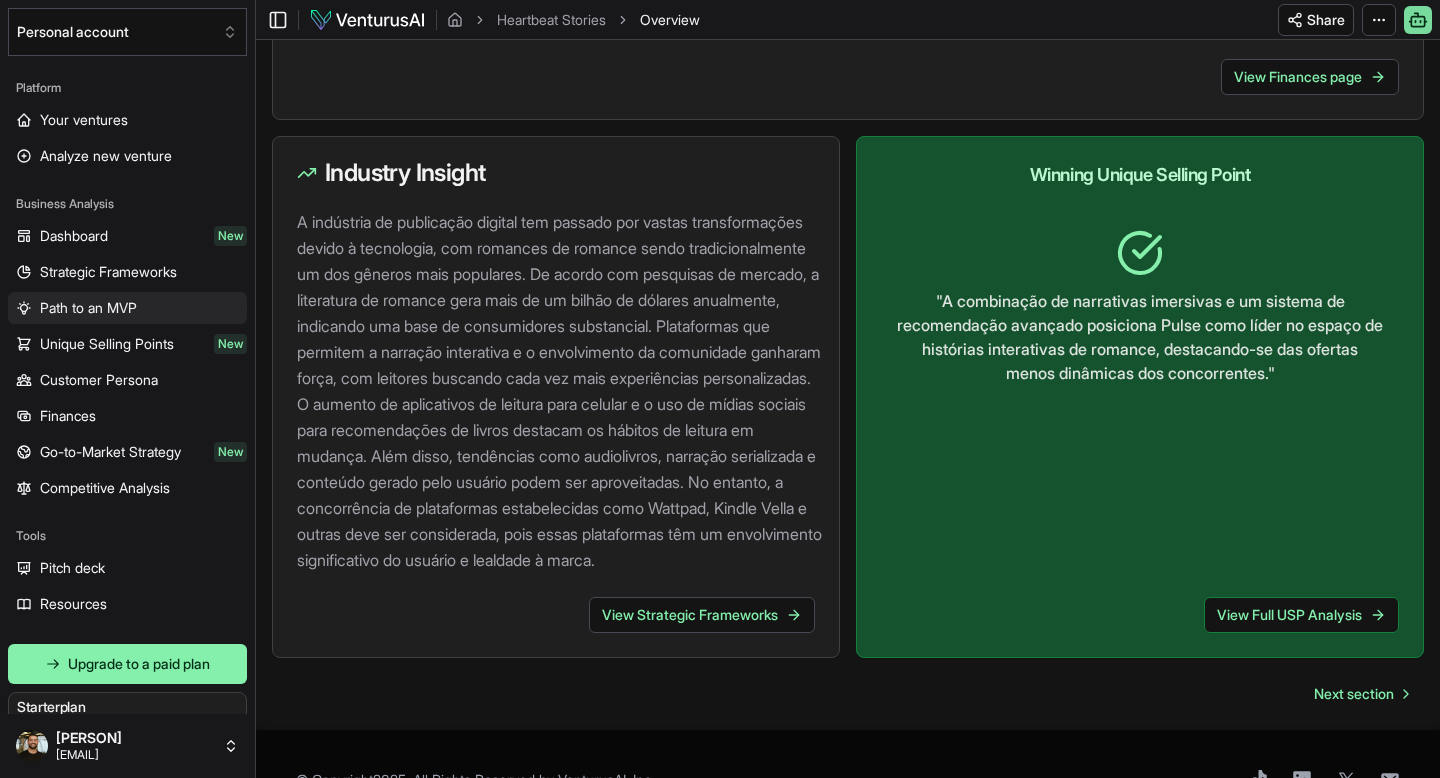 click on "Path to an MVP" at bounding box center [88, 308] 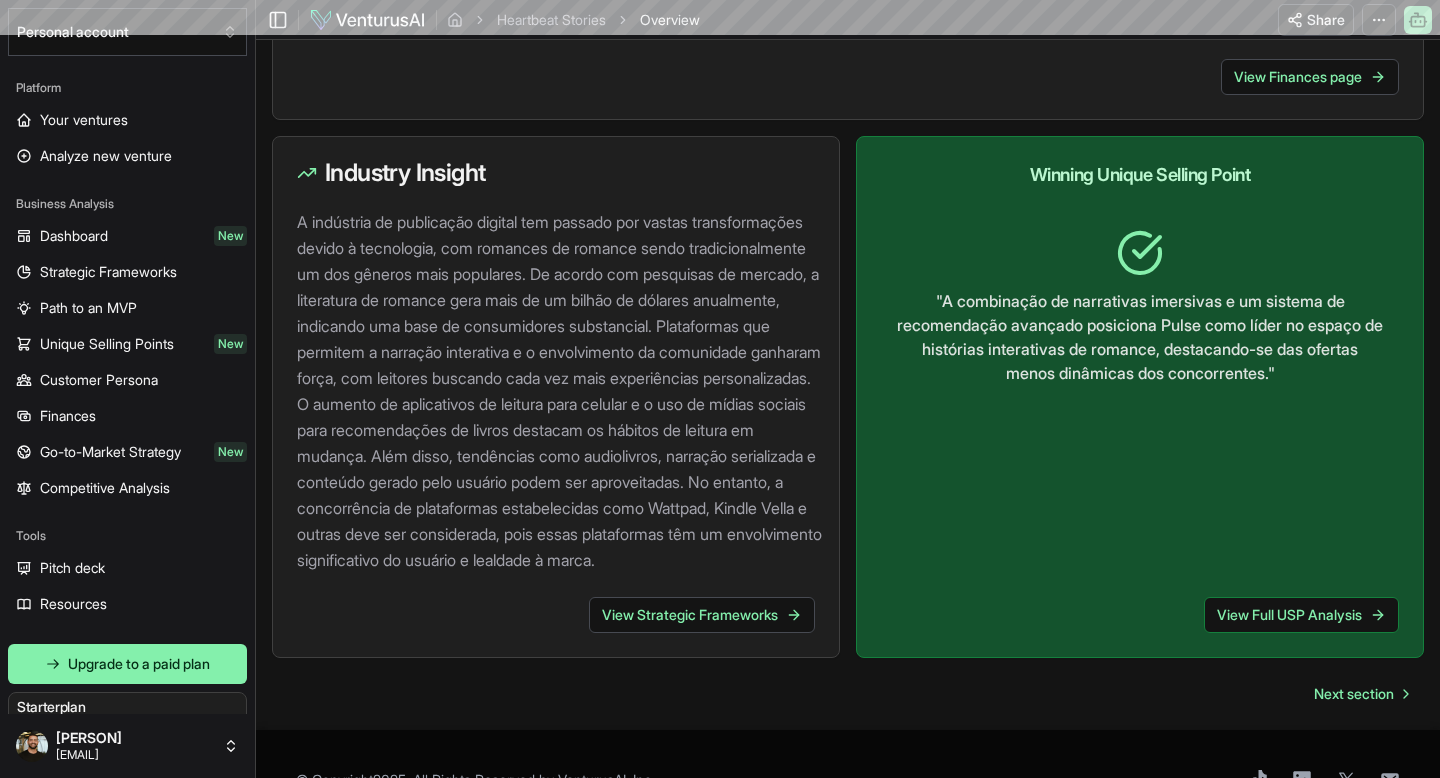 scroll, scrollTop: 0, scrollLeft: 0, axis: both 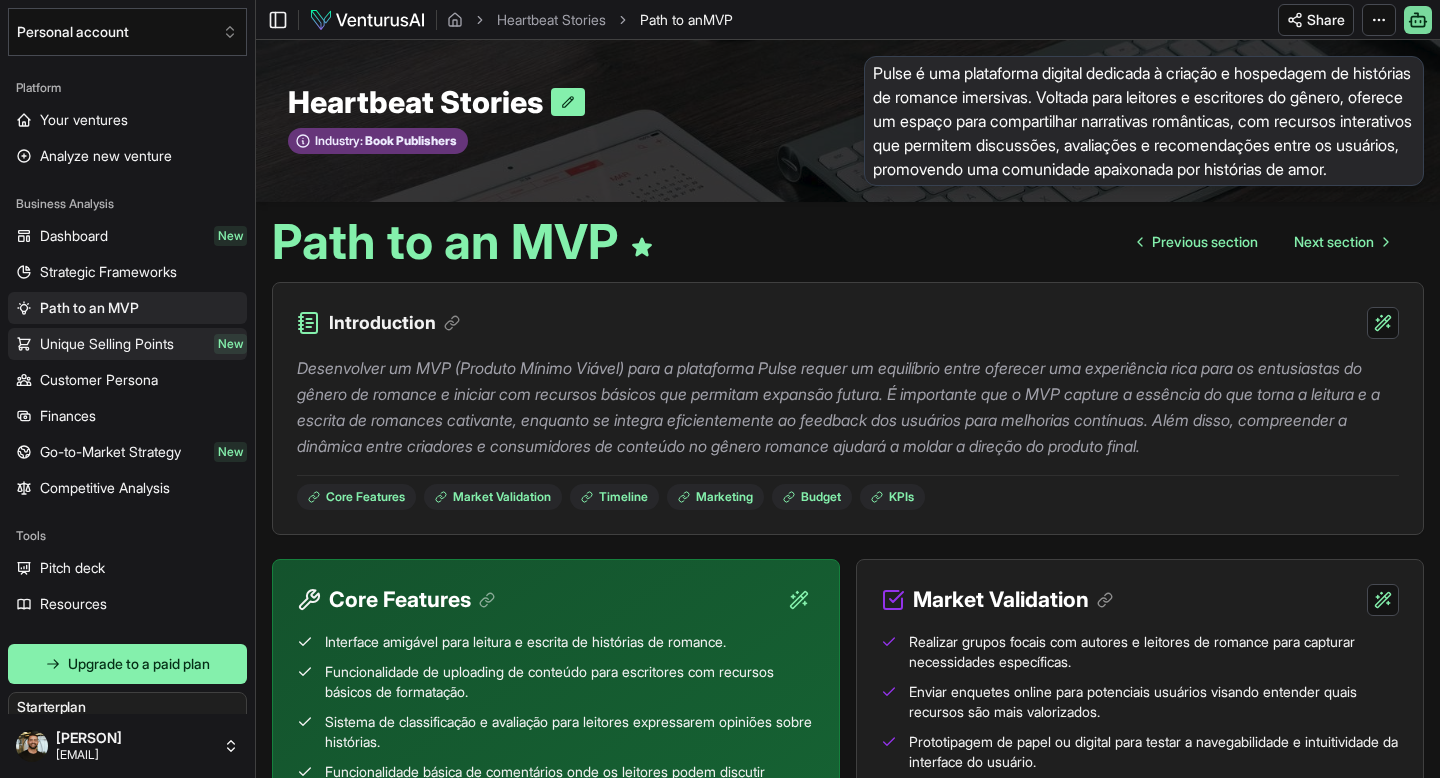 click on "Unique Selling Points" at bounding box center (107, 344) 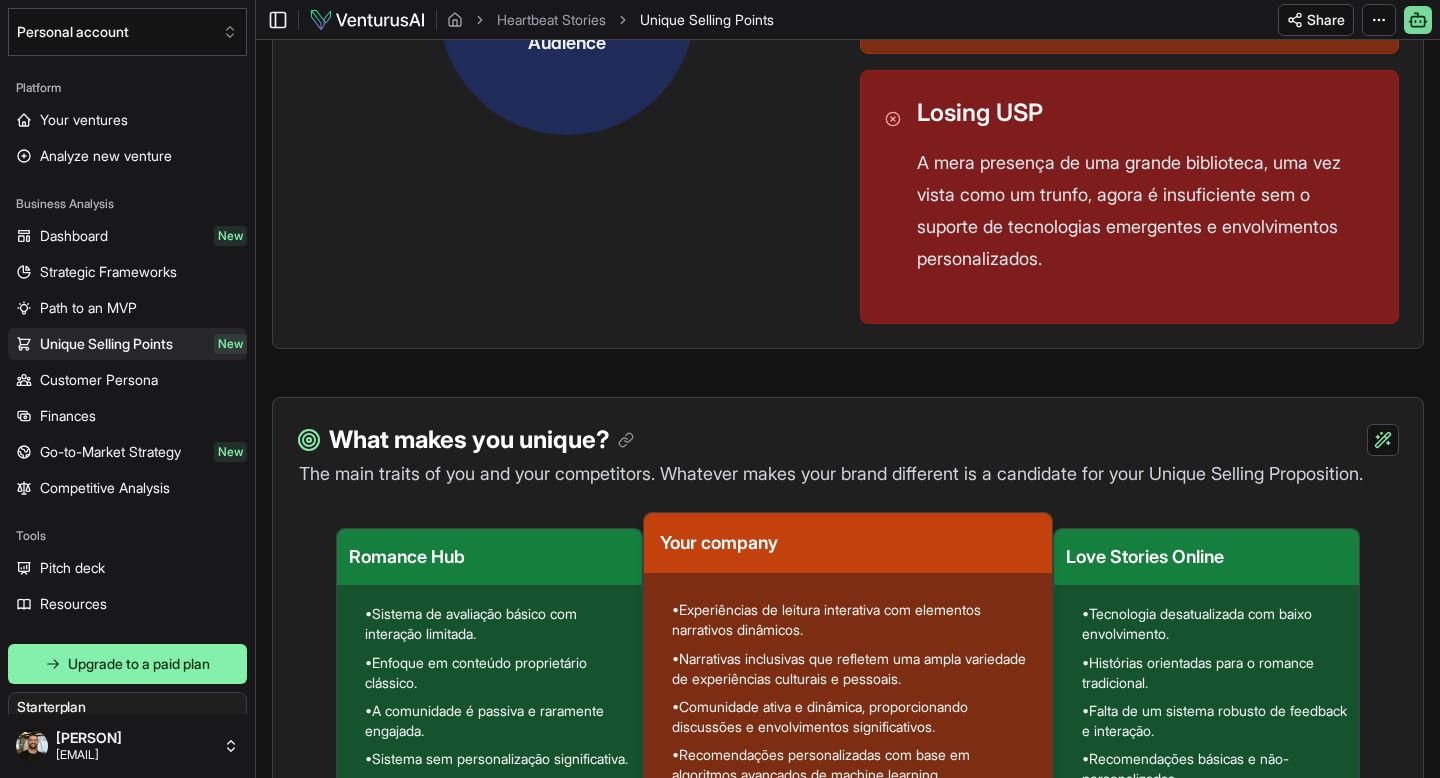 scroll, scrollTop: 1146, scrollLeft: 0, axis: vertical 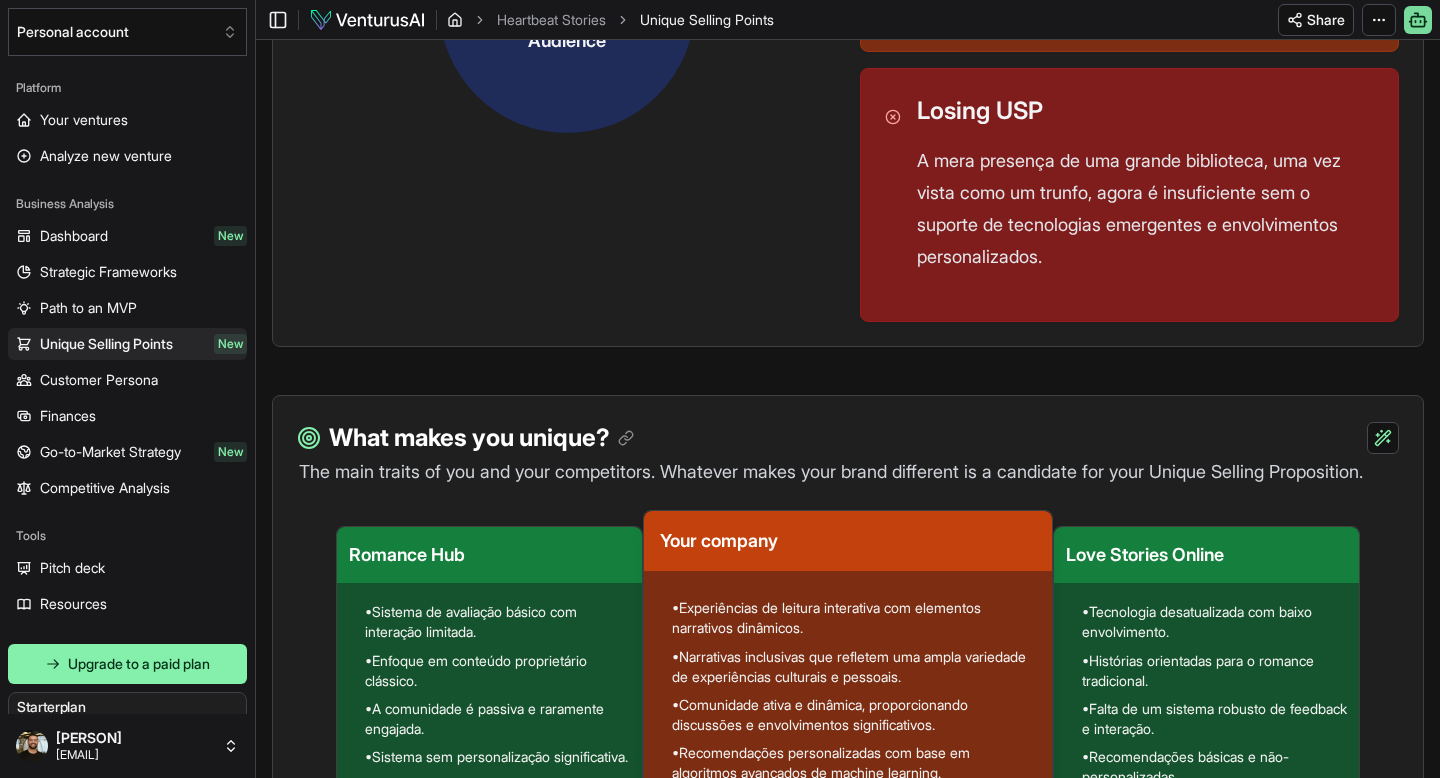 click 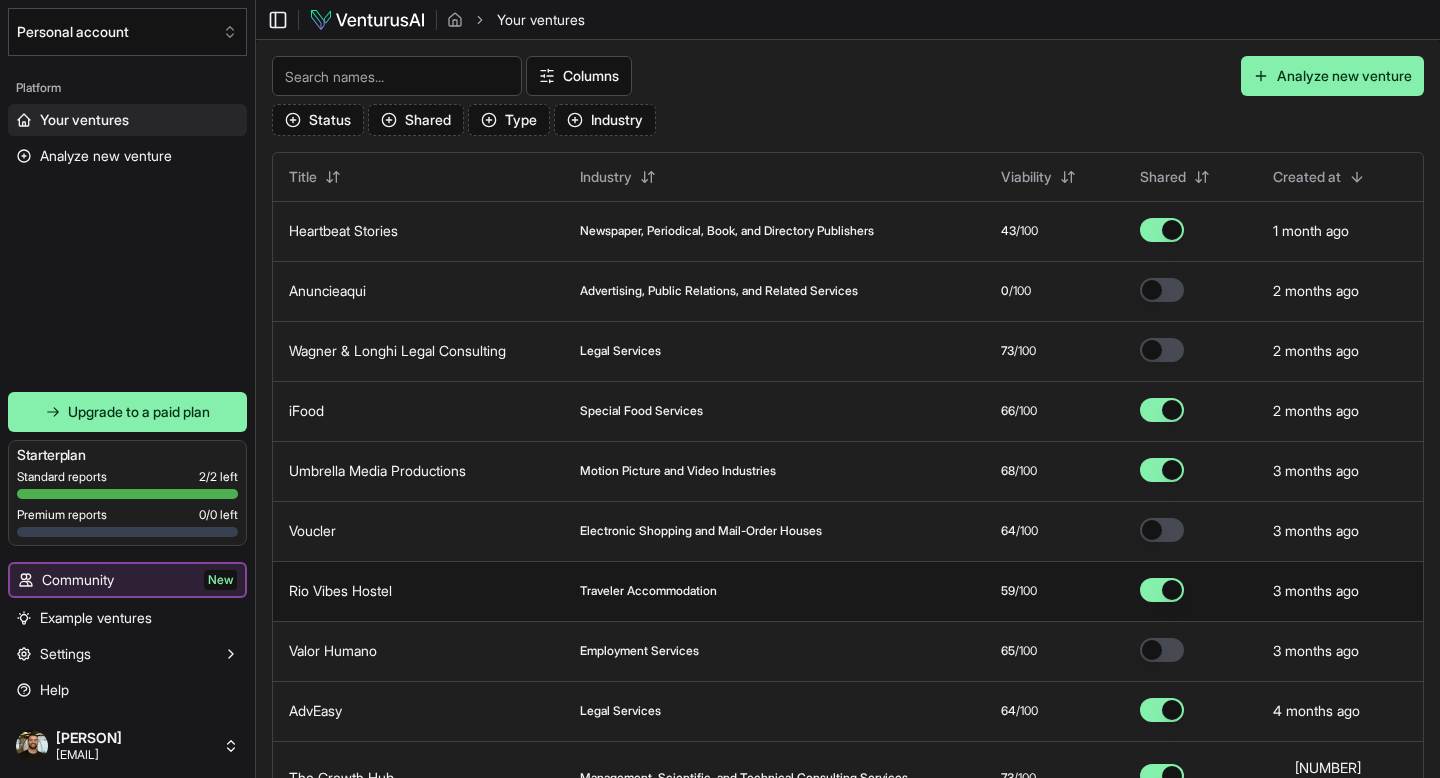 scroll, scrollTop: 180, scrollLeft: 0, axis: vertical 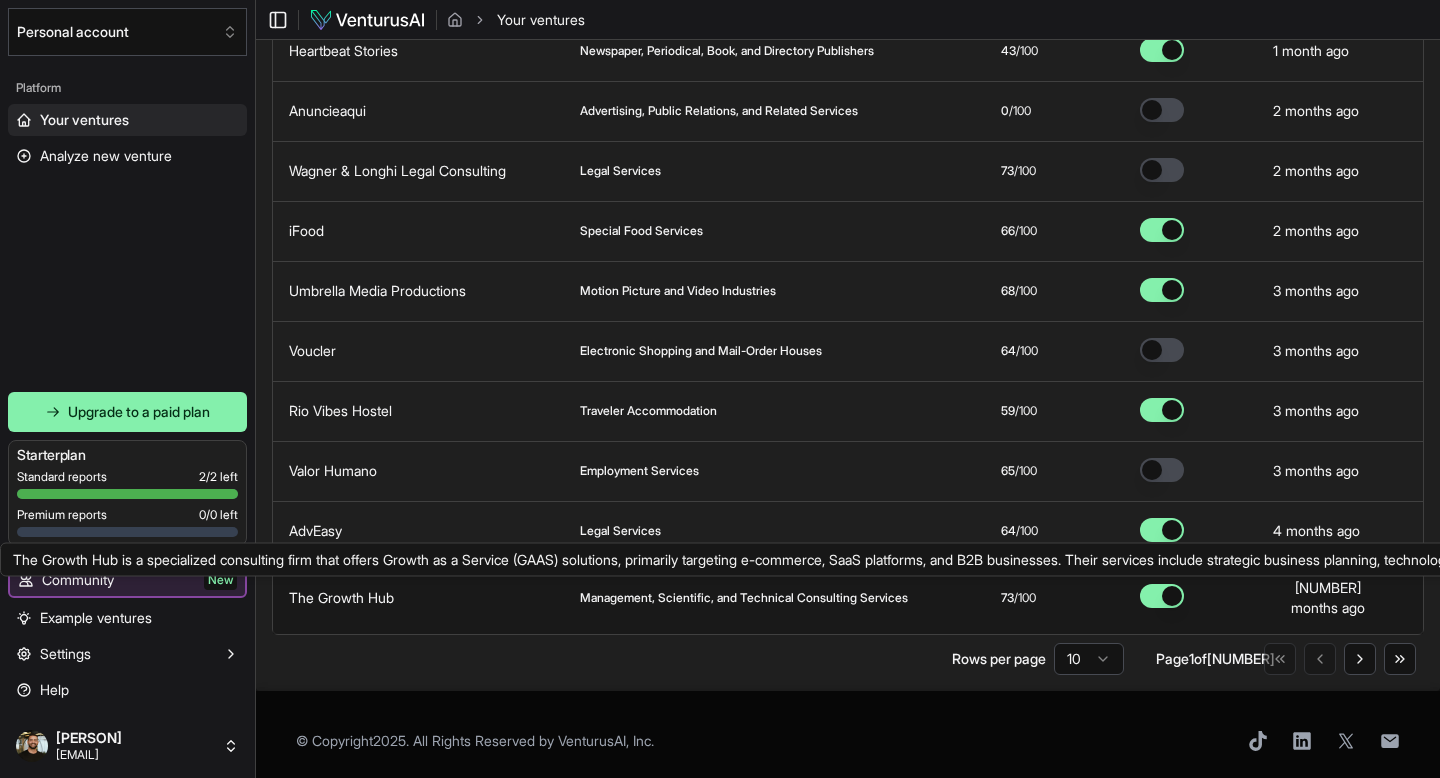click on "The Growth Hub" at bounding box center [341, 597] 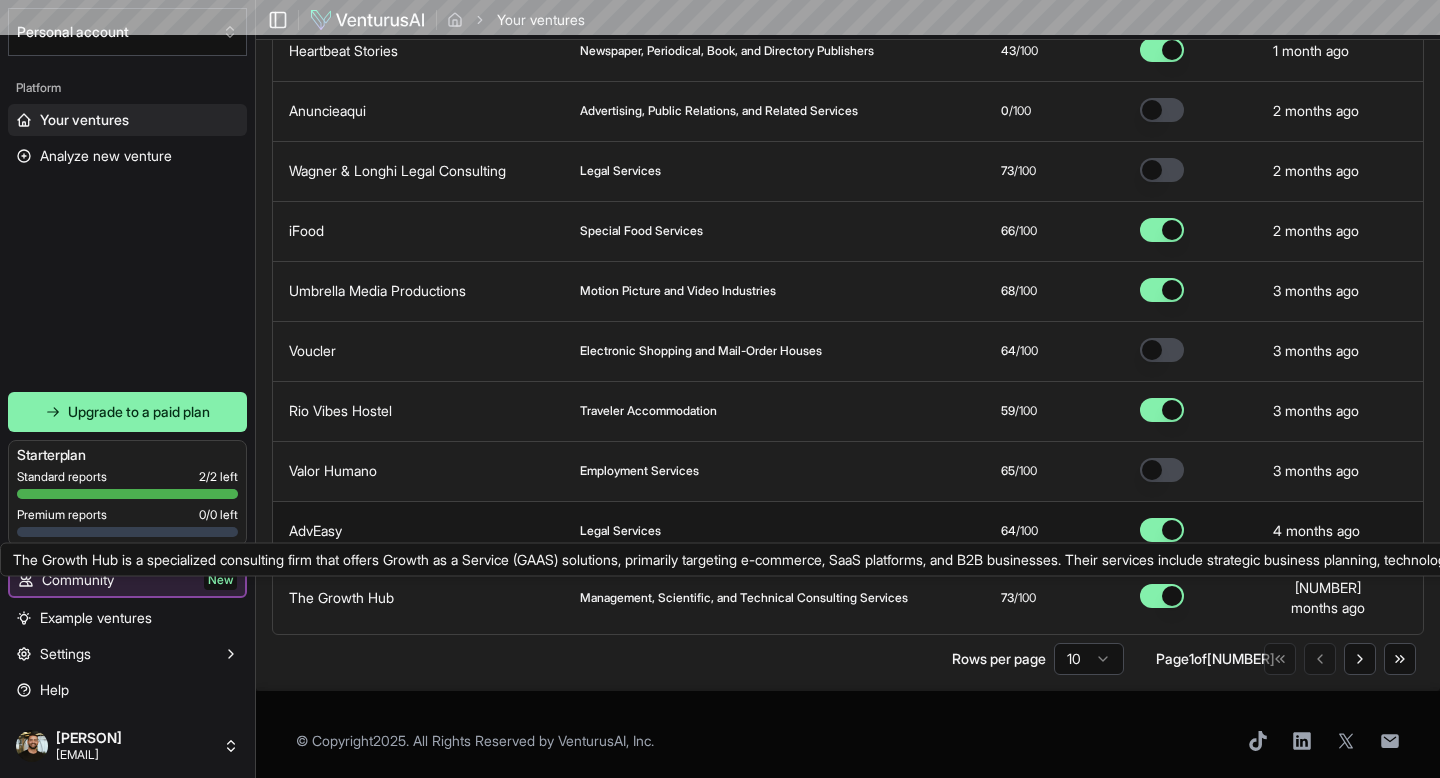 scroll, scrollTop: 0, scrollLeft: 0, axis: both 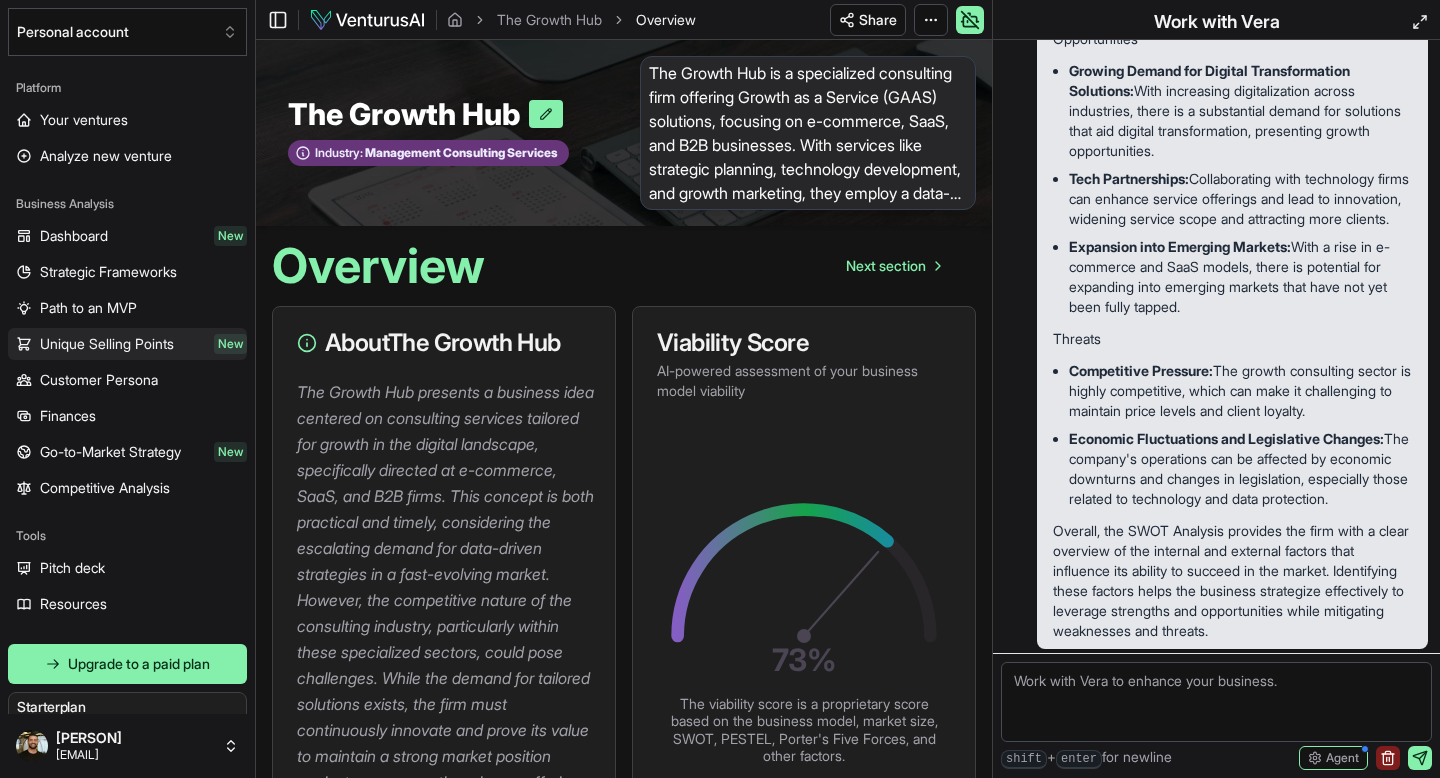 click on "Unique Selling Points" at bounding box center [107, 344] 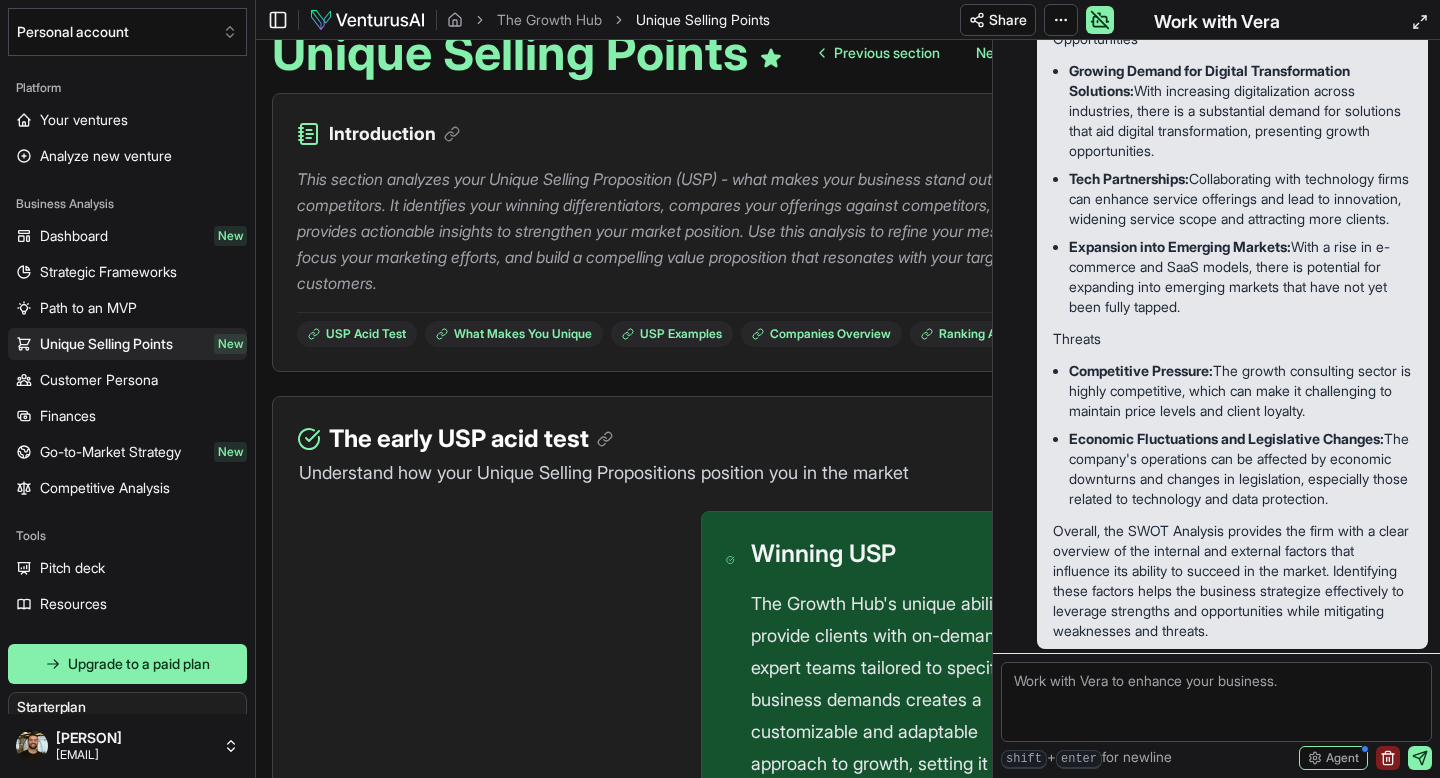 scroll, scrollTop: 219, scrollLeft: 0, axis: vertical 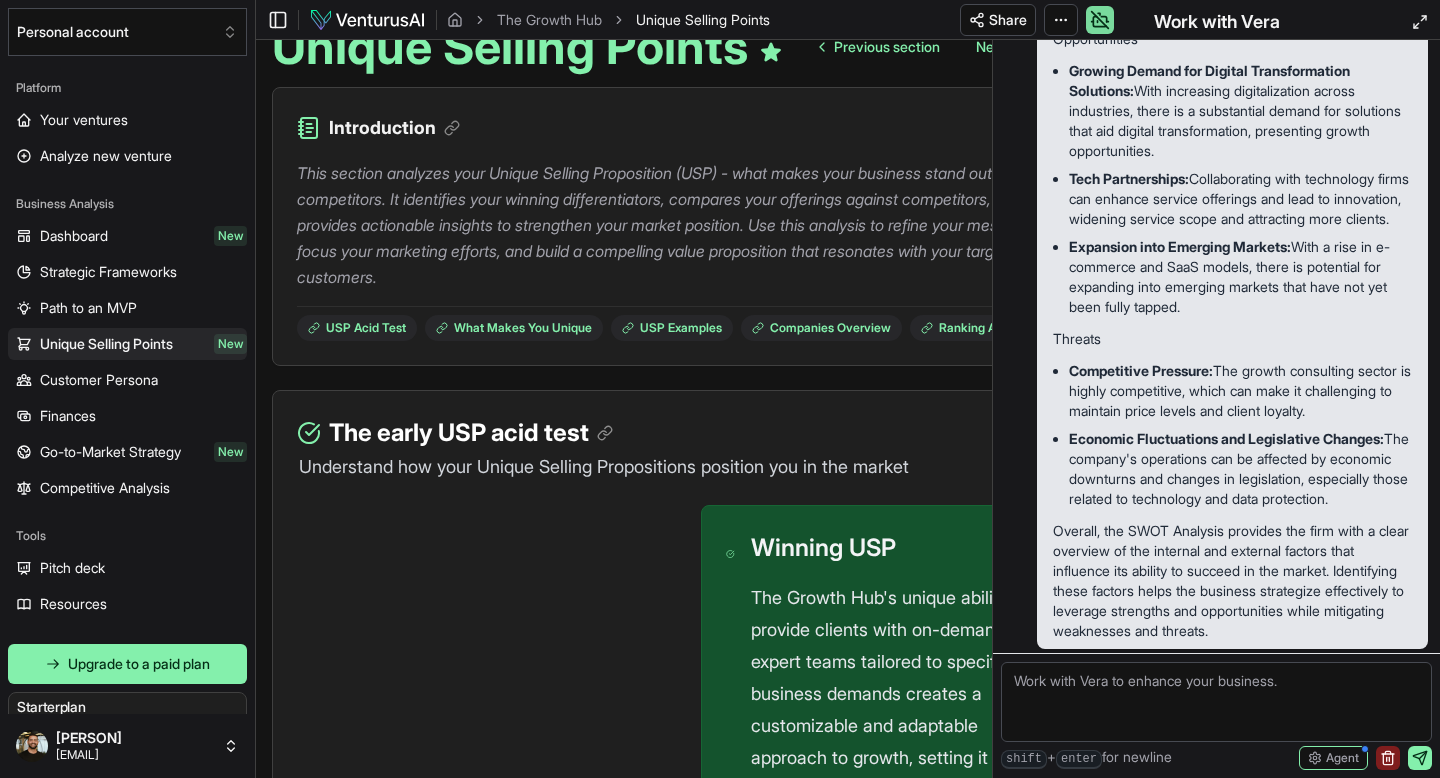 click 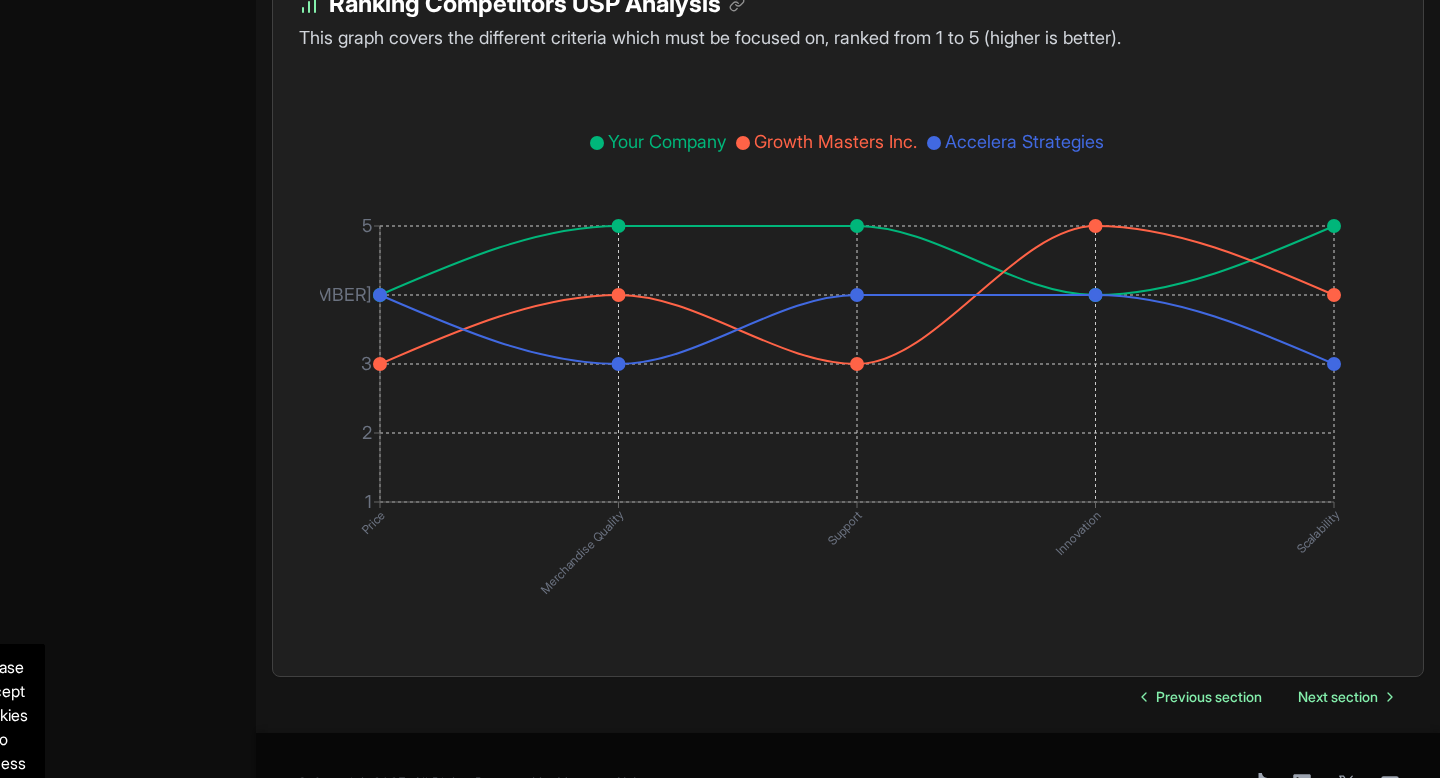 scroll, scrollTop: 3589, scrollLeft: 0, axis: vertical 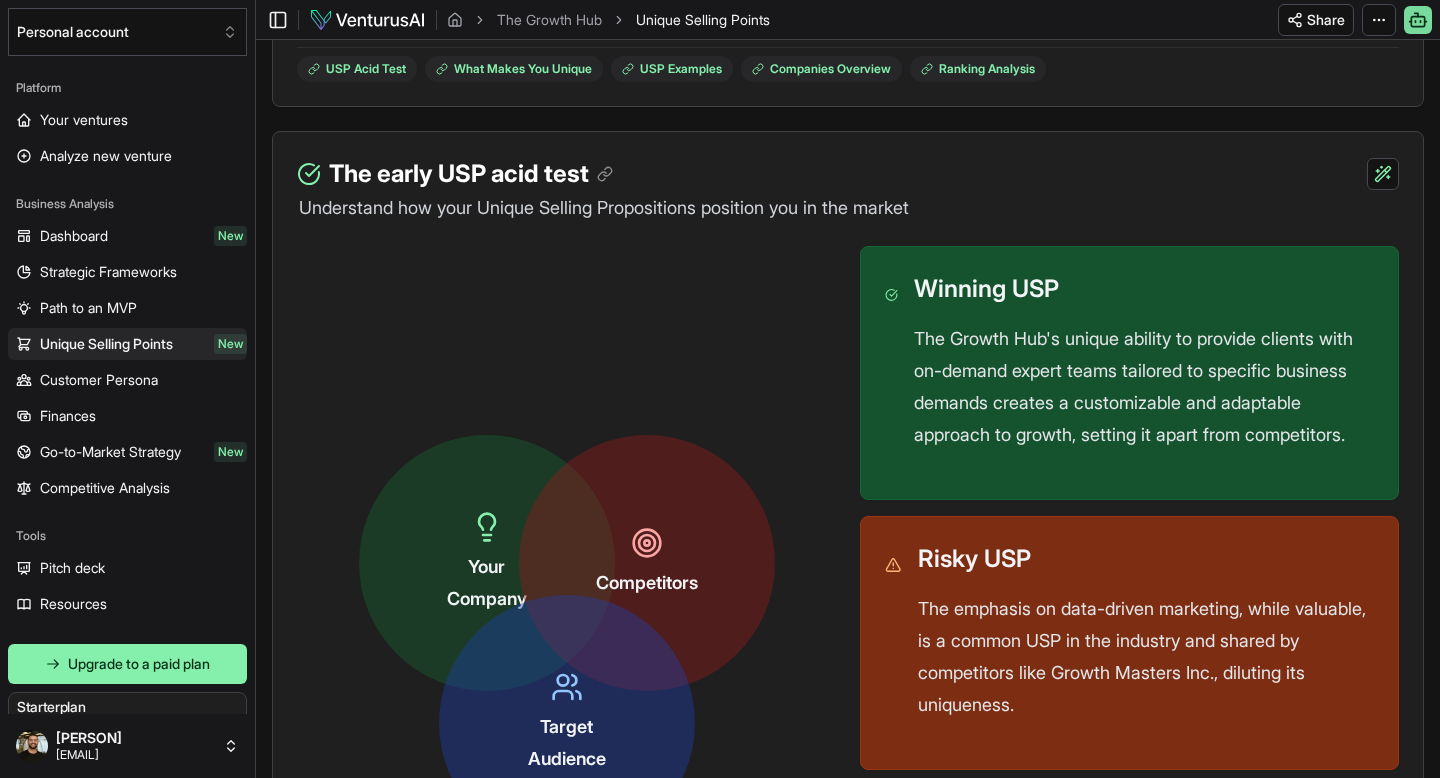 click on "The early USP acid test" at bounding box center [471, 174] 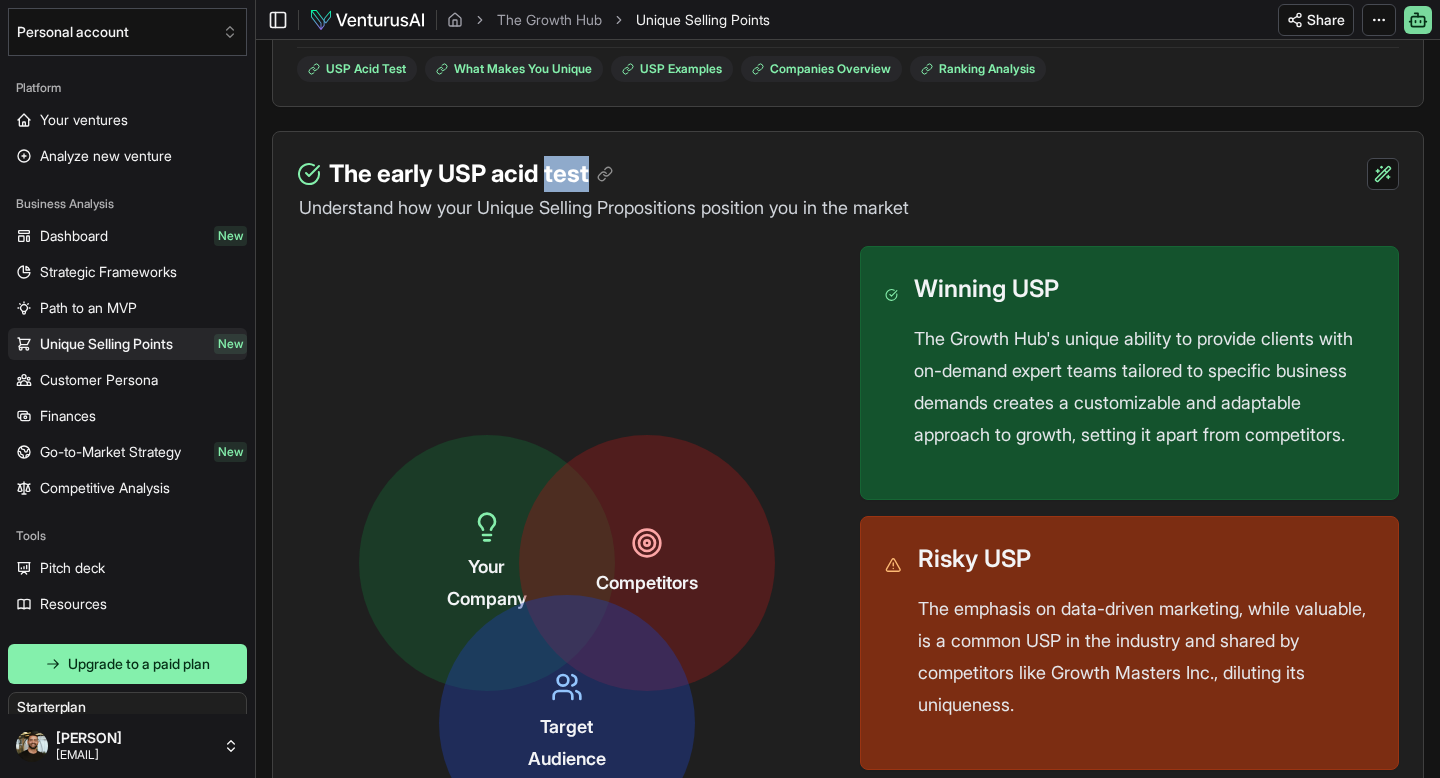 click on "The early USP acid test" at bounding box center [471, 174] 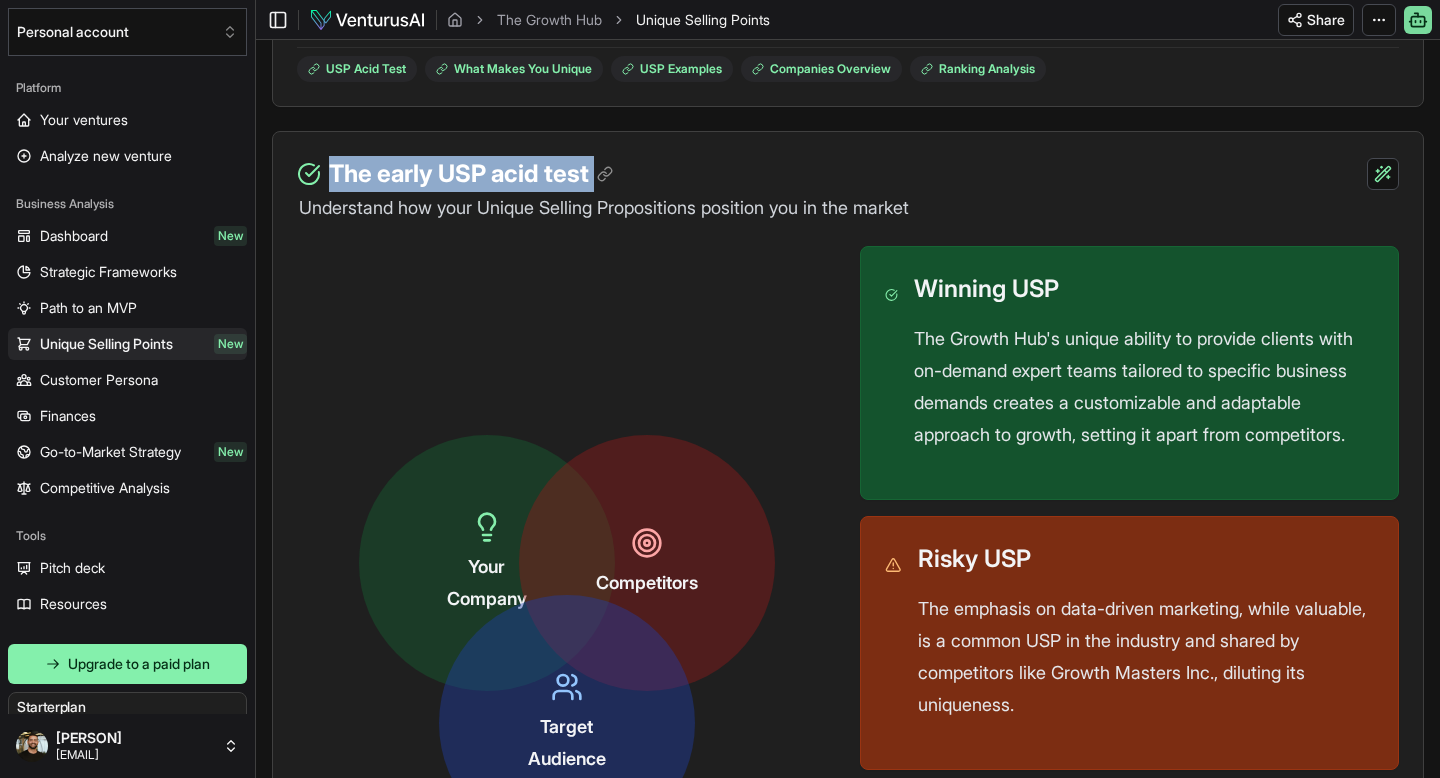 click on "The early USP acid test" at bounding box center [471, 174] 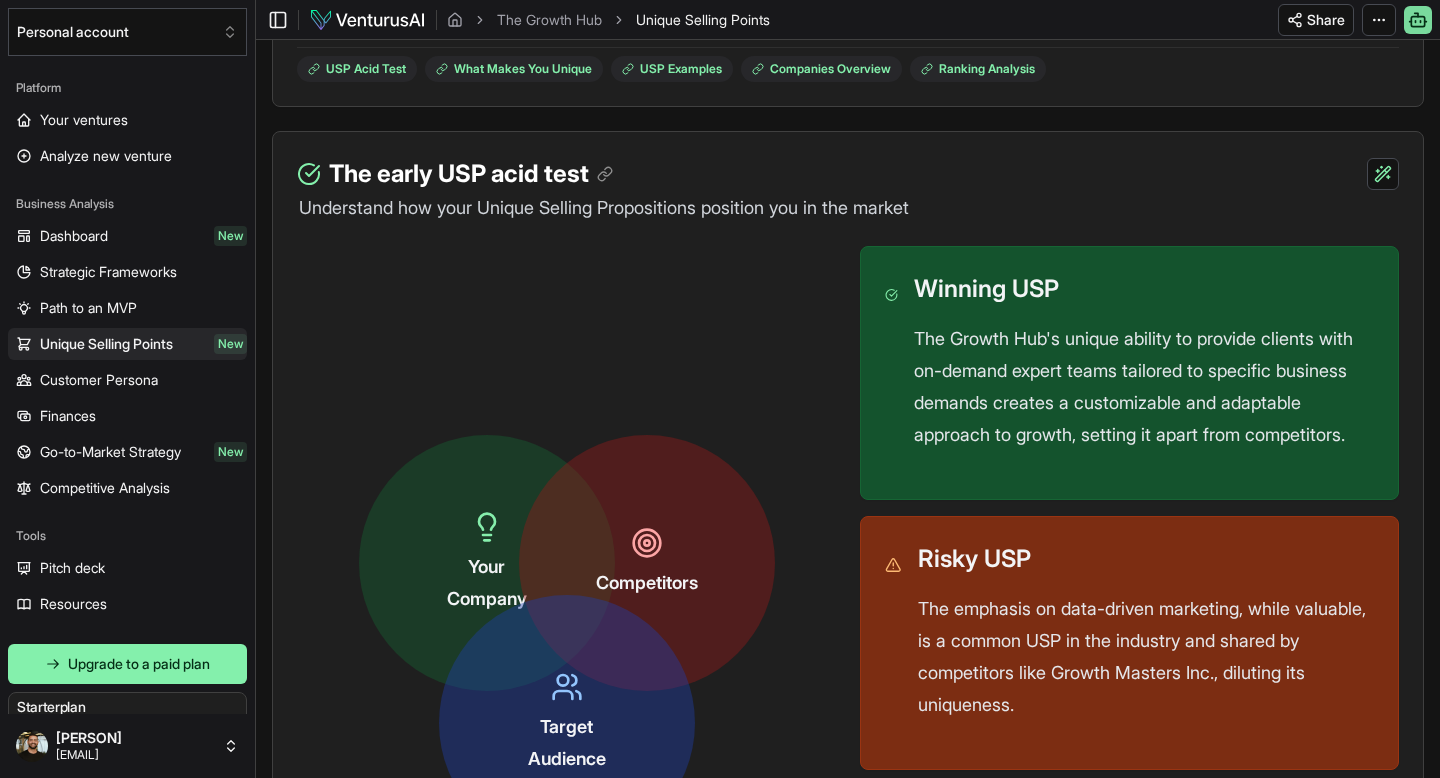 click on "Understand how your Unique Selling Propositions position you in the market" at bounding box center [848, 208] 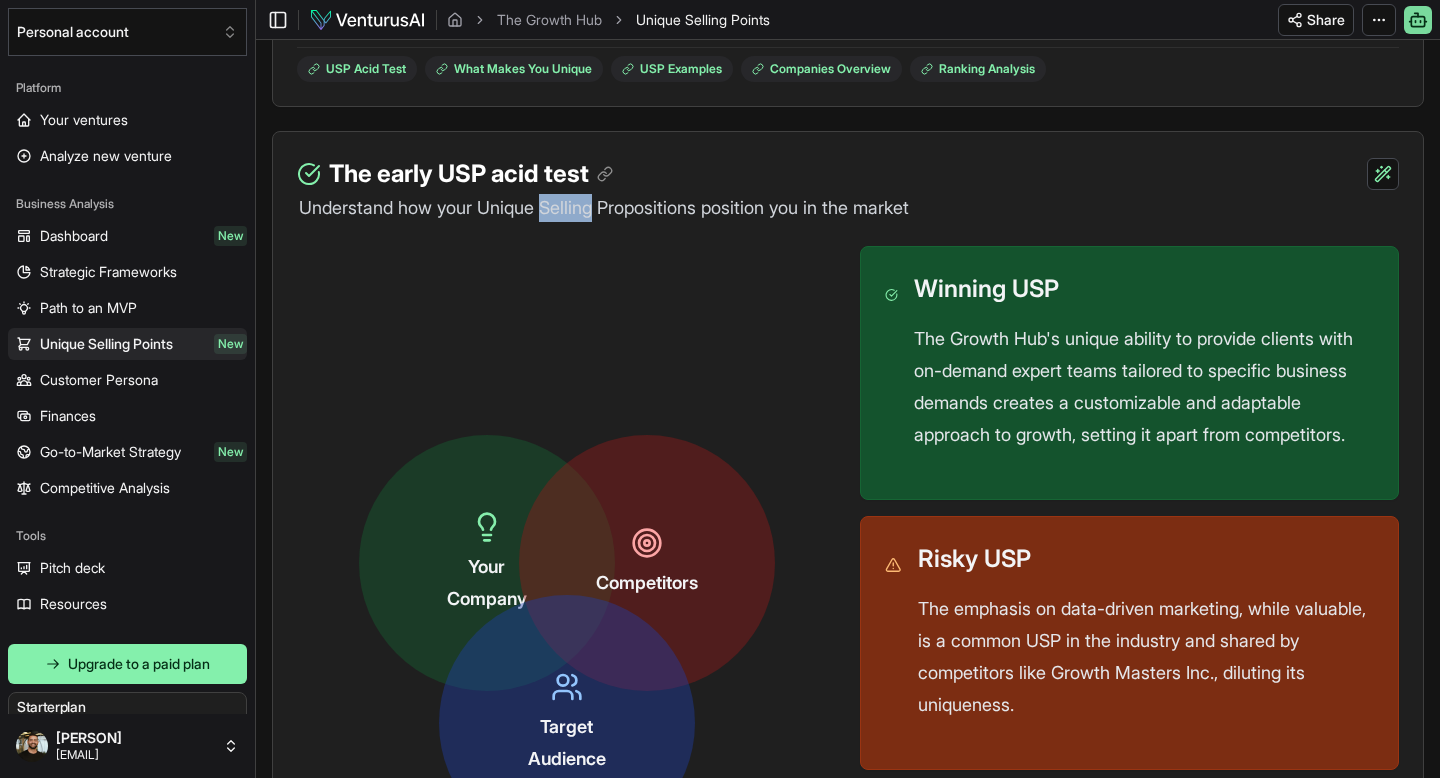 click on "Understand how your Unique Selling Propositions position you in the market" at bounding box center [848, 208] 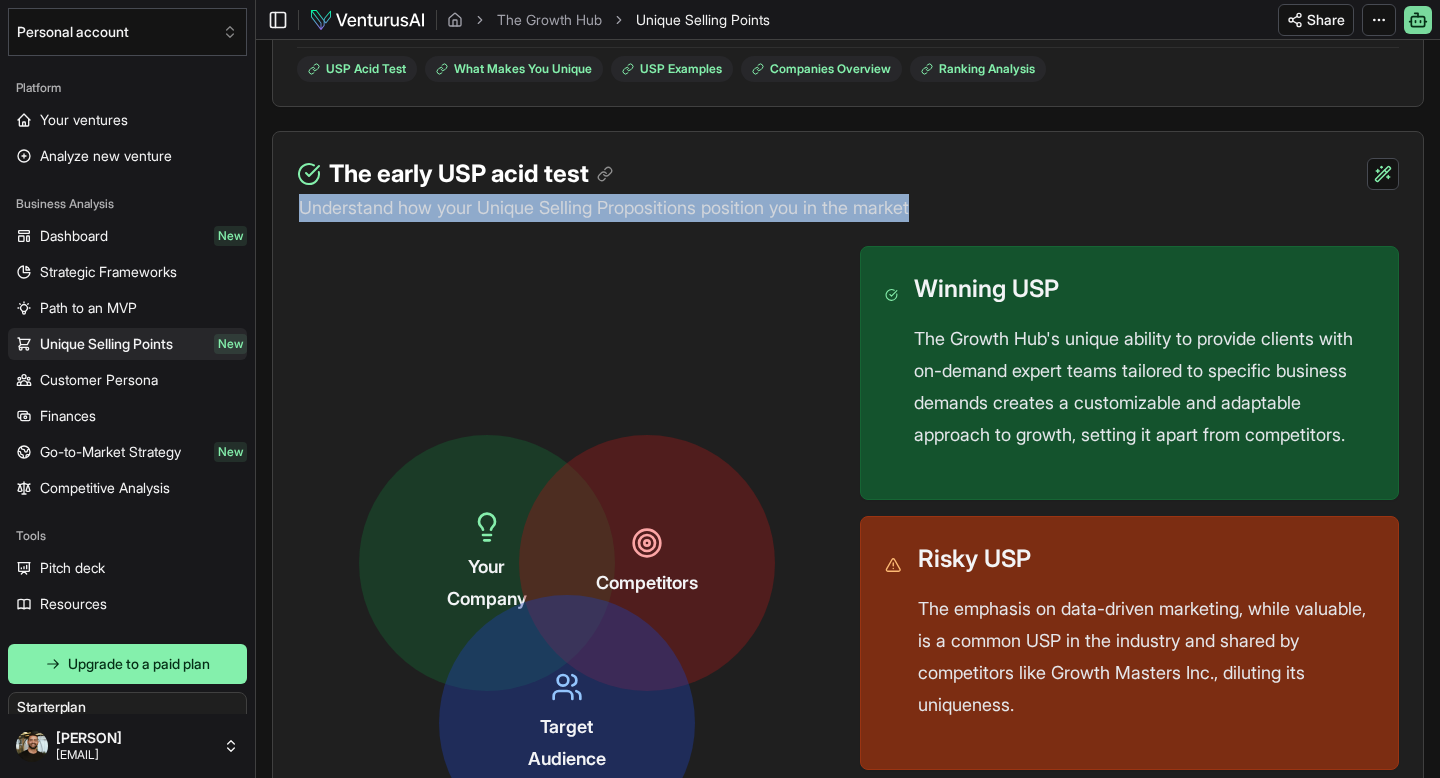 click on "Understand how your Unique Selling Propositions position you in the market" at bounding box center (848, 208) 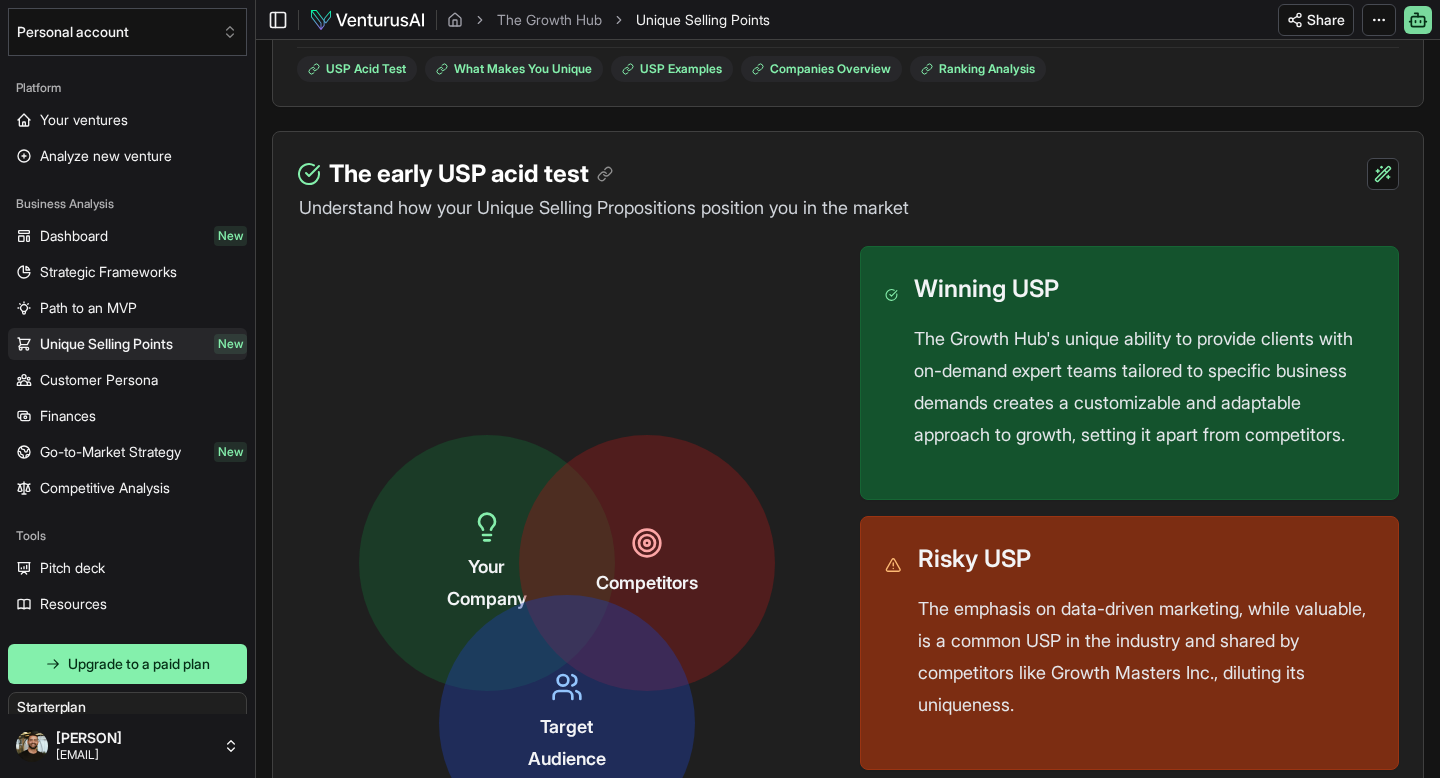 click on "The early USP acid test" at bounding box center [471, 174] 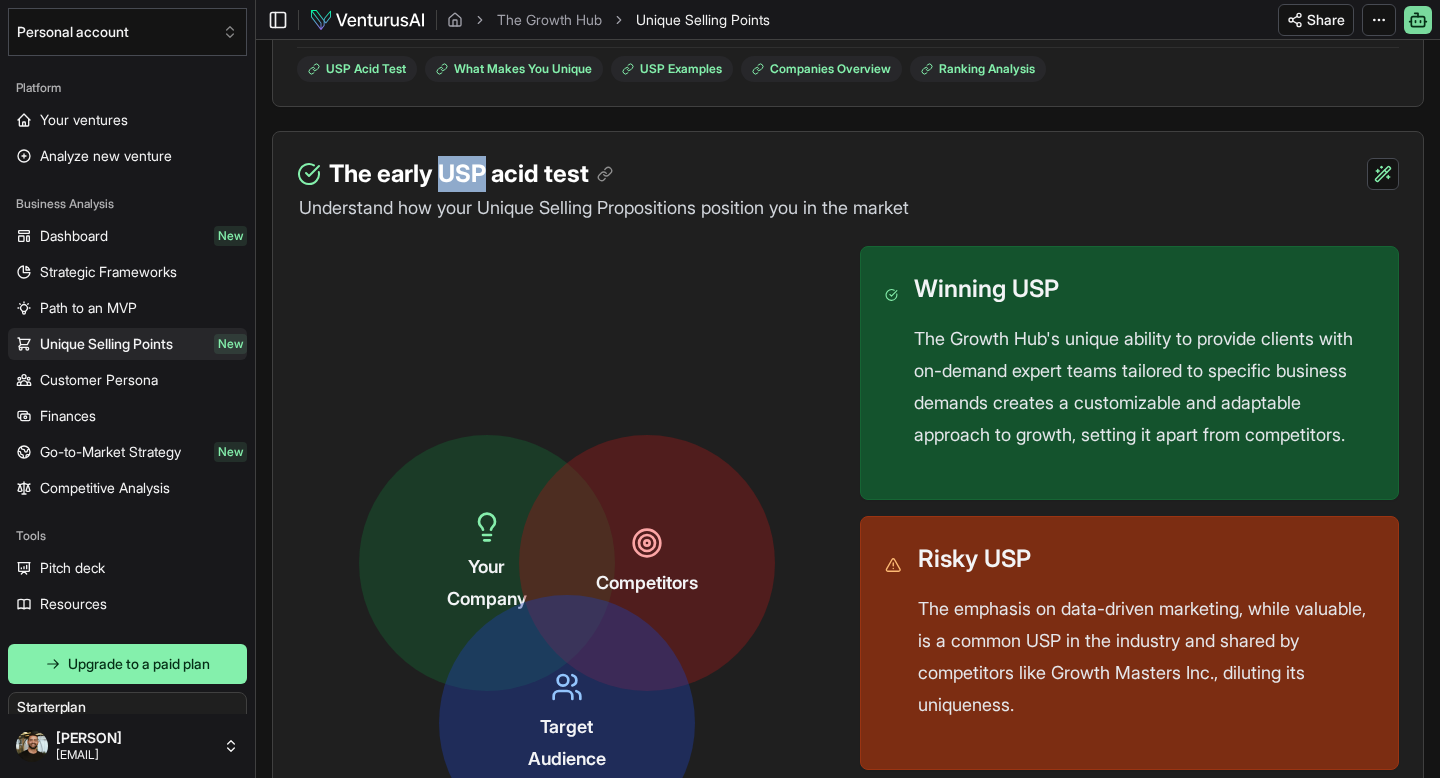 click on "The early USP acid test" at bounding box center (471, 174) 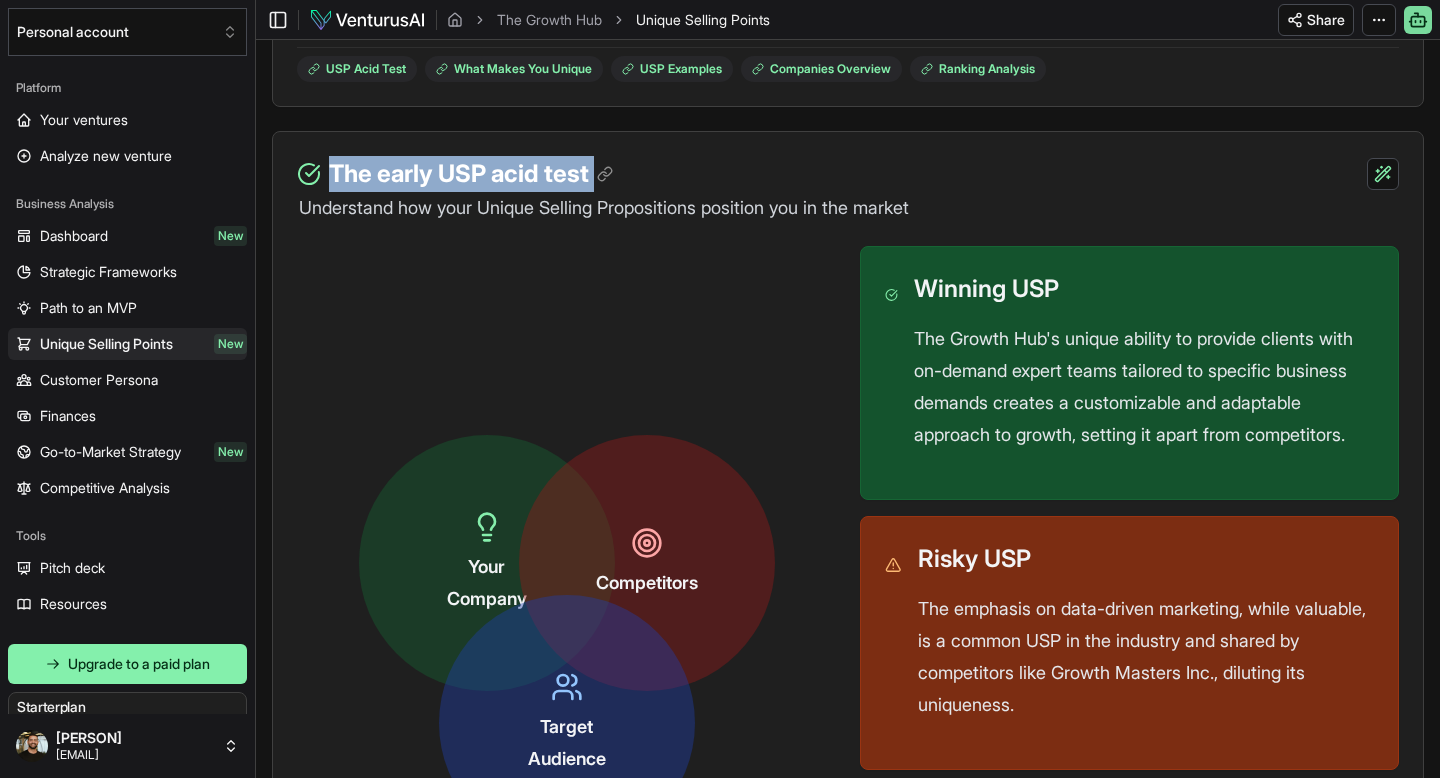 click on "The early USP acid test" at bounding box center (471, 174) 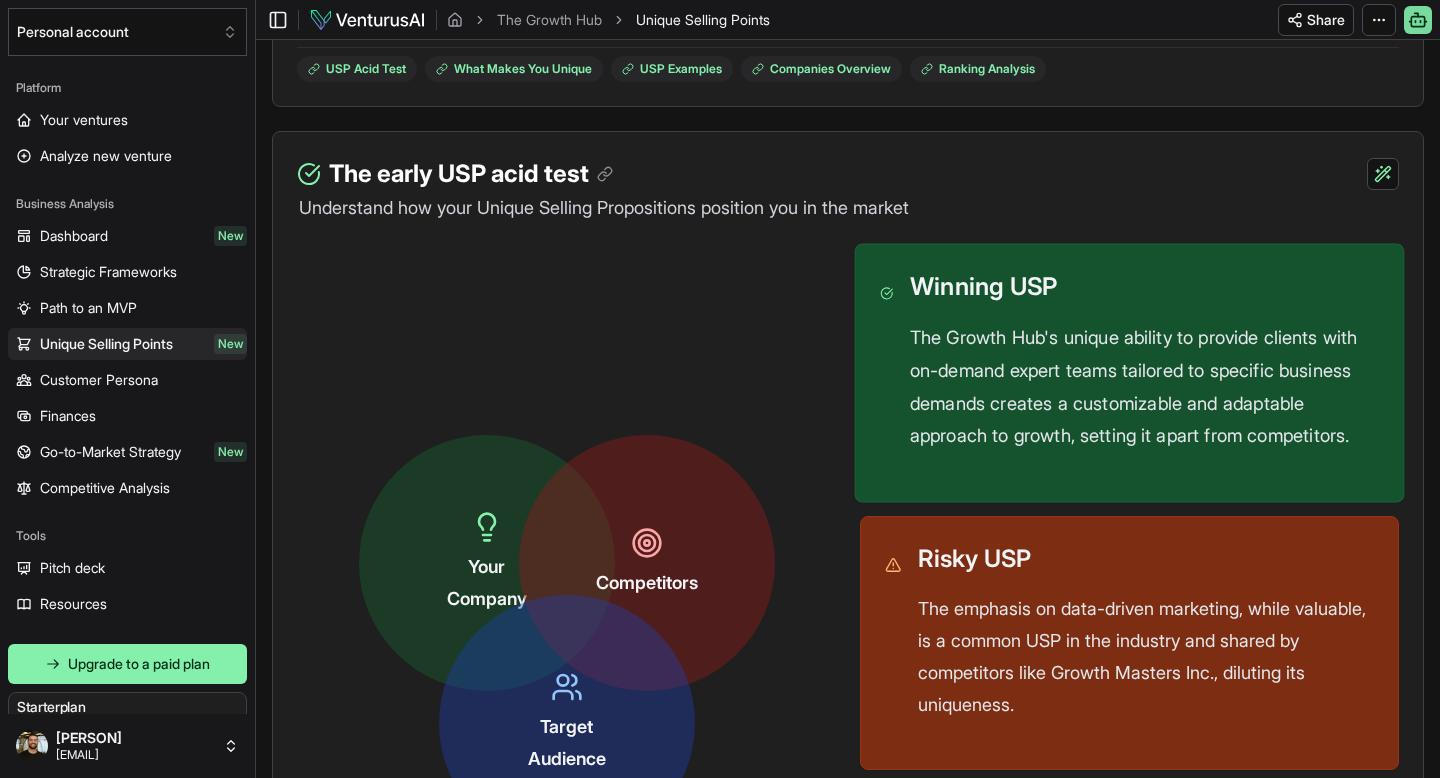 click on "Winning USP" at bounding box center [1144, 287] 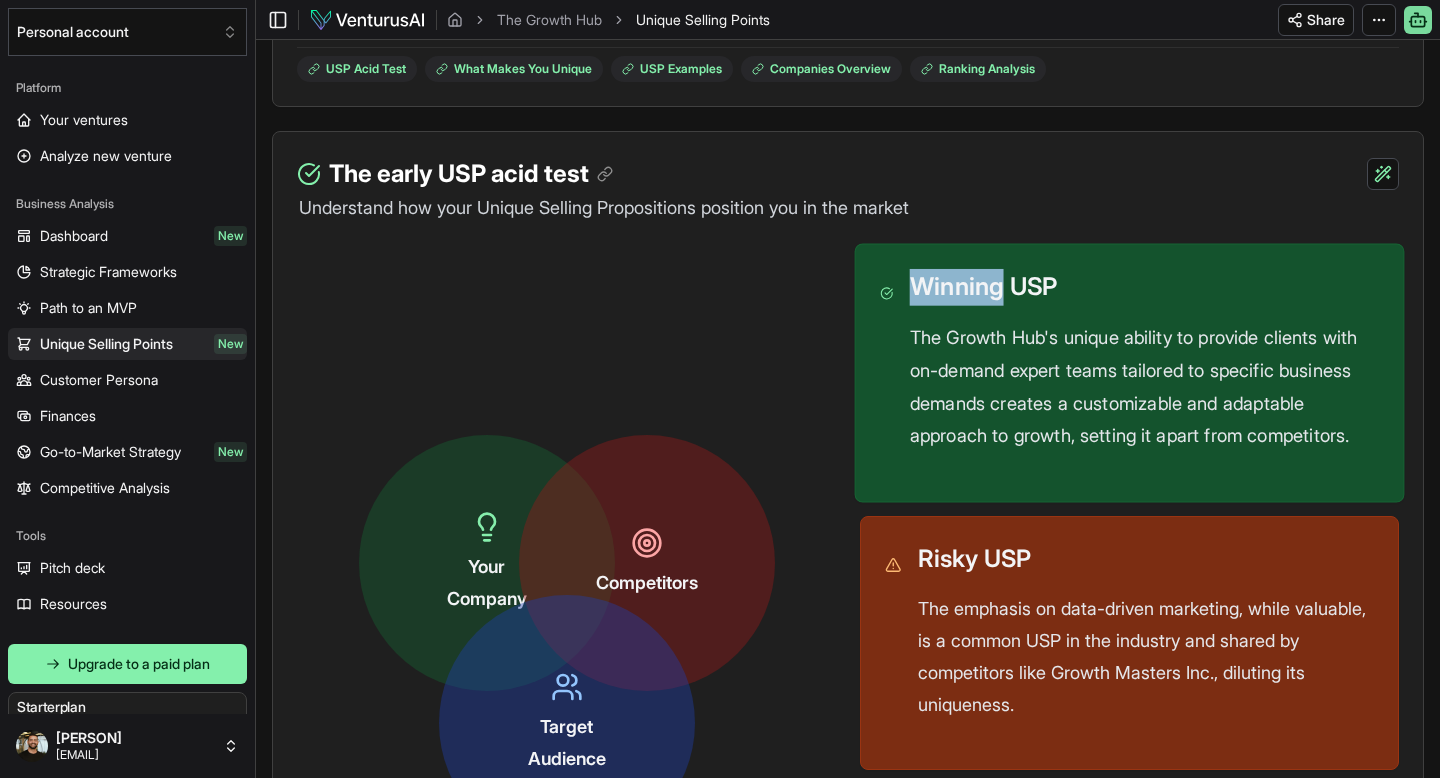 click on "Winning USP" at bounding box center (1144, 287) 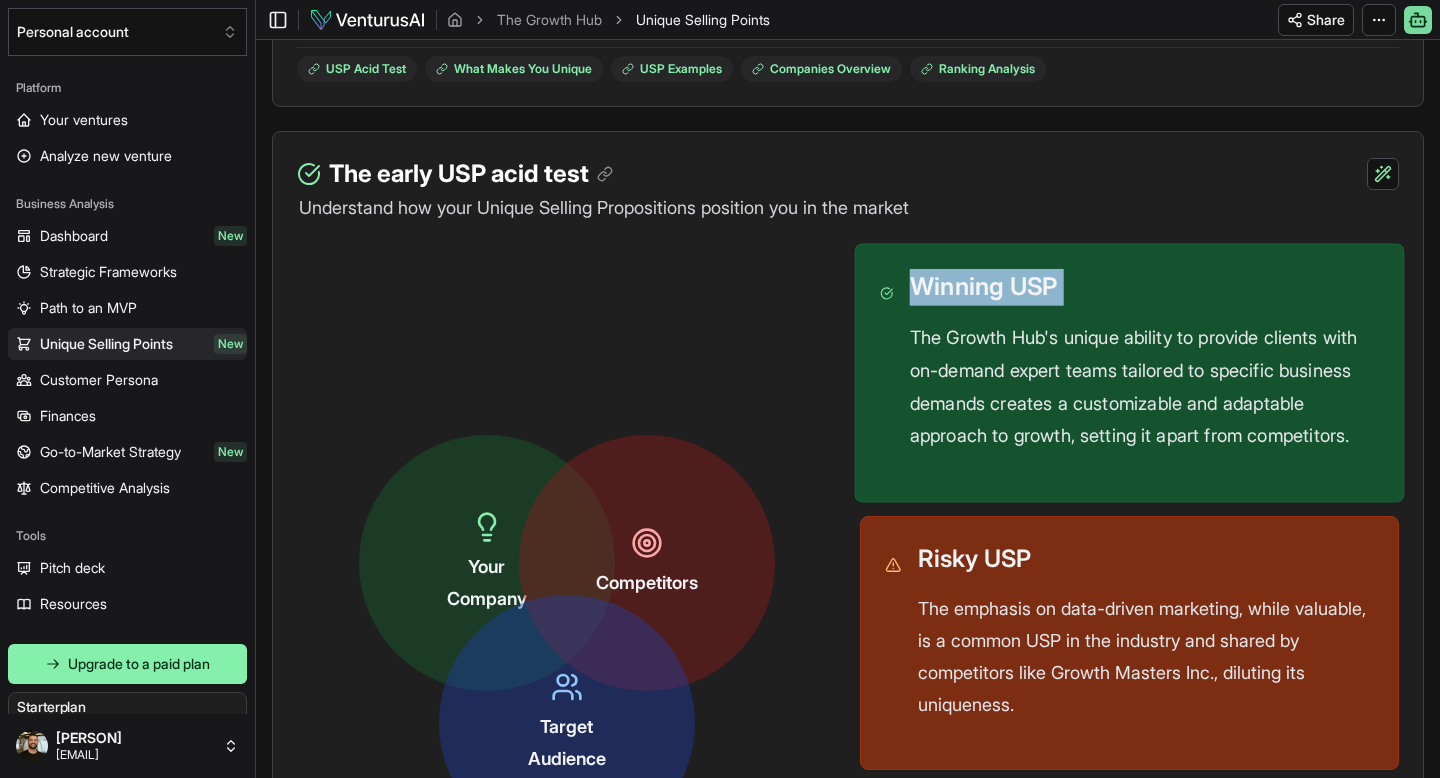 click on "Winning USP" at bounding box center (1144, 287) 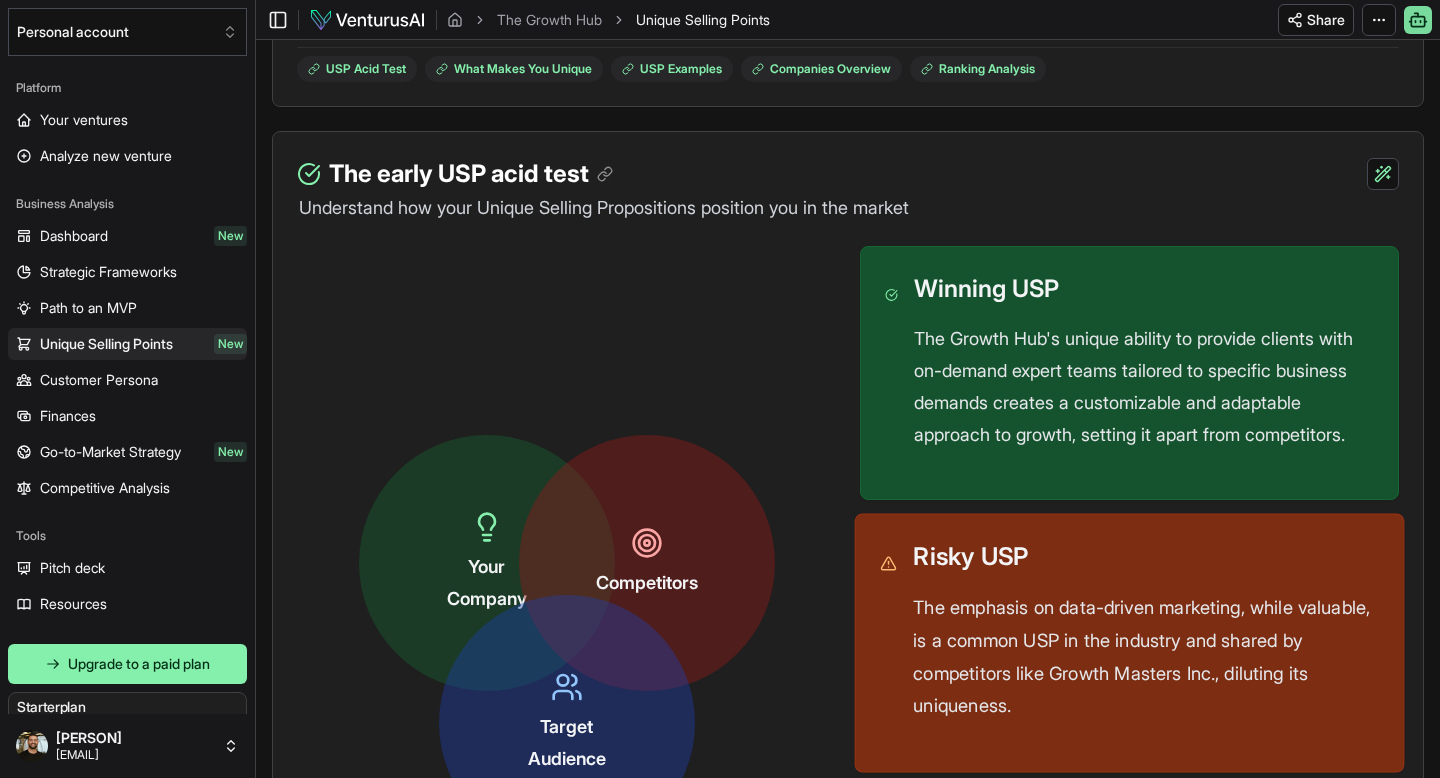 click on "Risky USP" at bounding box center (1146, 557) 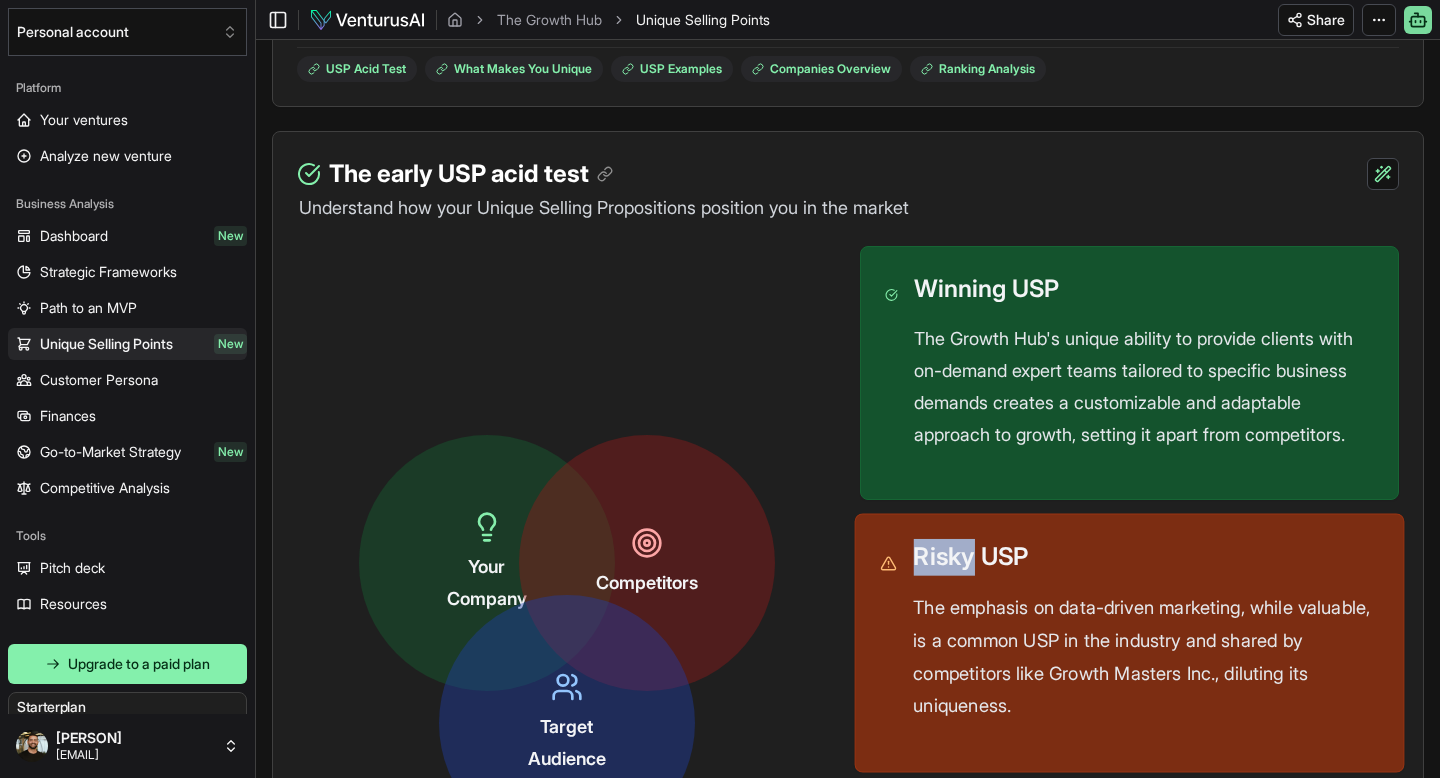 click on "Risky USP" at bounding box center (1146, 557) 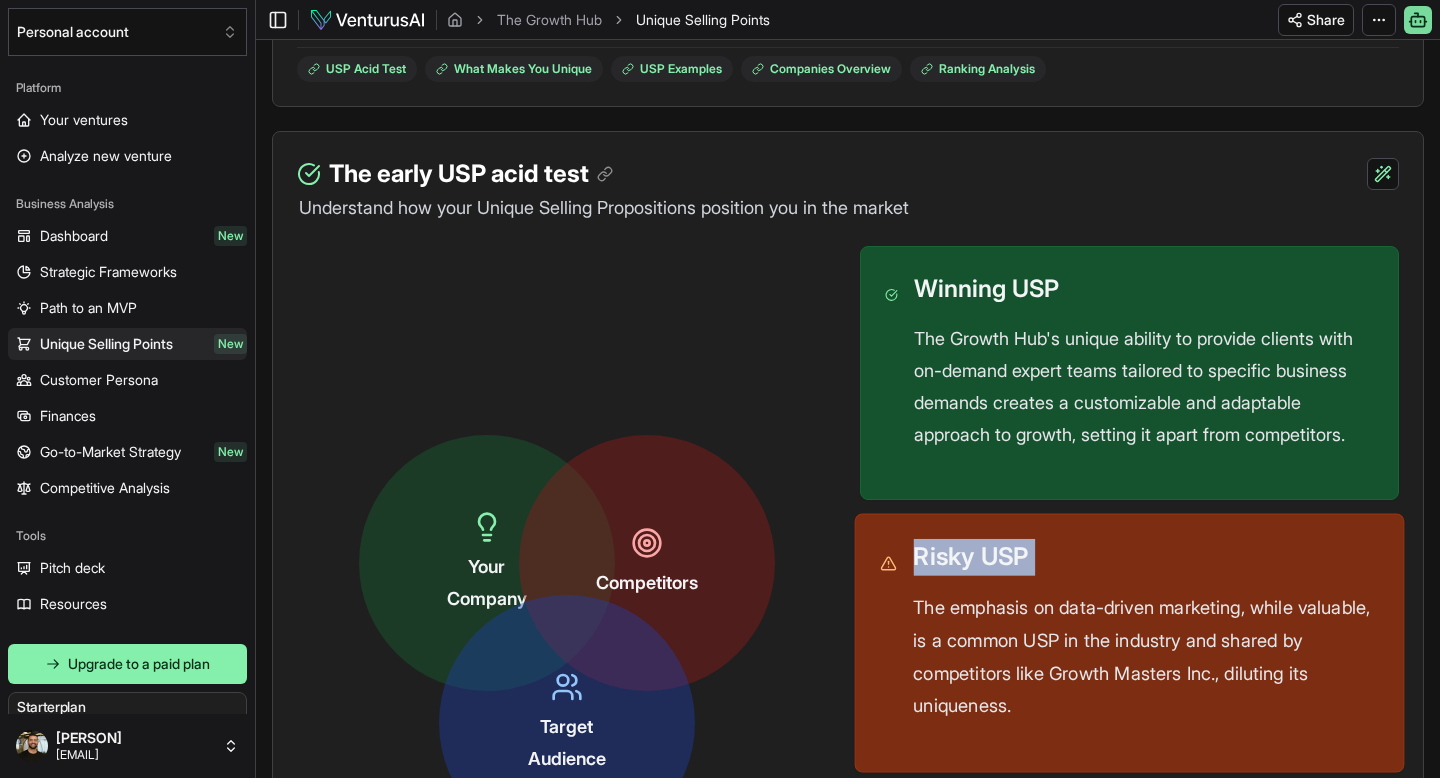 click on "Risky USP" at bounding box center (1146, 557) 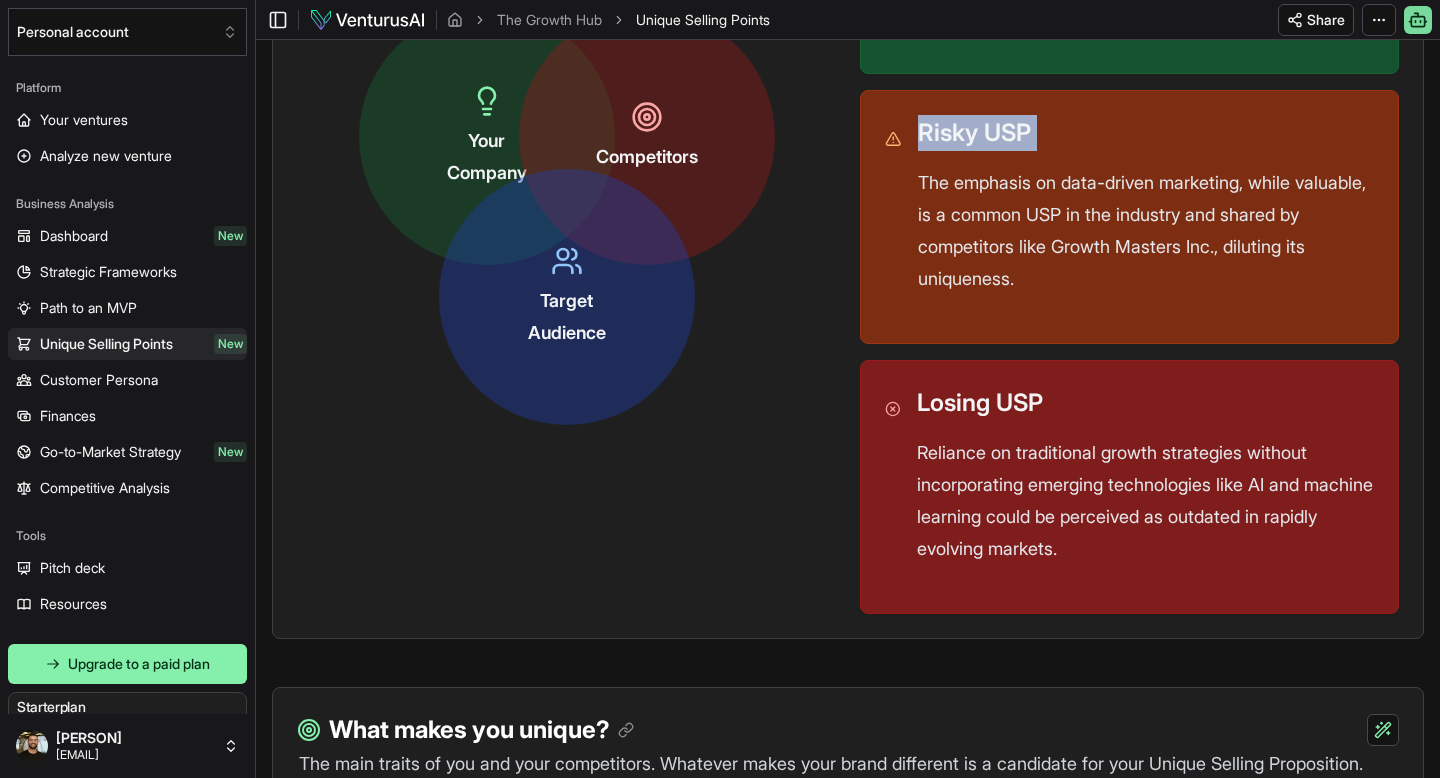 scroll, scrollTop: 830, scrollLeft: 0, axis: vertical 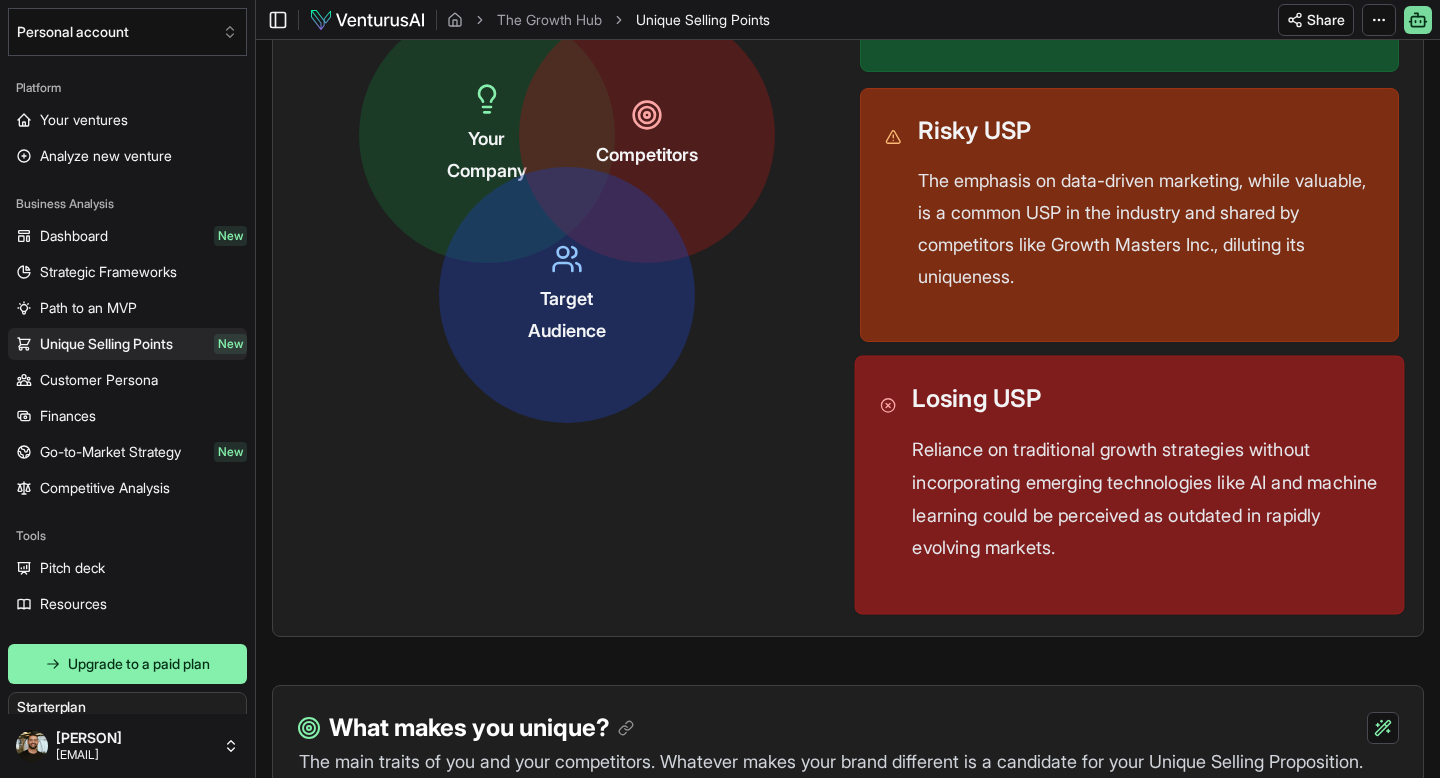 click on "Losing USP" at bounding box center (1145, 399) 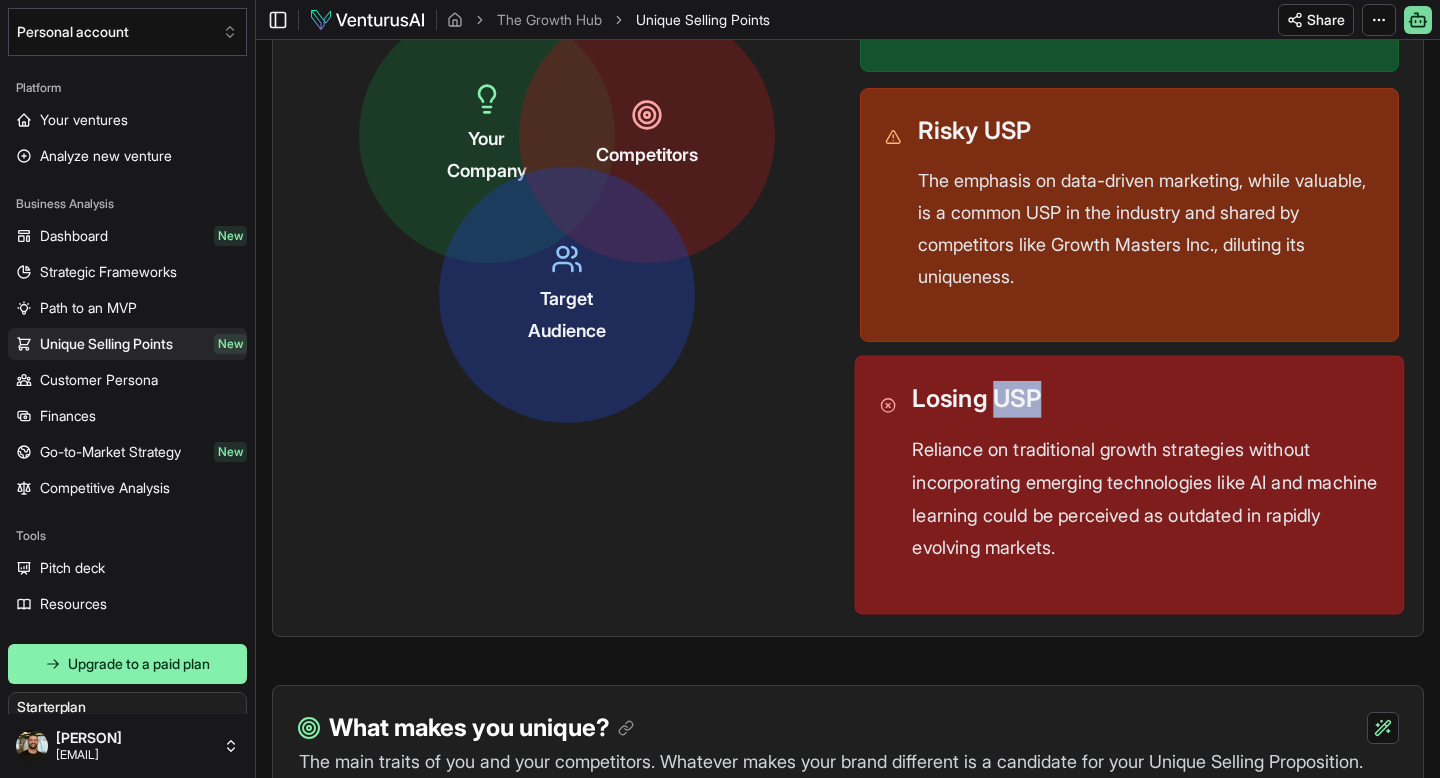 click on "Losing USP" at bounding box center (1145, 399) 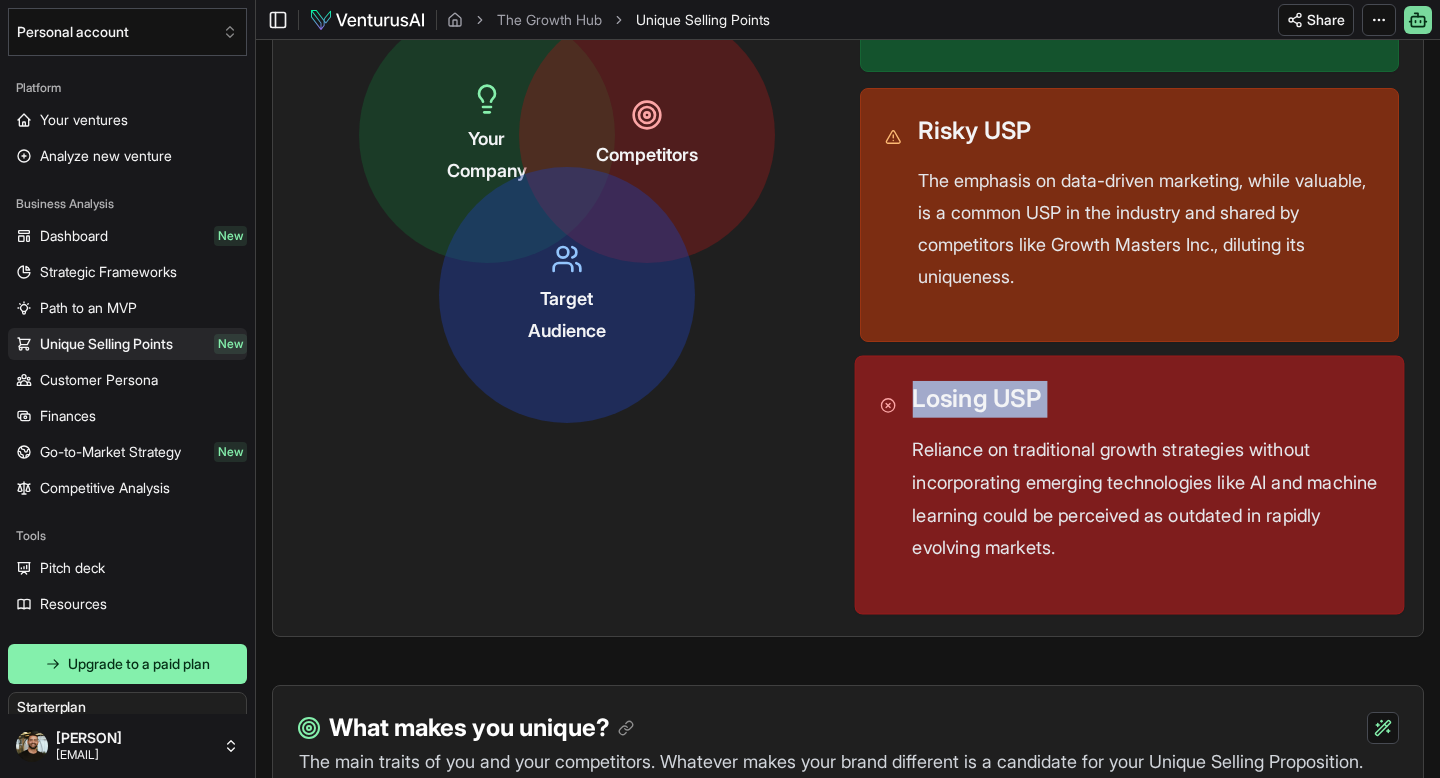 click on "Losing USP" at bounding box center (1145, 399) 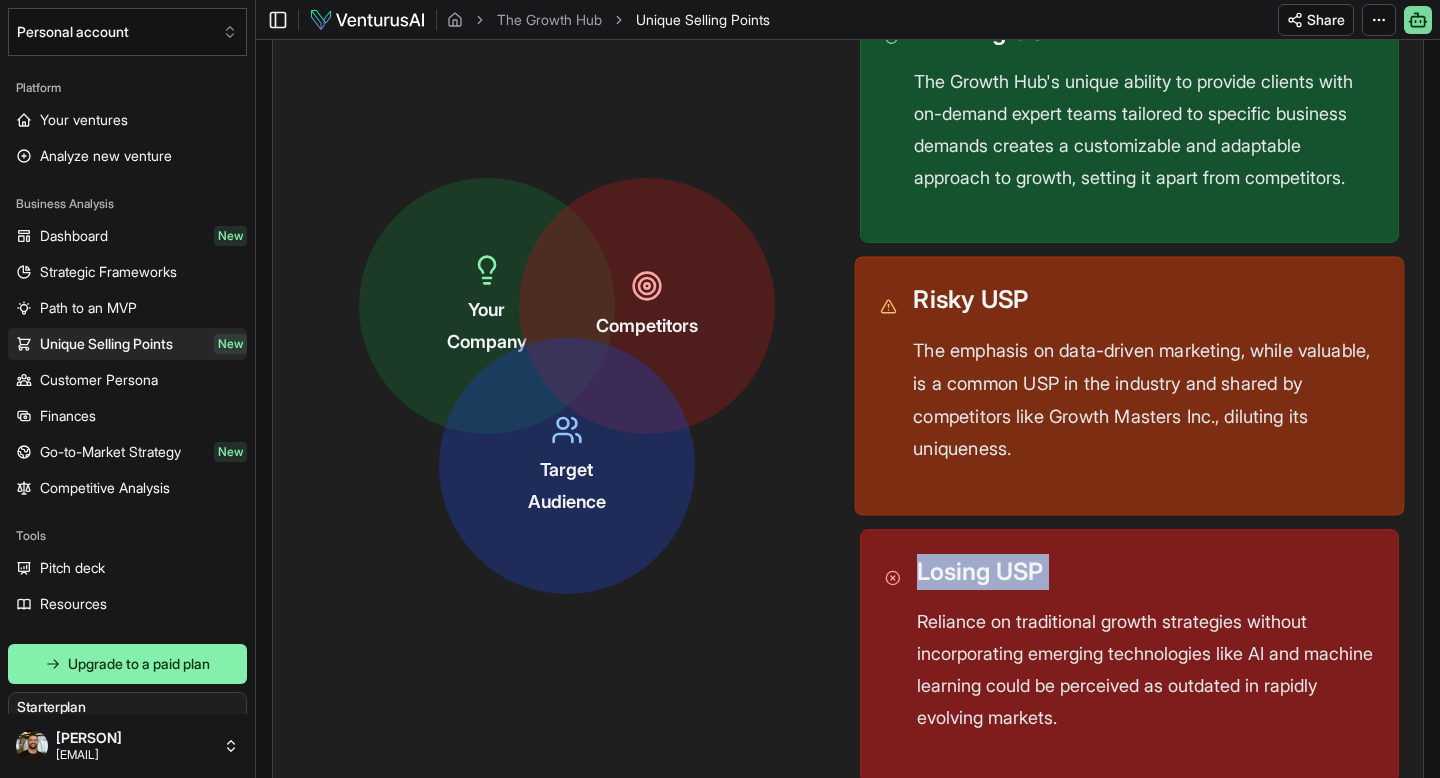scroll, scrollTop: 652, scrollLeft: 0, axis: vertical 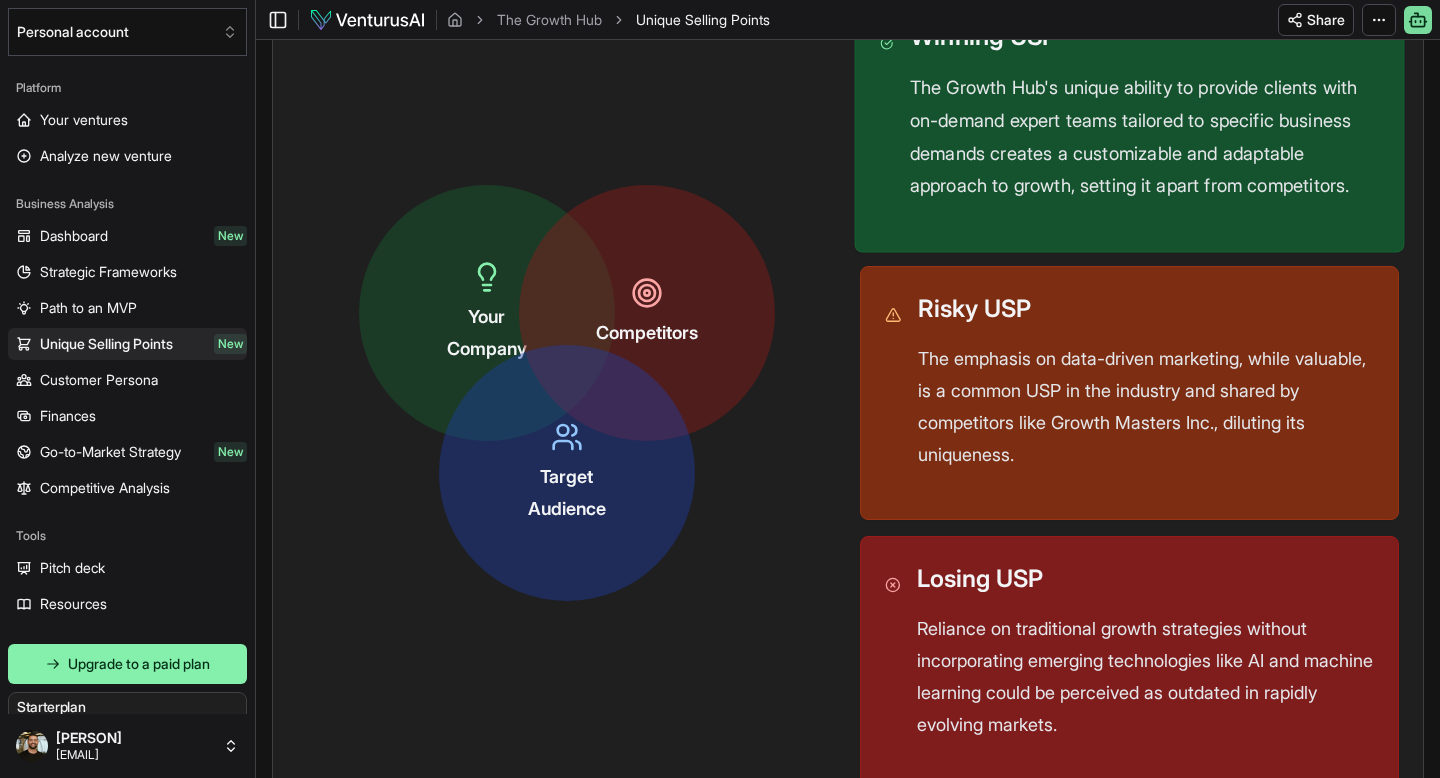 click on "The Growth Hub's unique ability to provide clients with on-demand expert teams tailored to specific business demands creates a customizable and adaptable approach to growth, setting it apart from competitors." at bounding box center (1144, 137) 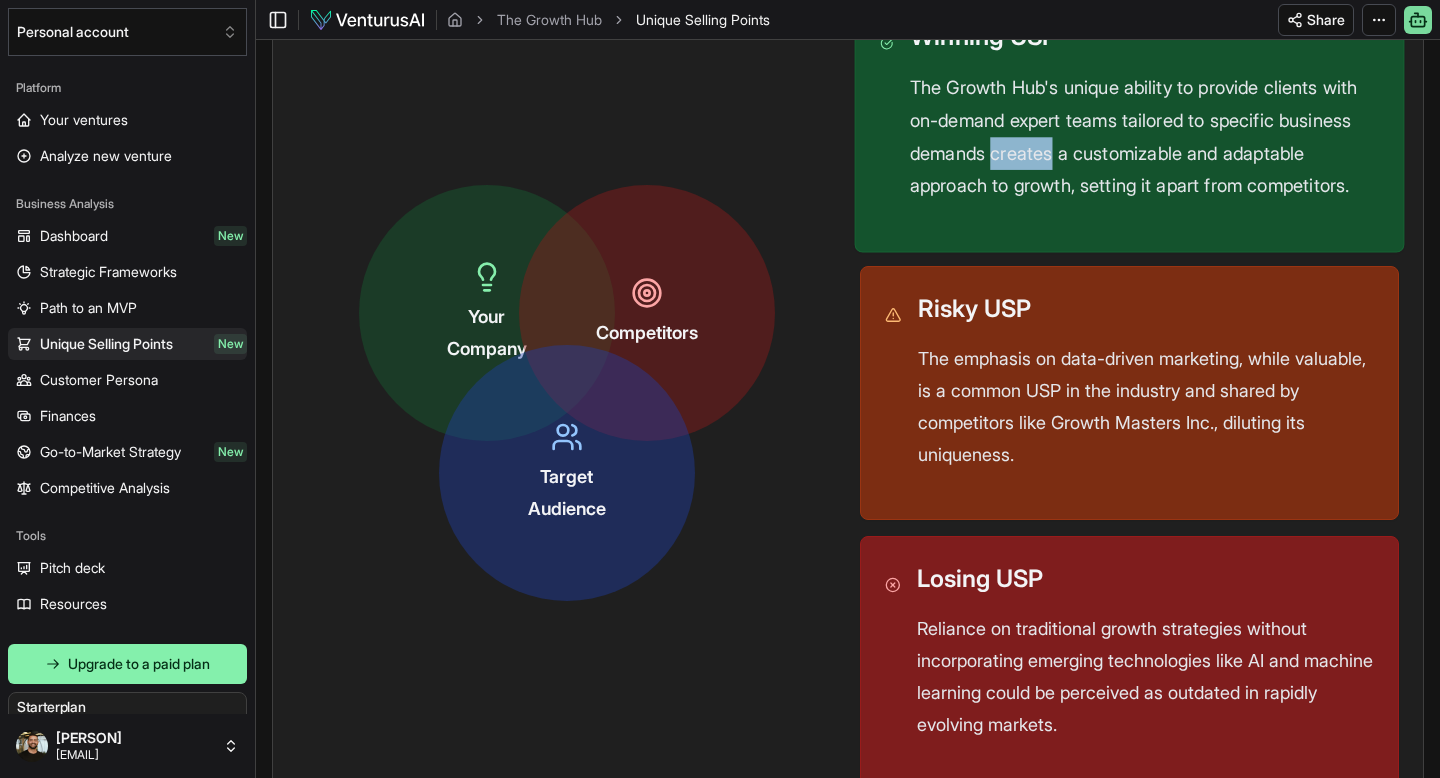 click on "The Growth Hub's unique ability to provide clients with on-demand expert teams tailored to specific business demands creates a customizable and adaptable approach to growth, setting it apart from competitors." at bounding box center [1144, 137] 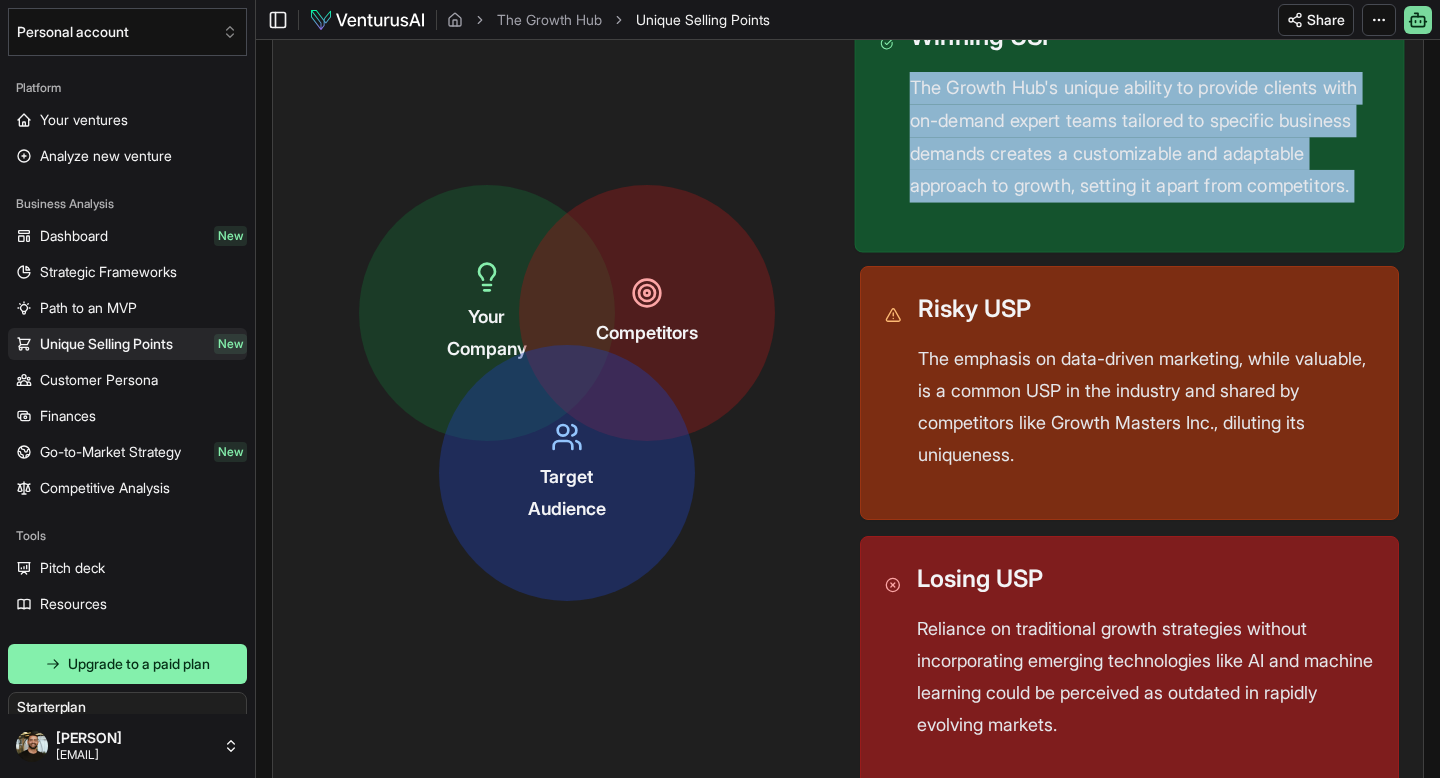 click on "The Growth Hub's unique ability to provide clients with on-demand expert teams tailored to specific business demands creates a customizable and adaptable approach to growth, setting it apart from competitors." at bounding box center (1144, 137) 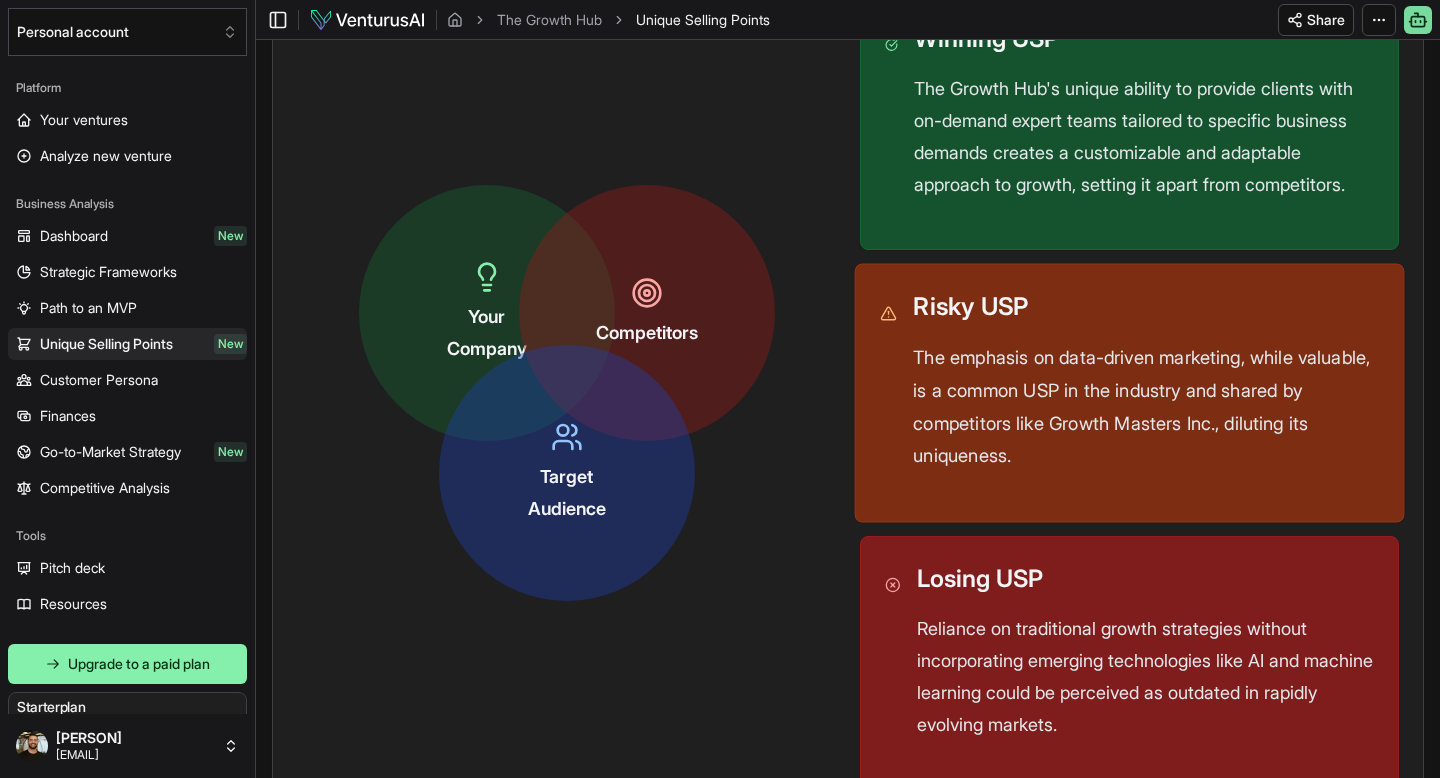 click on "The emphasis on data-driven marketing, while valuable, is a common USP in the industry and shared by competitors like Growth Masters Inc., diluting its uniqueness." at bounding box center [1146, 407] 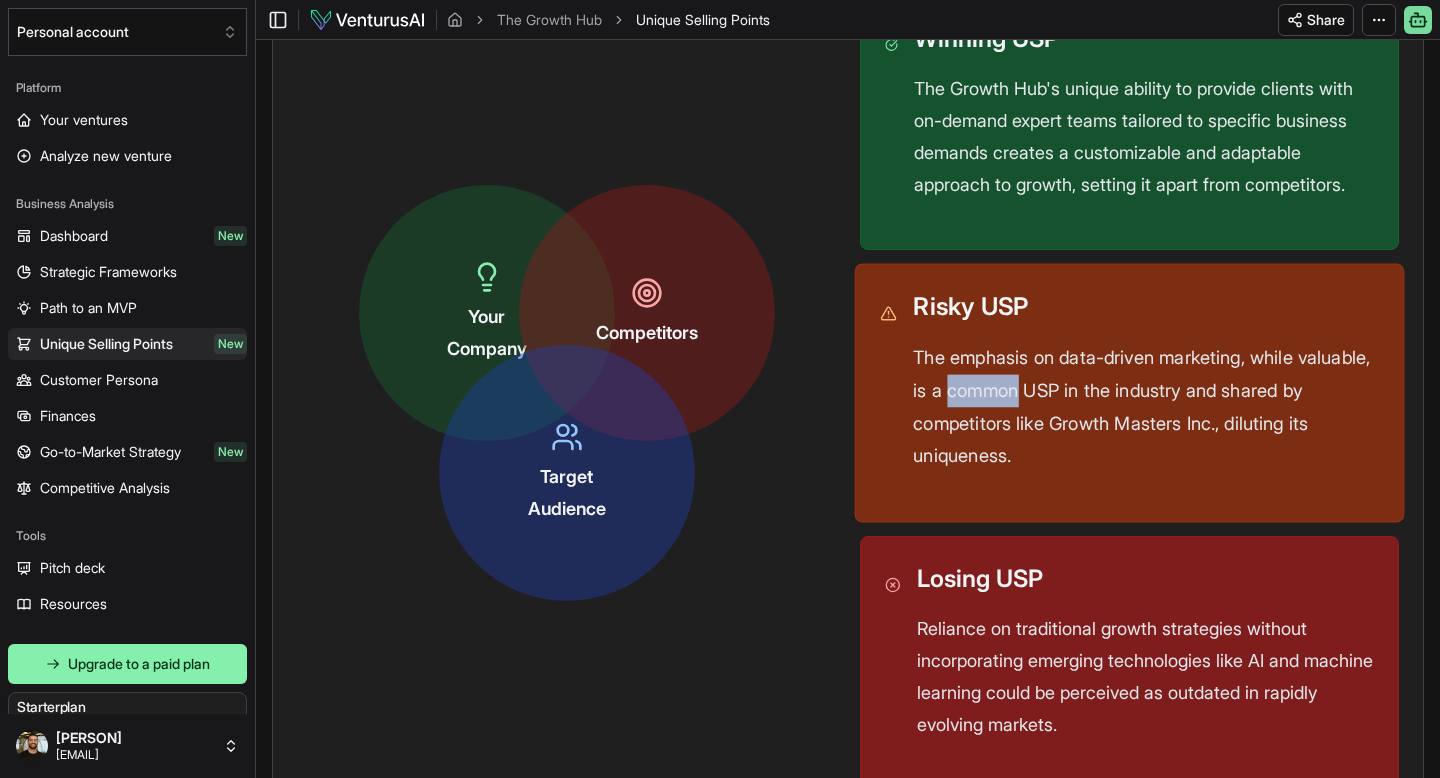 click on "The emphasis on data-driven marketing, while valuable, is a common USP in the industry and shared by competitors like Growth Masters Inc., diluting its uniqueness." at bounding box center [1146, 407] 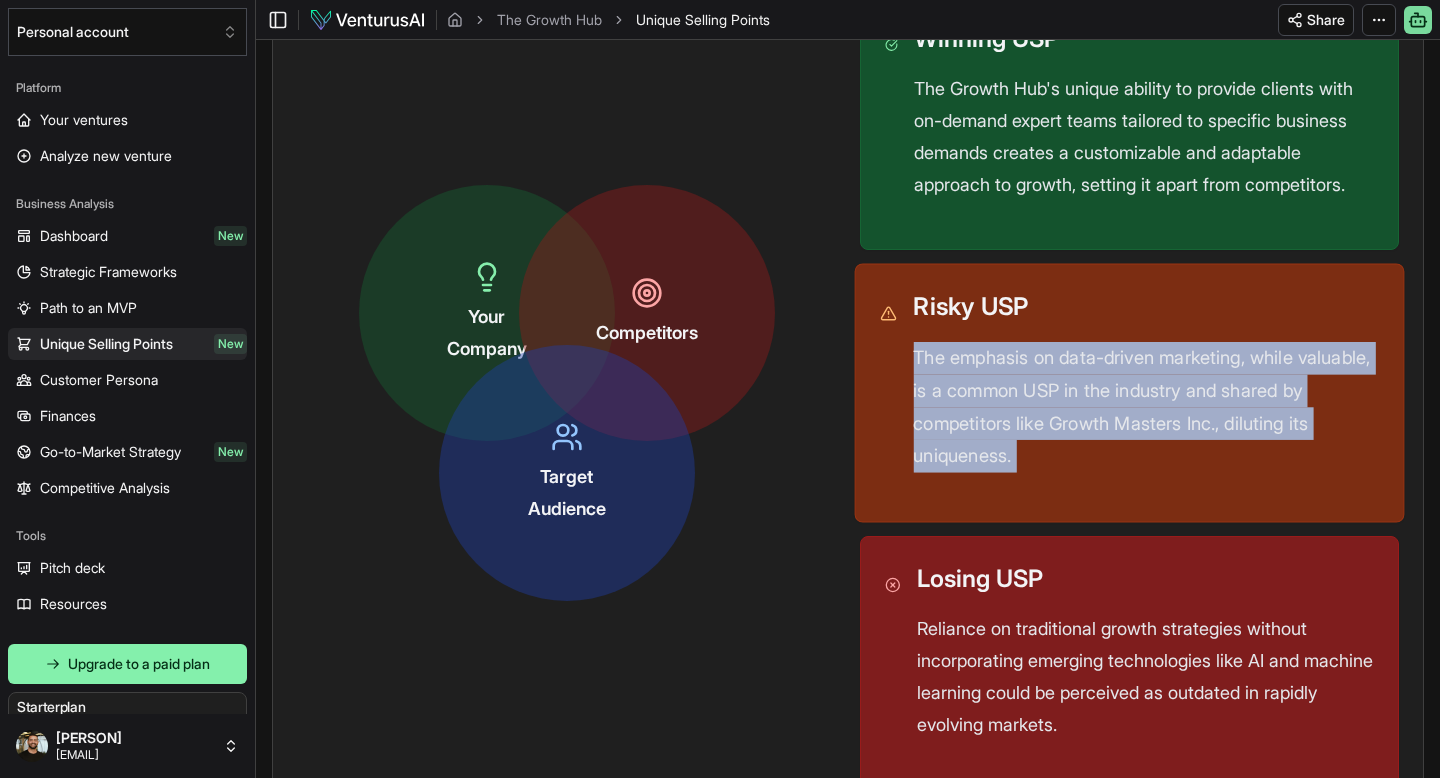 click on "The emphasis on data-driven marketing, while valuable, is a common USP in the industry and shared by competitors like Growth Masters Inc., diluting its uniqueness." at bounding box center (1146, 407) 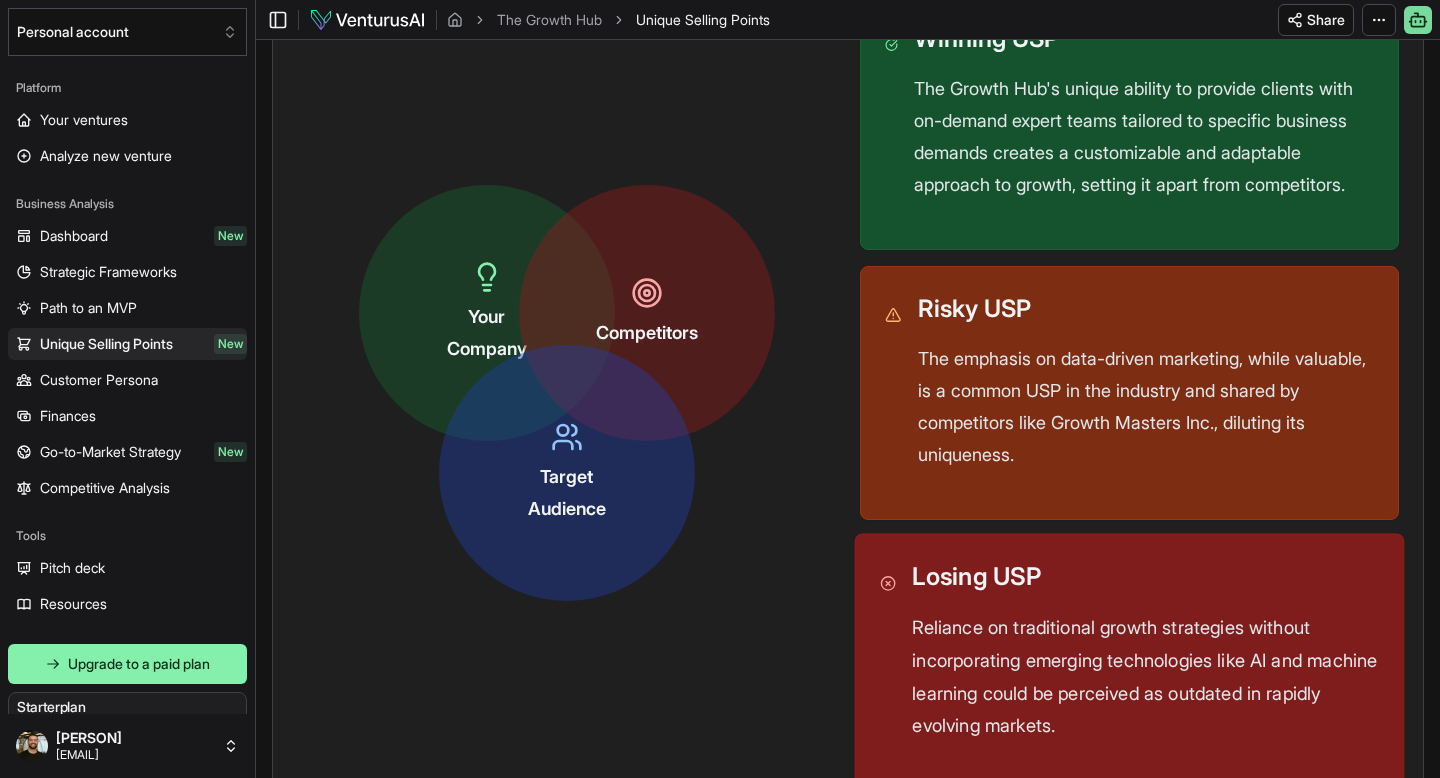 click on "Reliance on traditional growth strategies without incorporating emerging technologies like AI and machine learning could be perceived as outdated in rapidly evolving markets." at bounding box center [1145, 677] 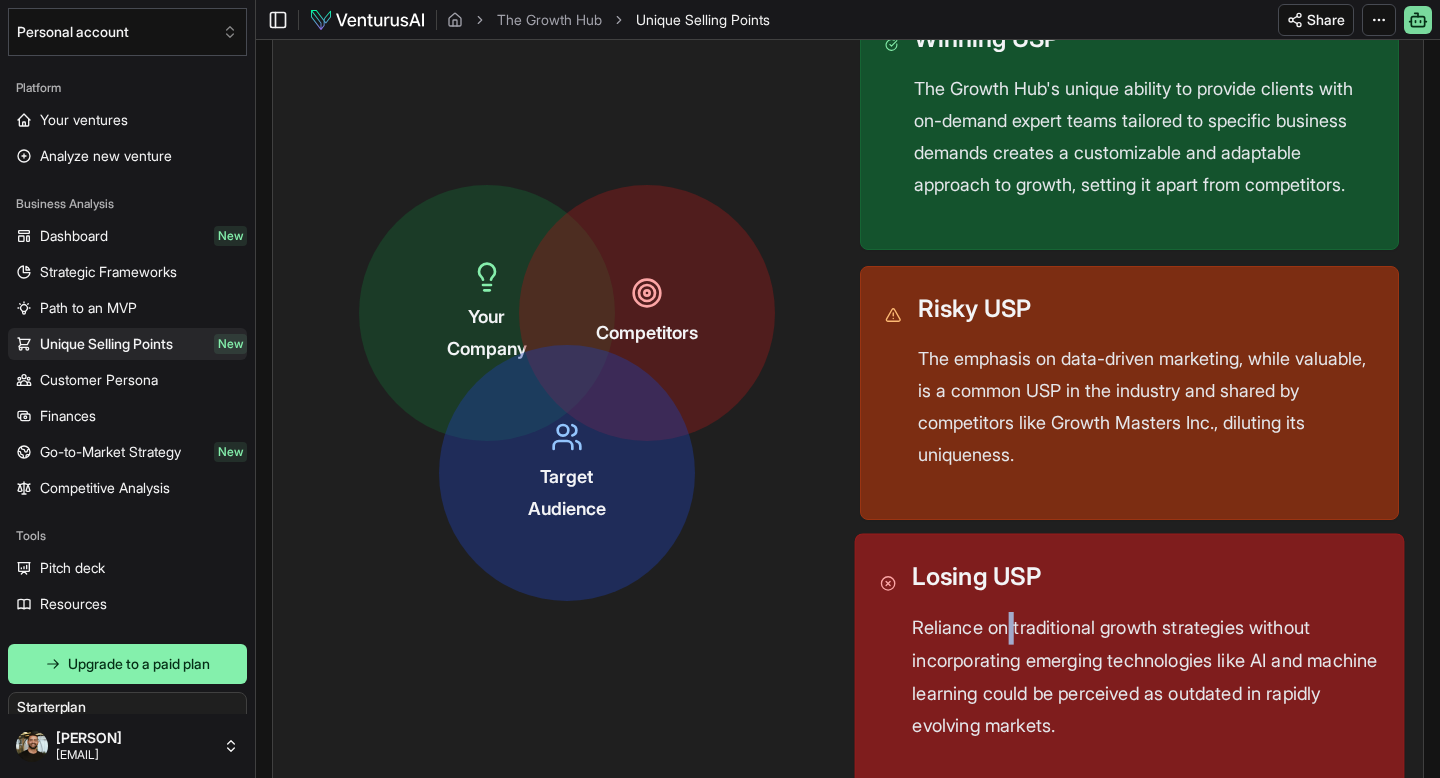 click on "Reliance on traditional growth strategies without incorporating emerging technologies like AI and machine learning could be perceived as outdated in rapidly evolving markets." at bounding box center [1145, 677] 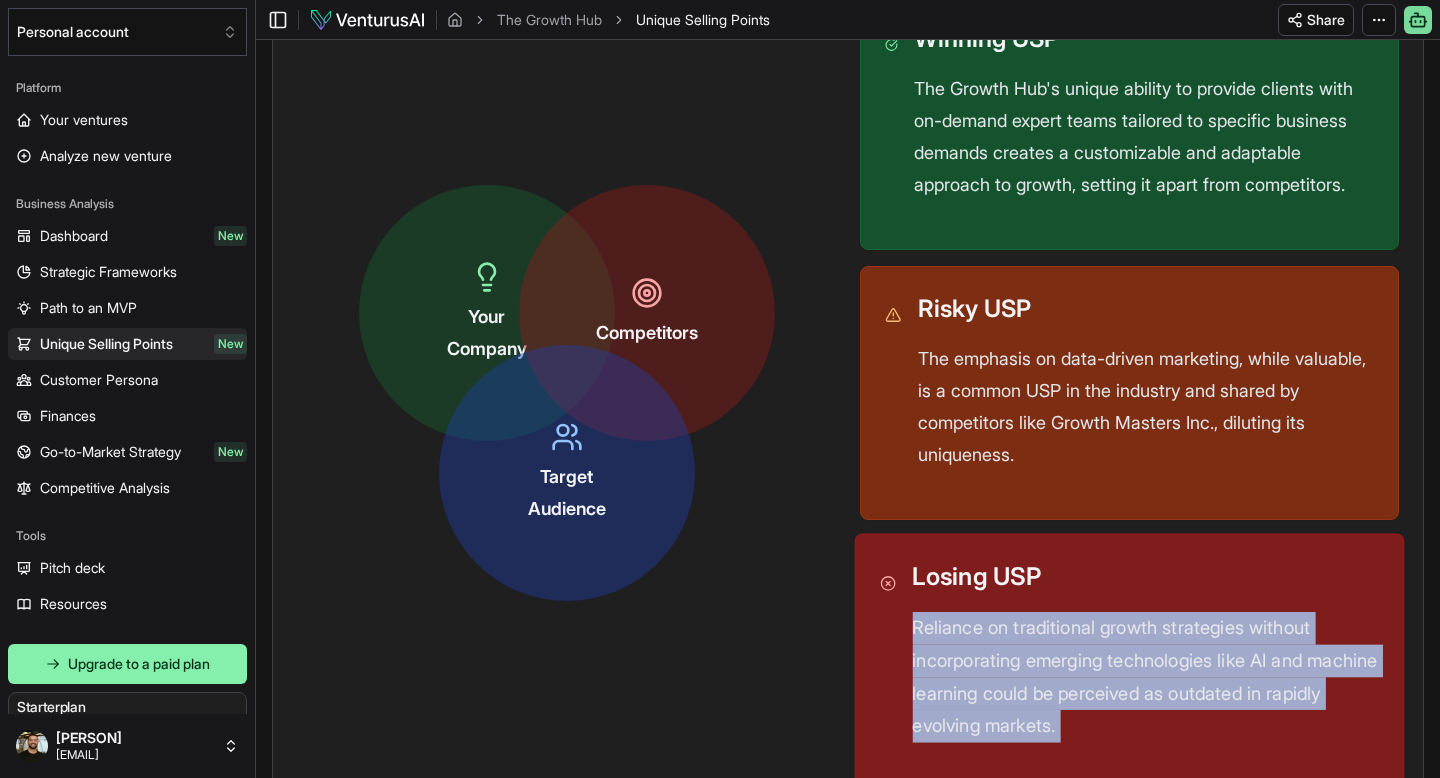 click on "Reliance on traditional growth strategies without incorporating emerging technologies like AI and machine learning could be perceived as outdated in rapidly evolving markets." at bounding box center (1145, 677) 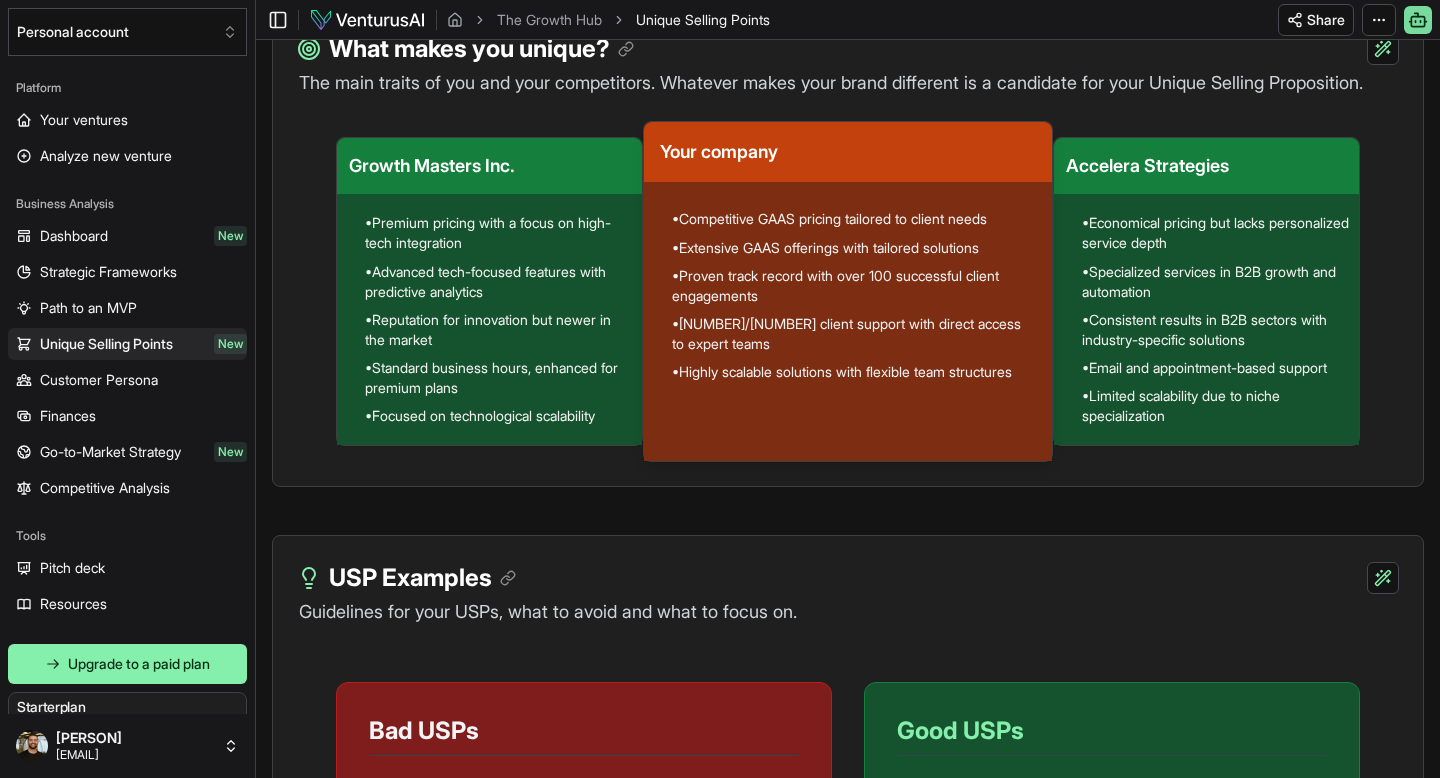 scroll, scrollTop: 1510, scrollLeft: 0, axis: vertical 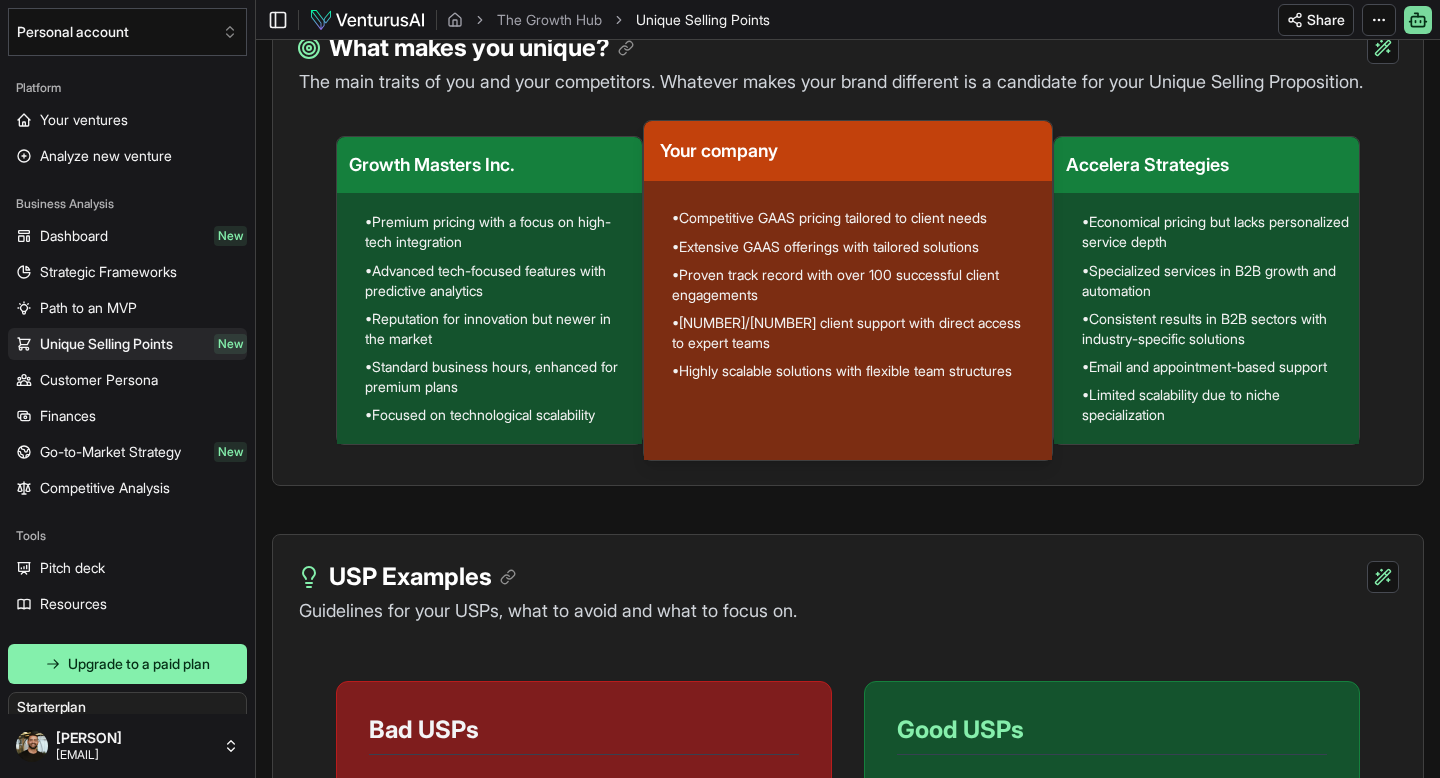 click on "What makes you unique?" at bounding box center [481, 48] 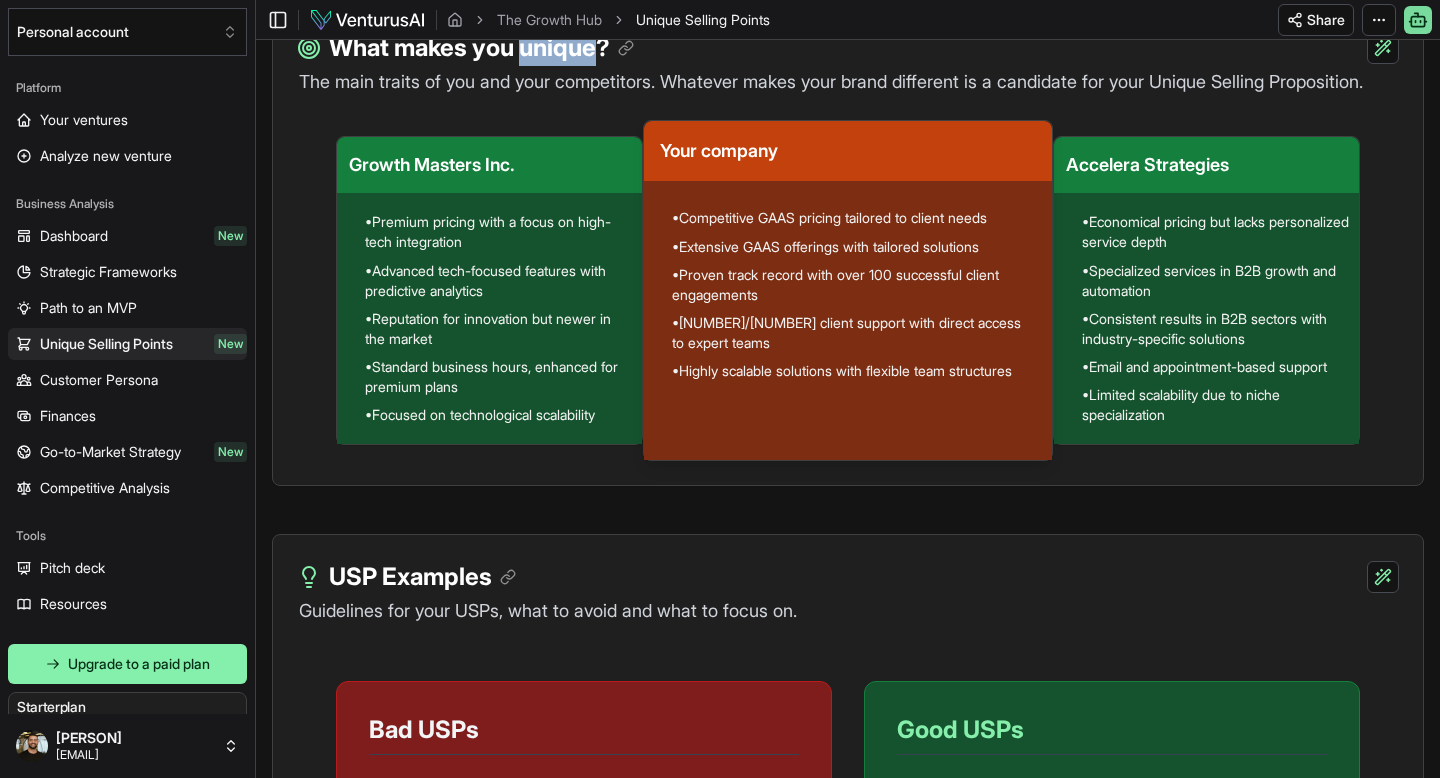 click on "What makes you unique?" at bounding box center (481, 48) 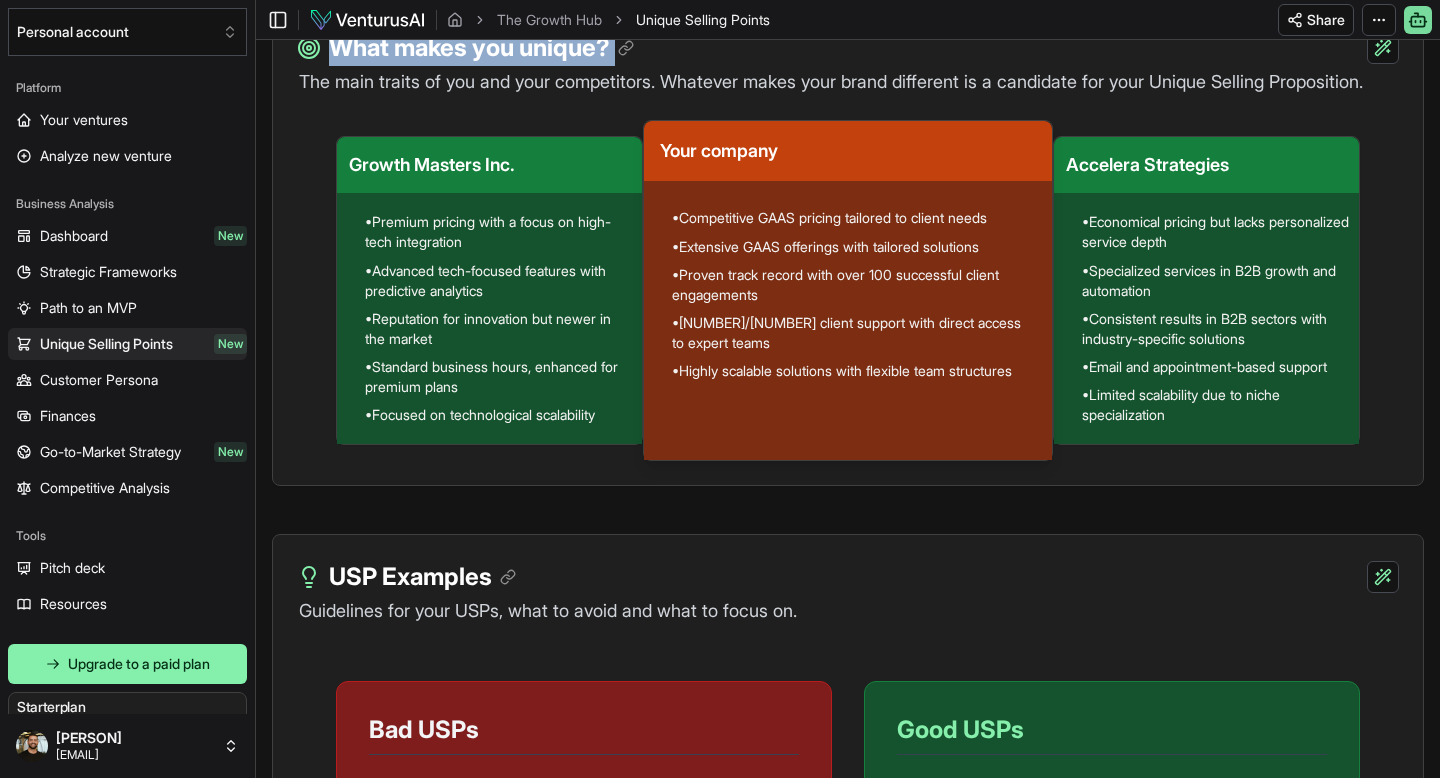 click on "What makes you unique?" at bounding box center (481, 48) 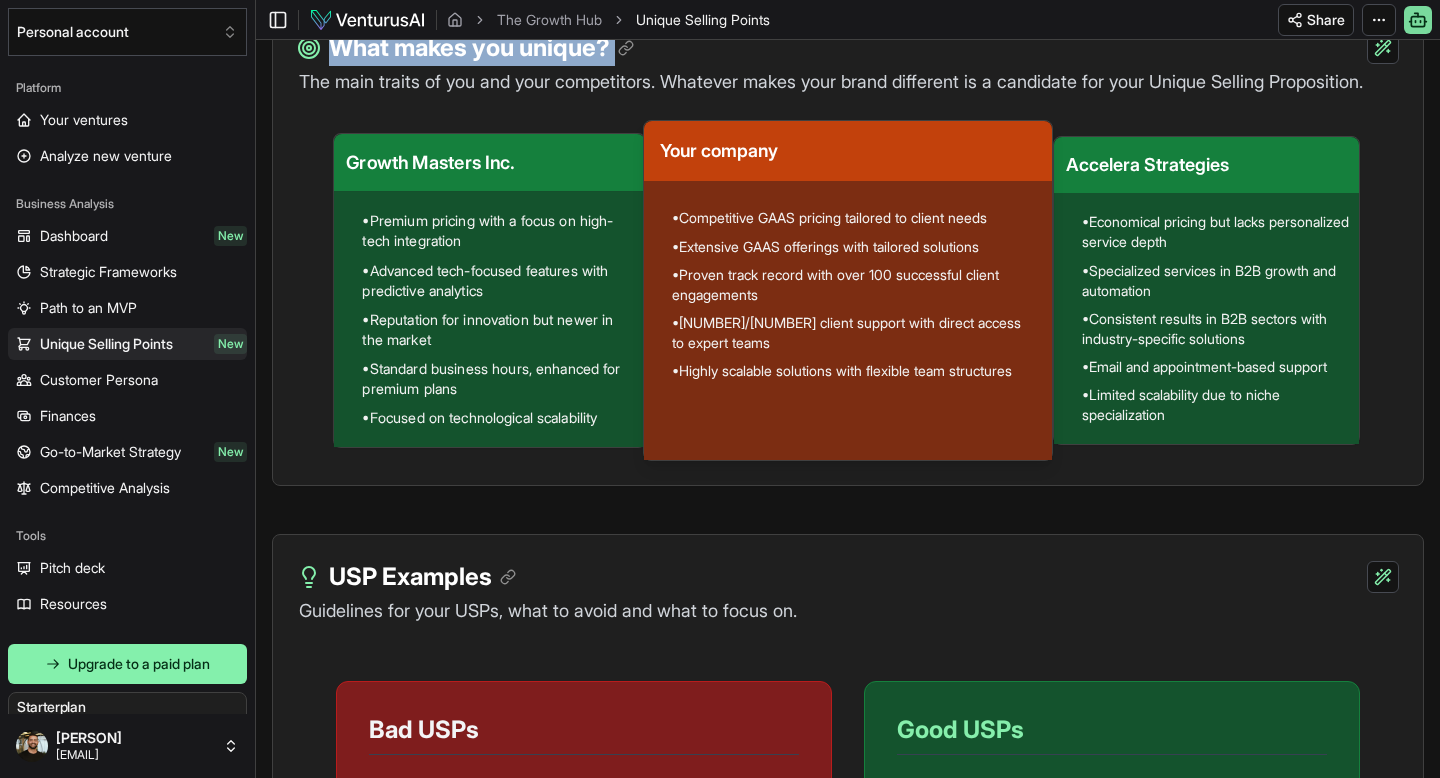 scroll, scrollTop: 1459, scrollLeft: 0, axis: vertical 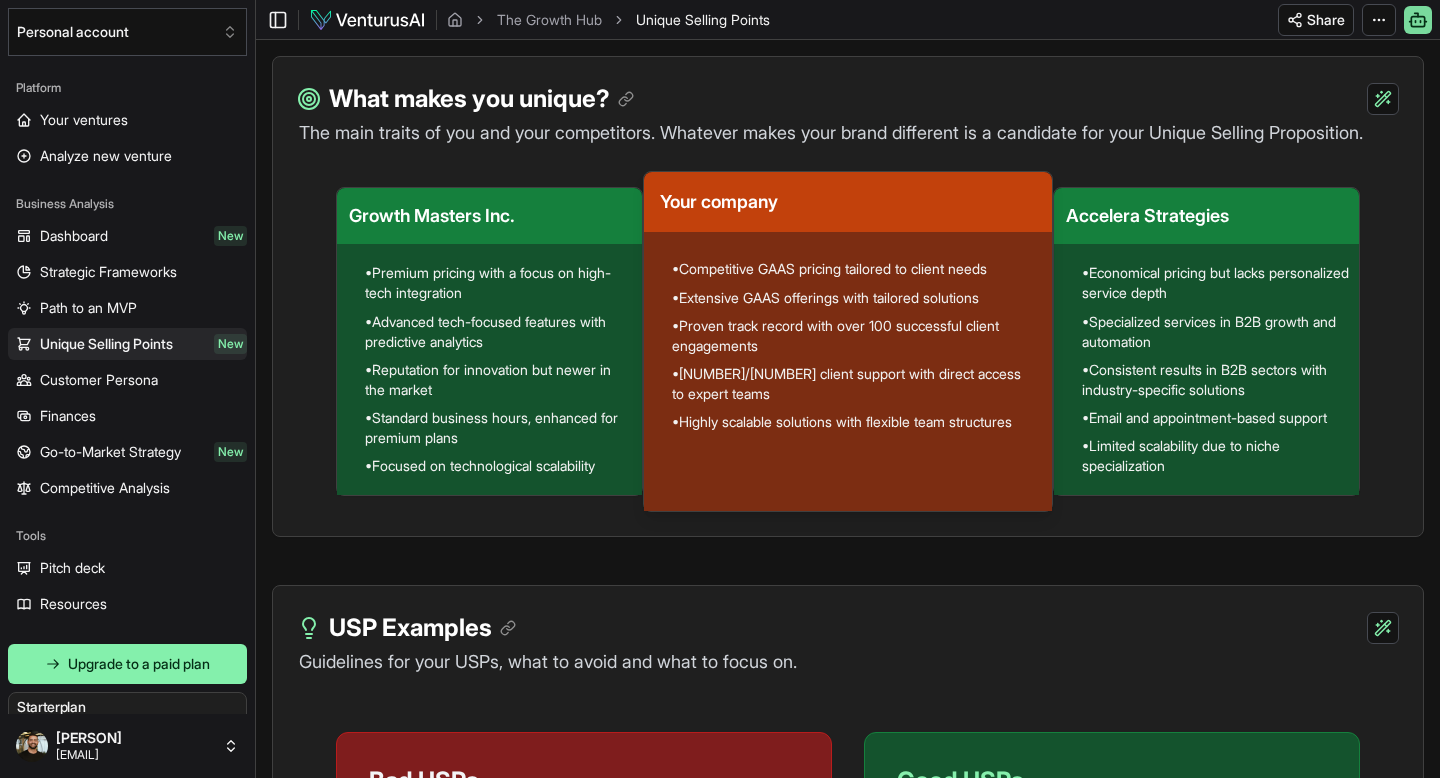 click on "The main traits of you and your competitors. Whatever makes your brand different is a candidate for your Unique Selling Proposition." at bounding box center (848, 133) 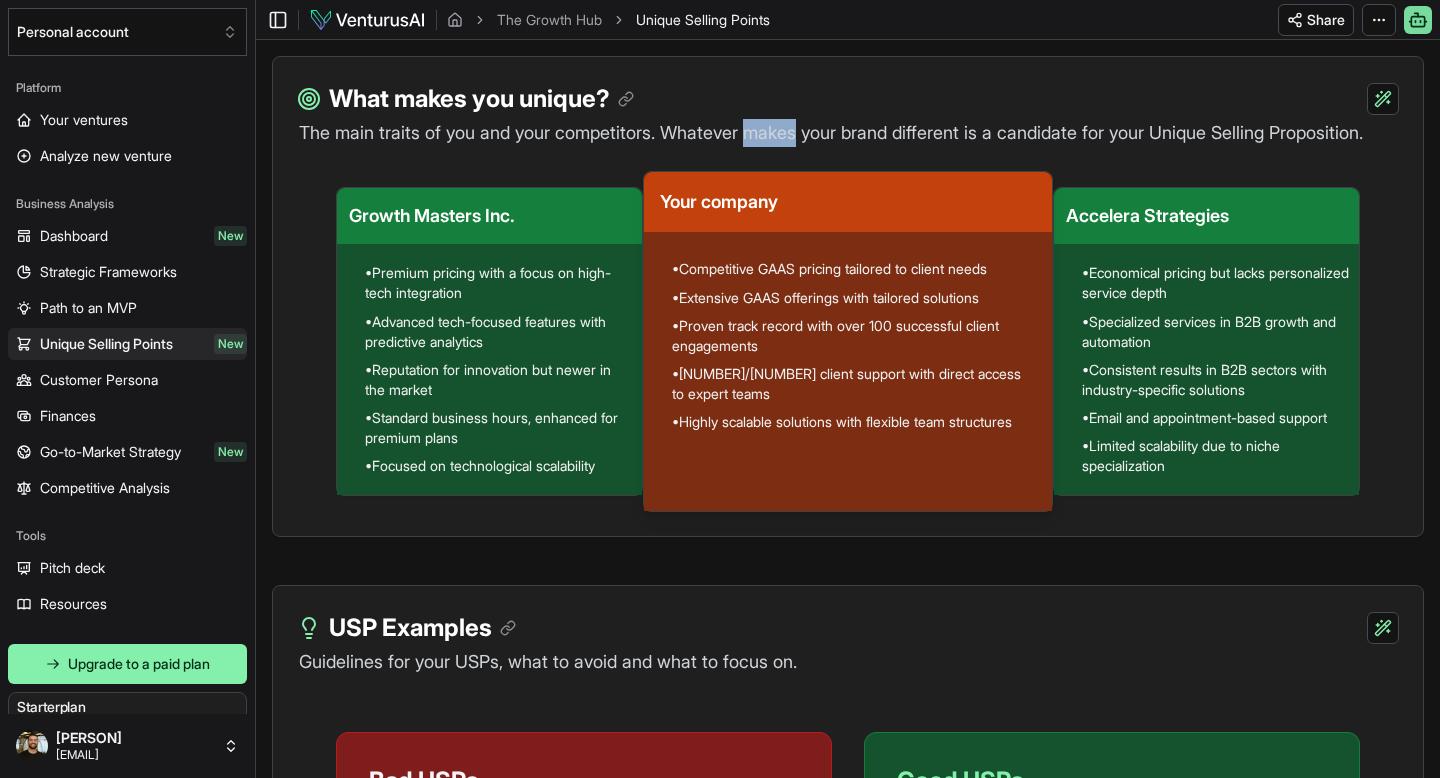 click on "The main traits of you and your competitors. Whatever makes your brand different is a candidate for your Unique Selling Proposition." at bounding box center [848, 133] 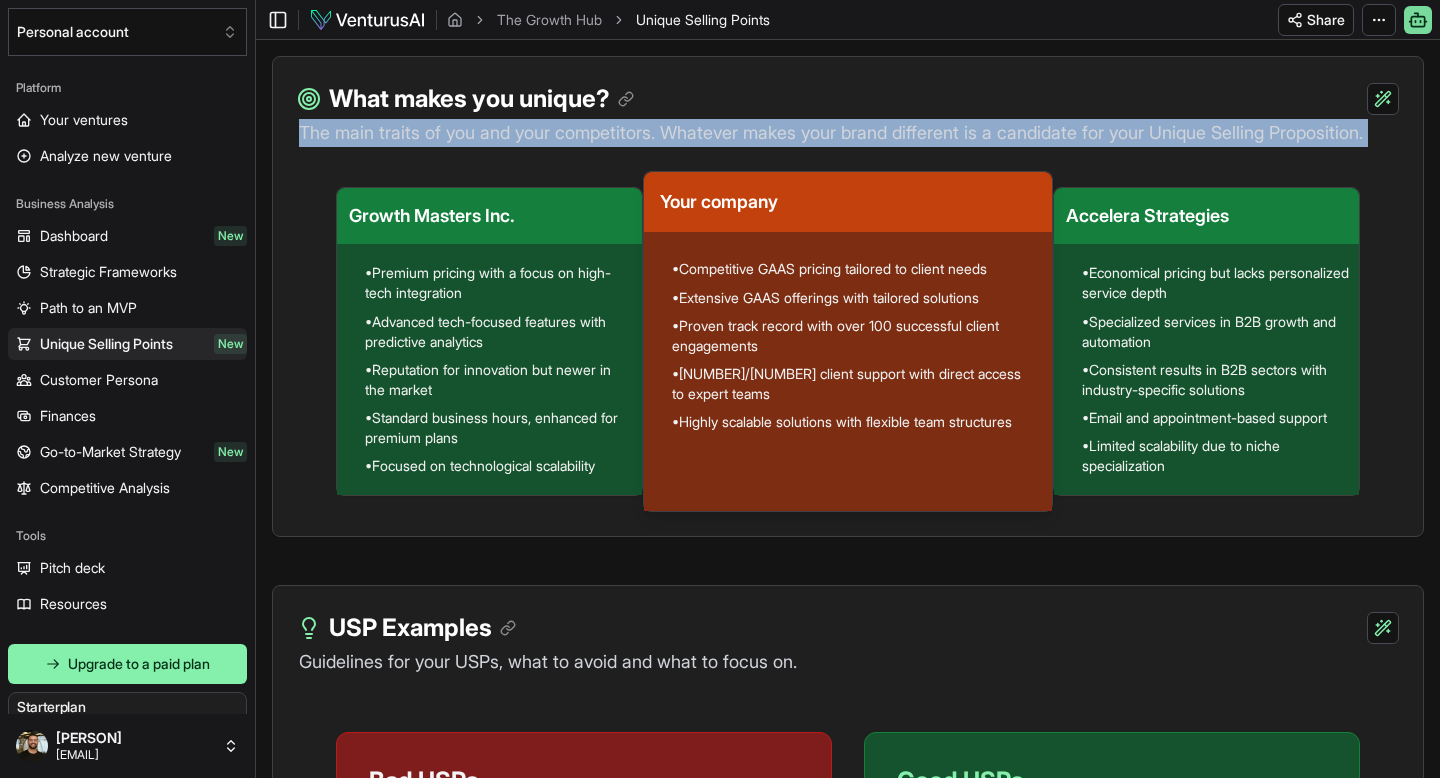 click on "The main traits of you and your competitors. Whatever makes your brand different is a candidate for your Unique Selling Proposition." at bounding box center [848, 133] 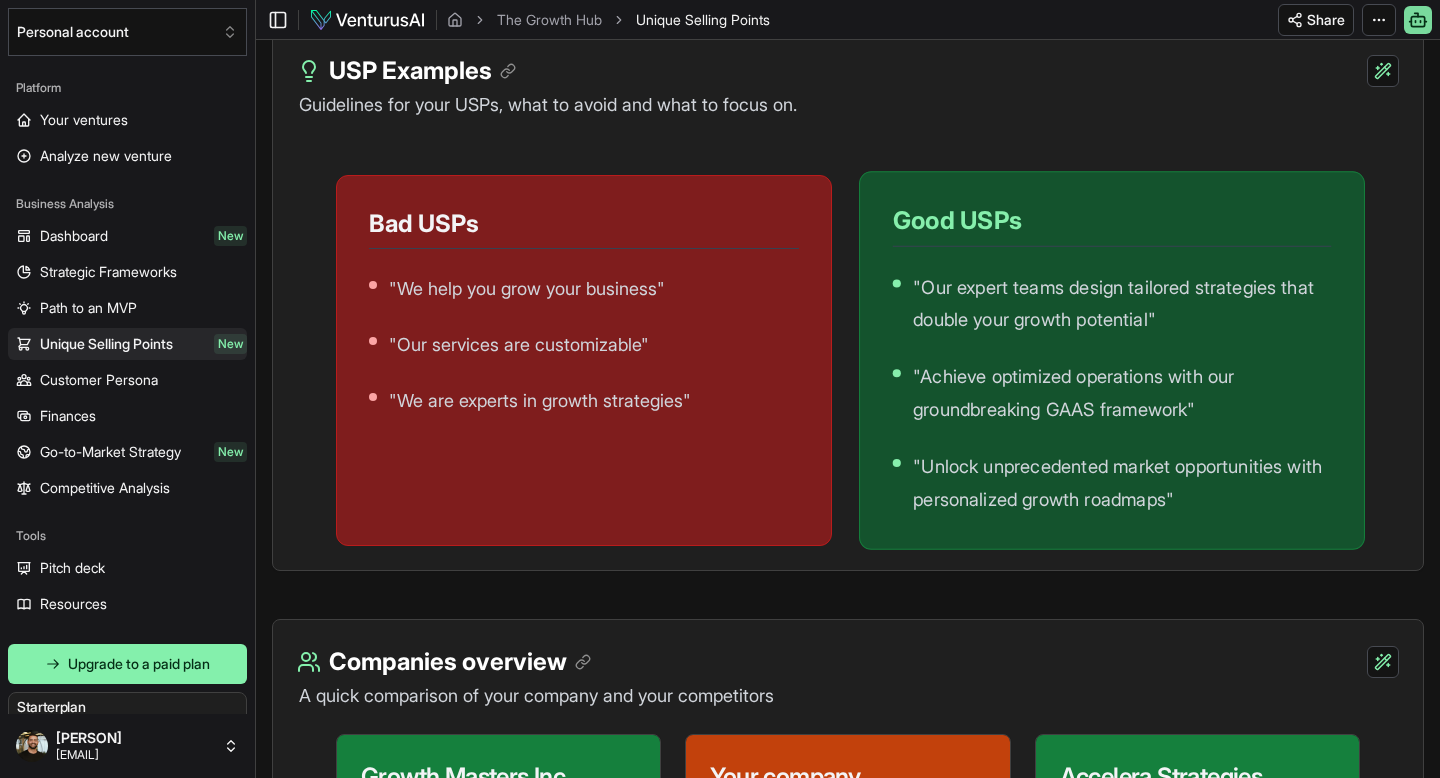 scroll, scrollTop: 2012, scrollLeft: 0, axis: vertical 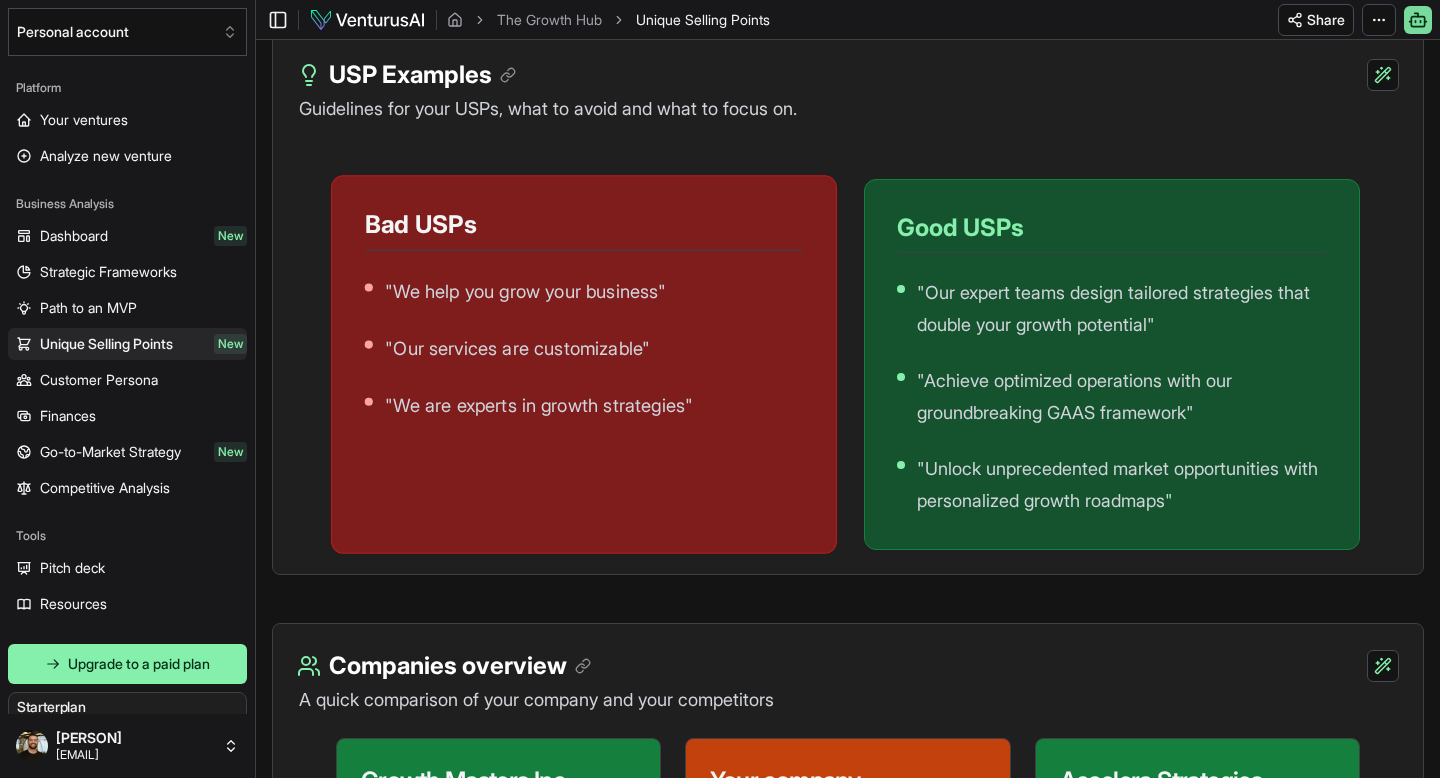 click on "" We help you grow your business "" at bounding box center (526, 291) 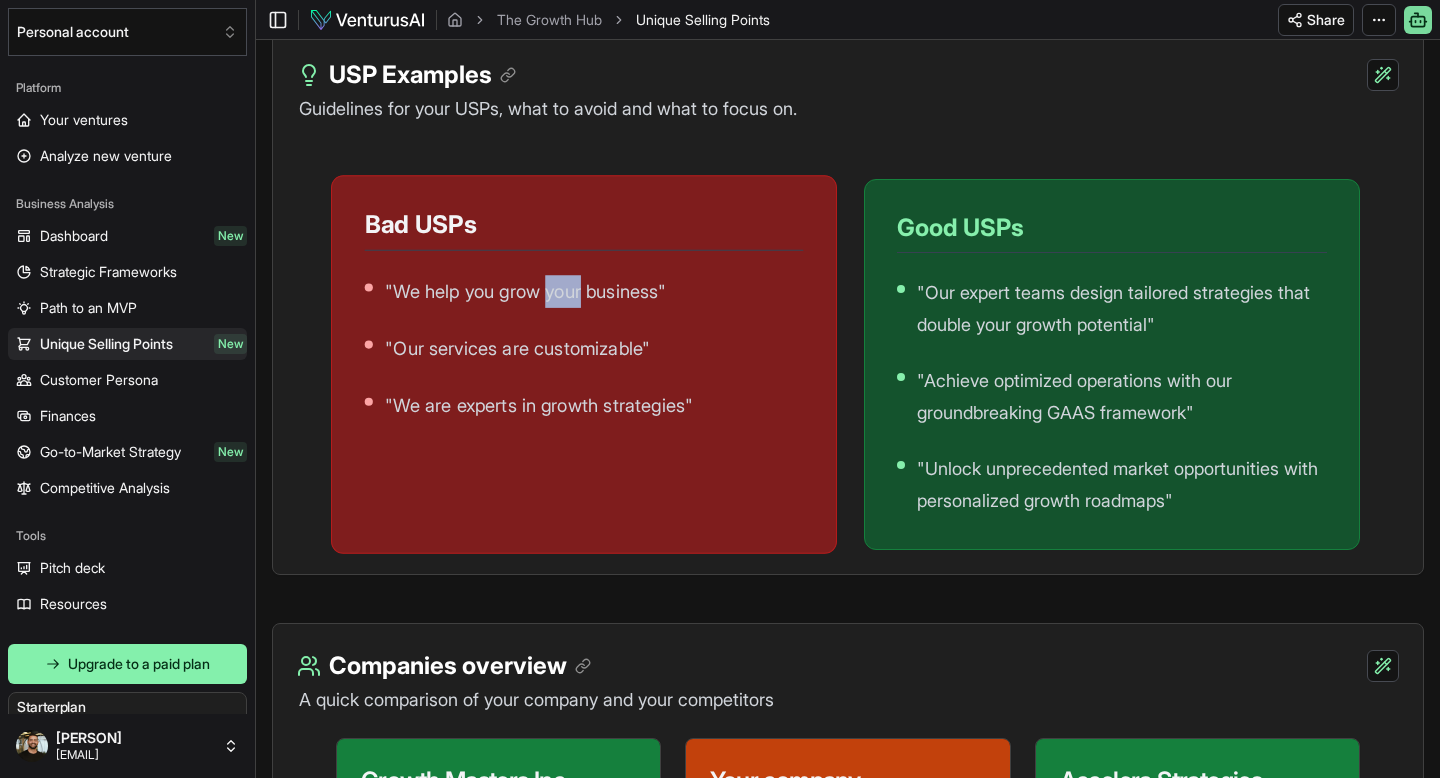 click on "" We help you grow your business "" at bounding box center [526, 291] 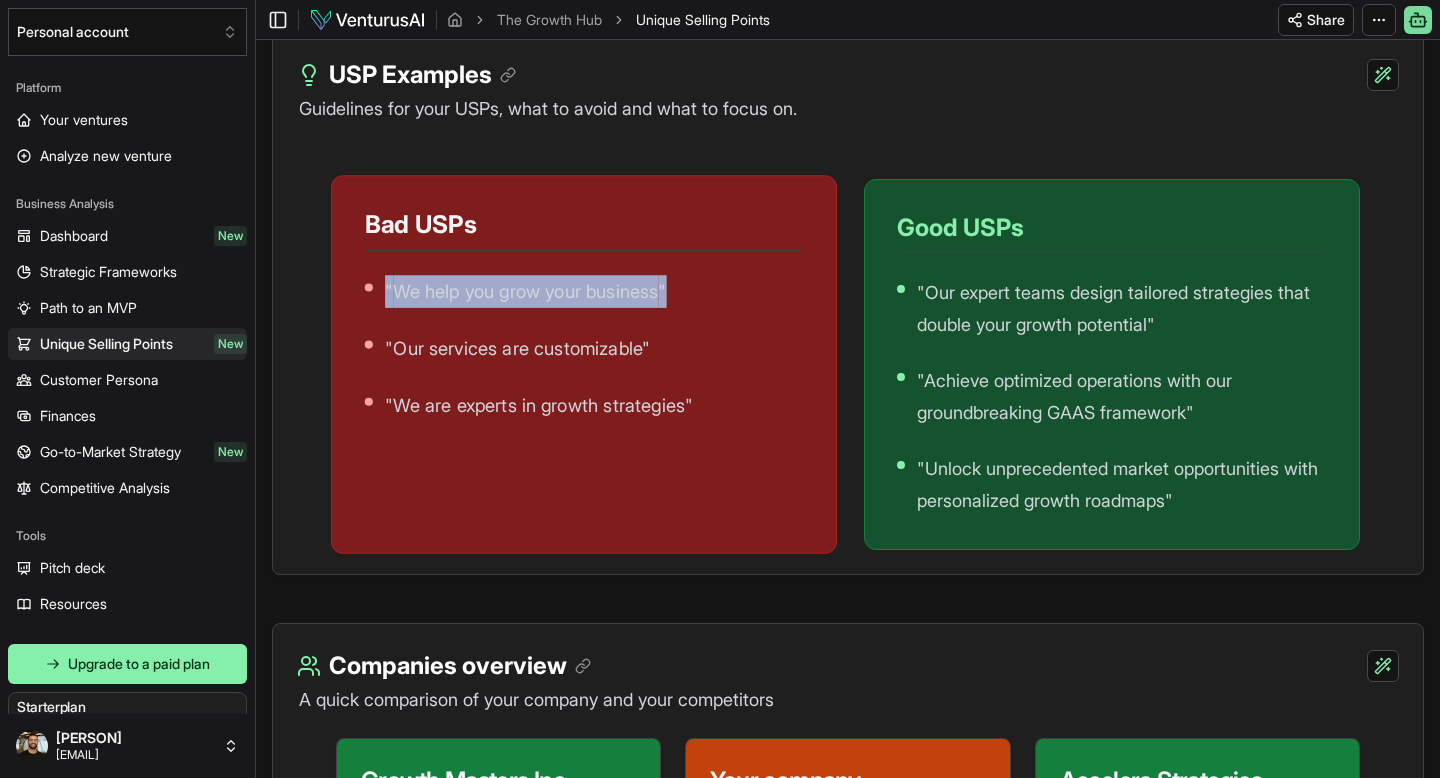 click on "" We help you grow your business "" at bounding box center (526, 291) 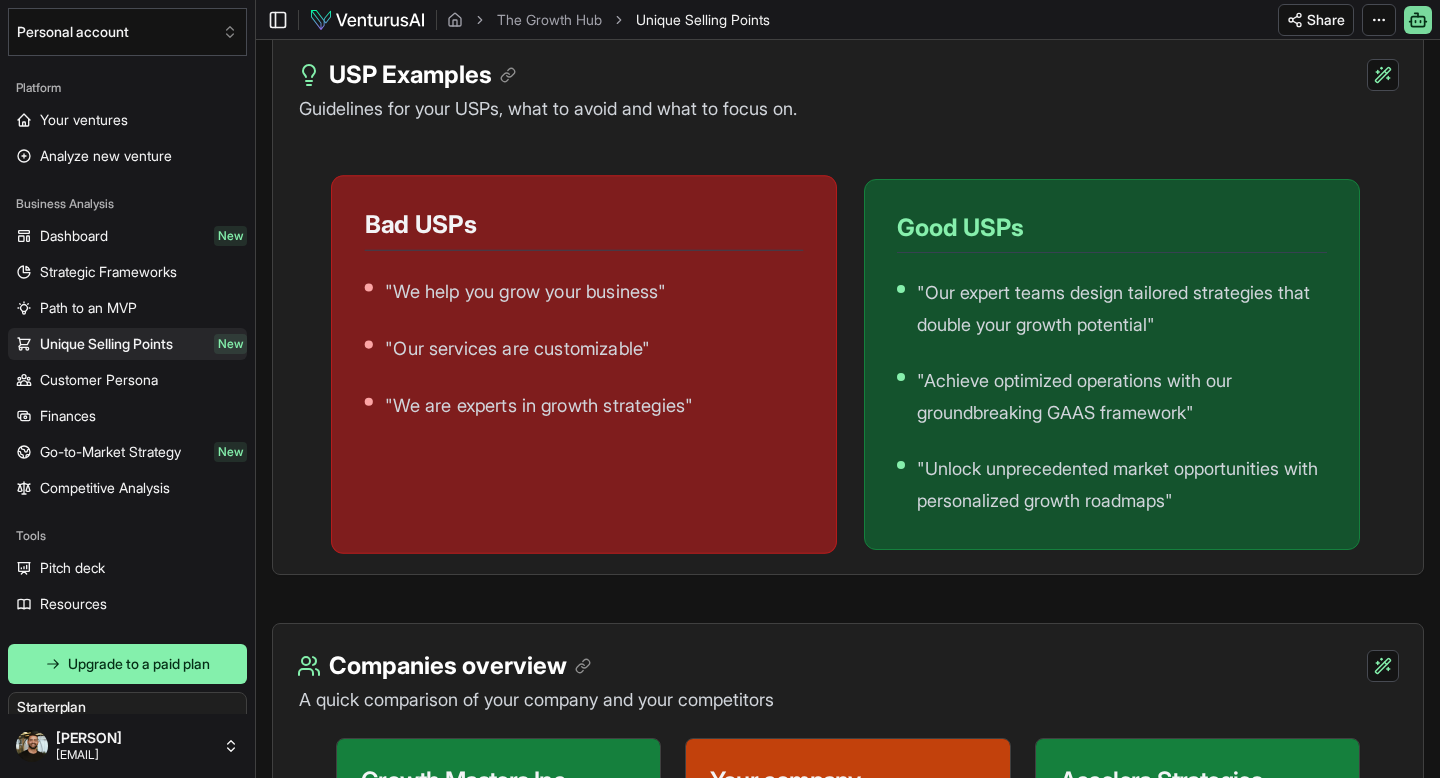click on "" We help you grow your business "" at bounding box center (526, 291) 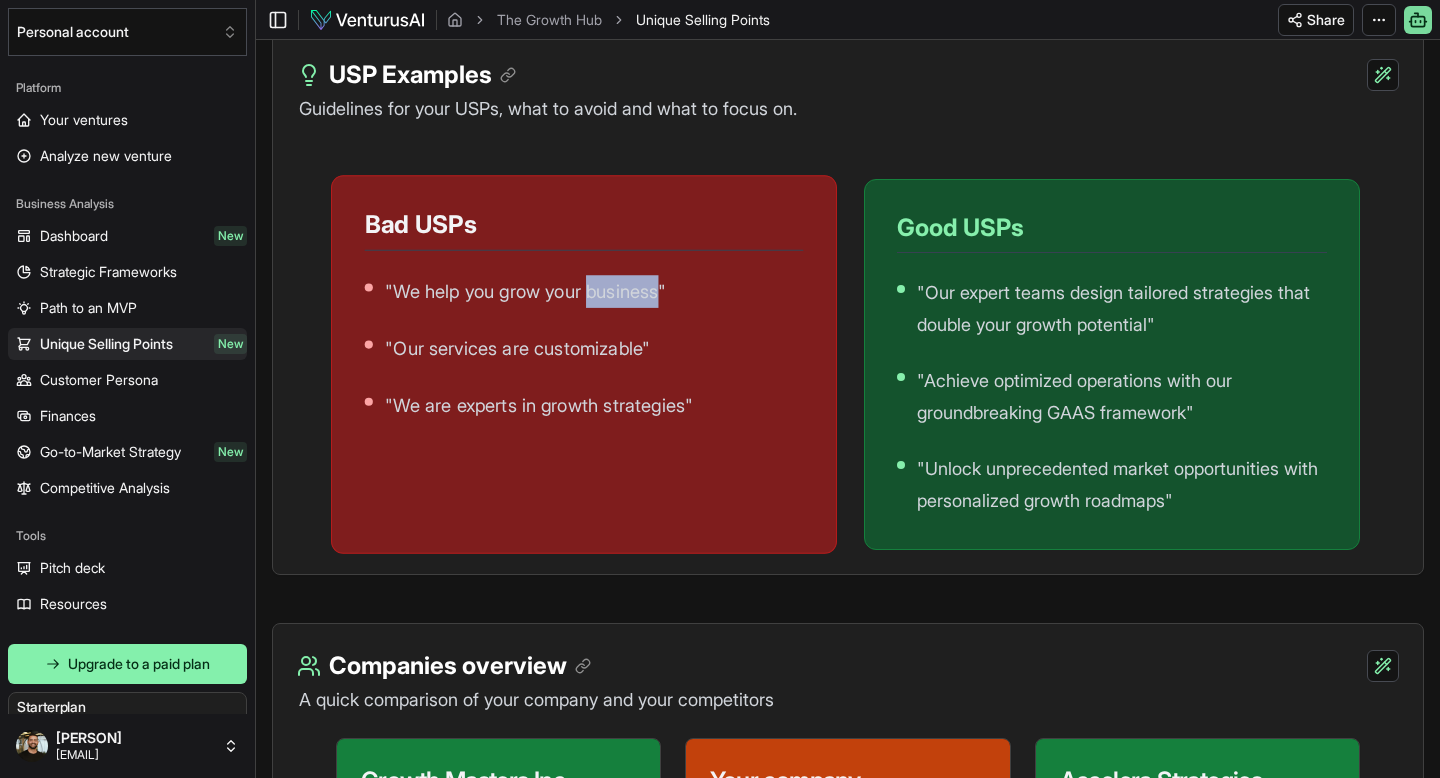 click on "" We help you grow your business "" at bounding box center [526, 291] 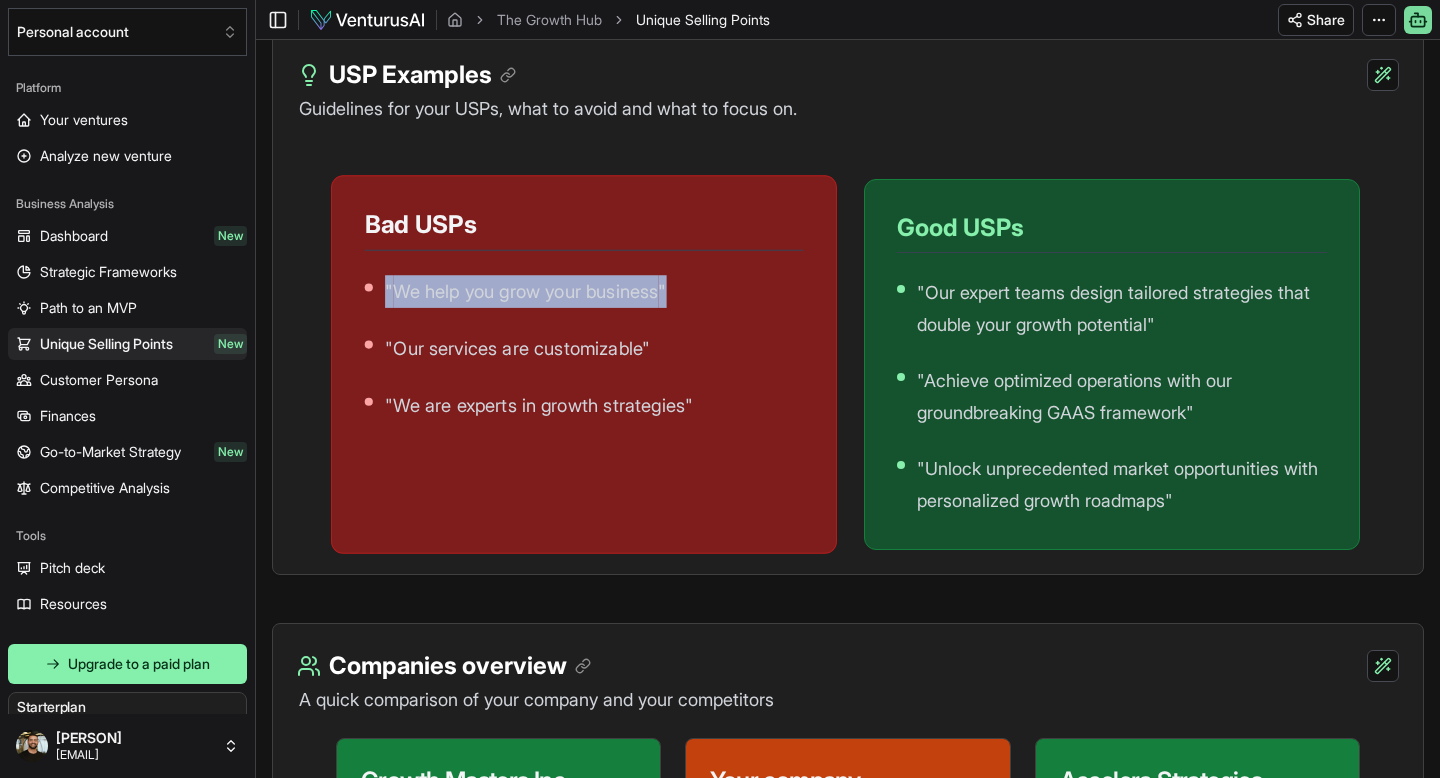 click on "" We help you grow your business "" at bounding box center (526, 291) 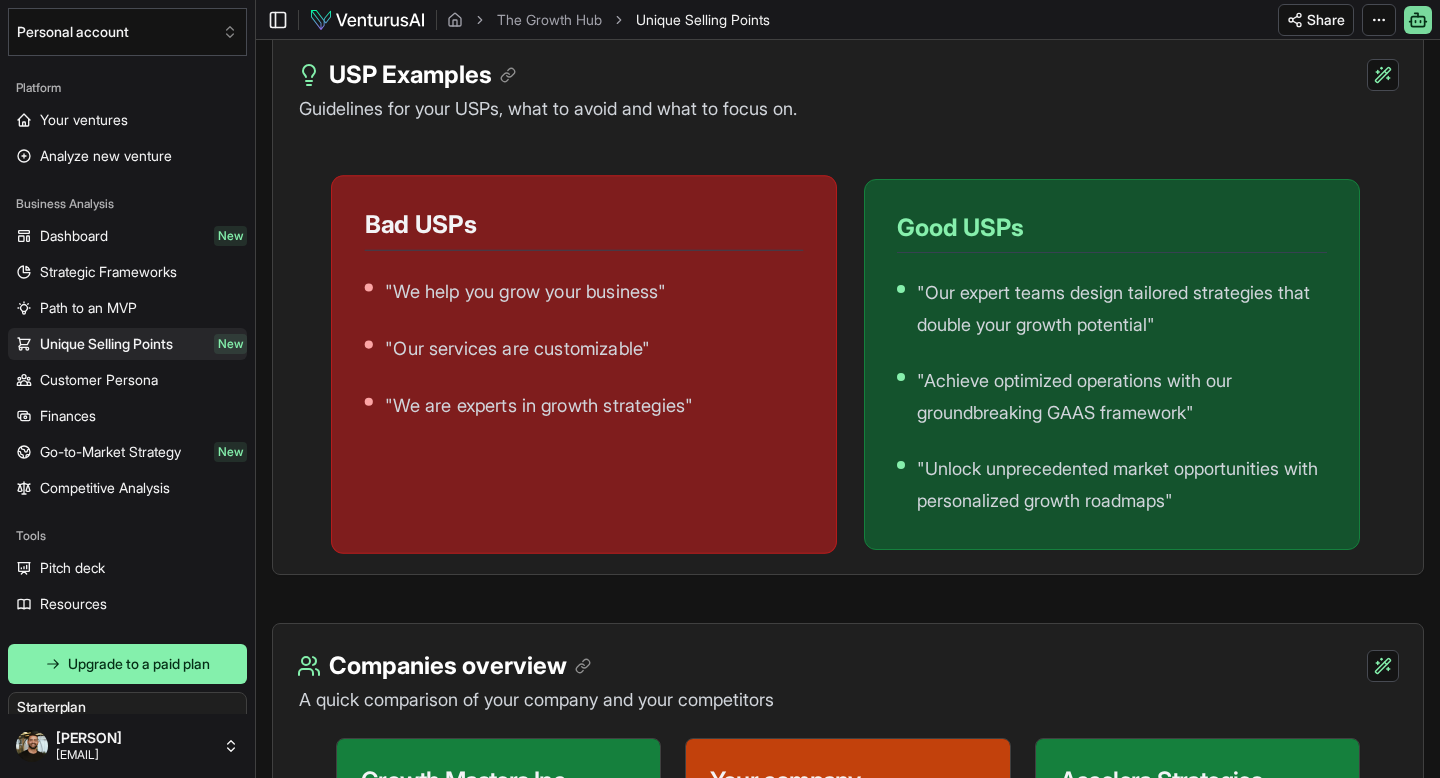 click on "" Our services are customizable "" at bounding box center (517, 348) 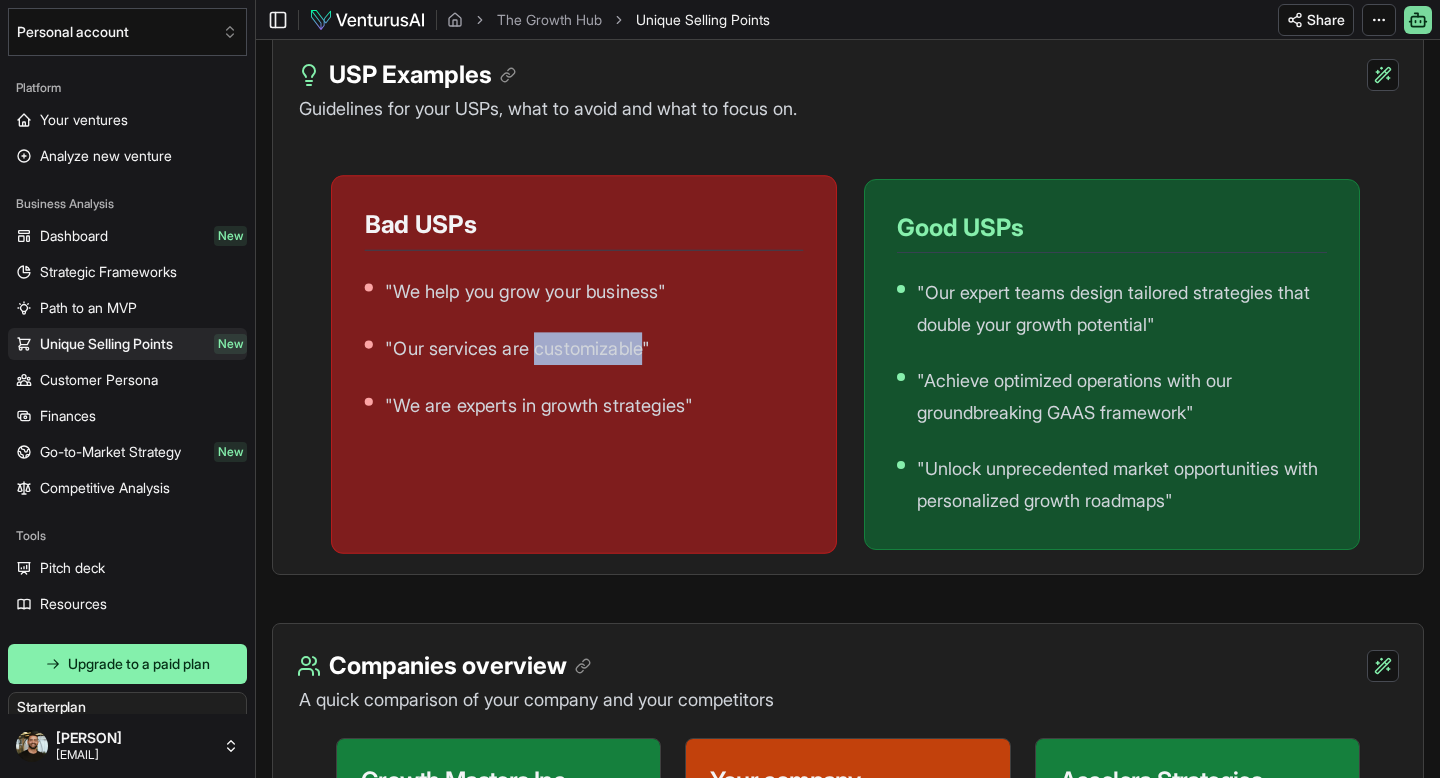 click on "" Our services are customizable "" at bounding box center (517, 348) 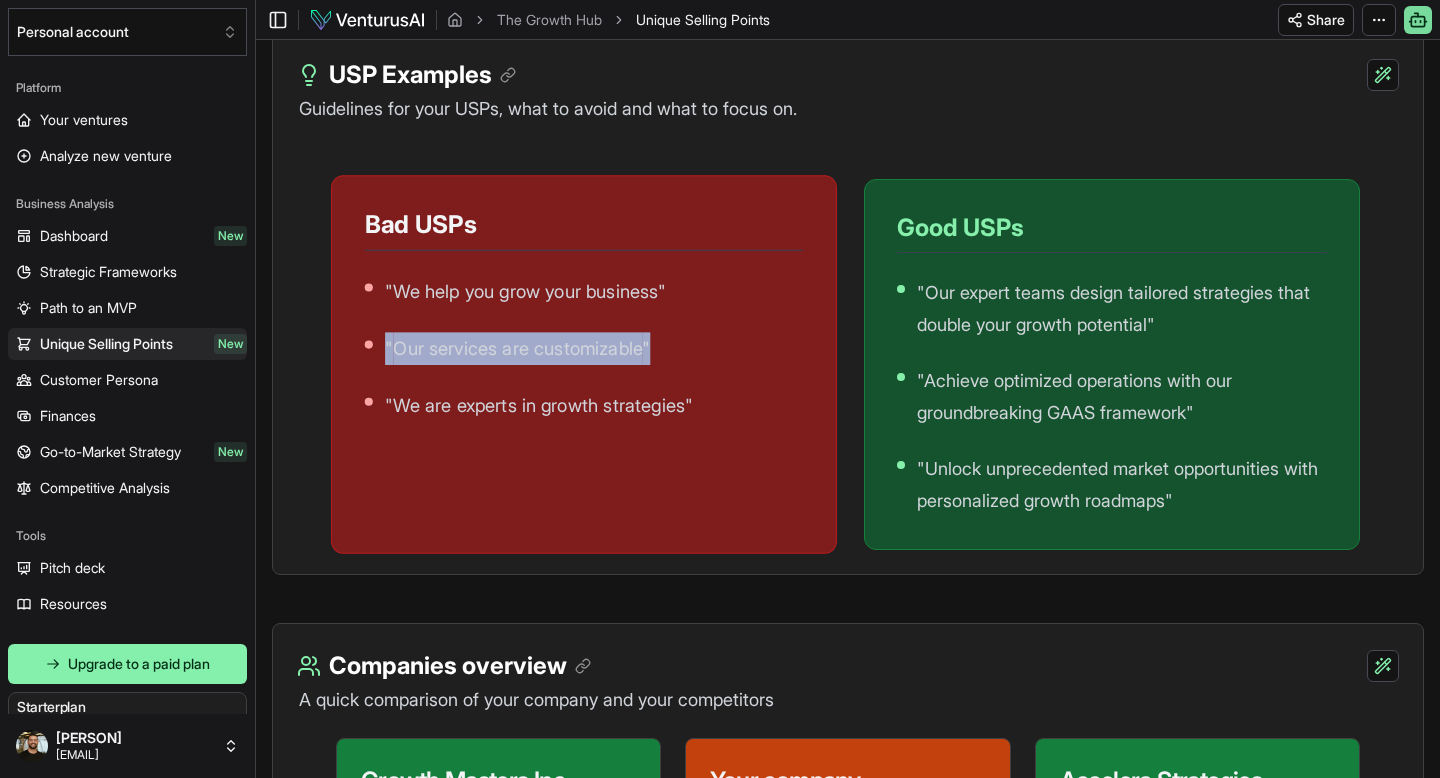 click on "" Our services are customizable "" at bounding box center [517, 348] 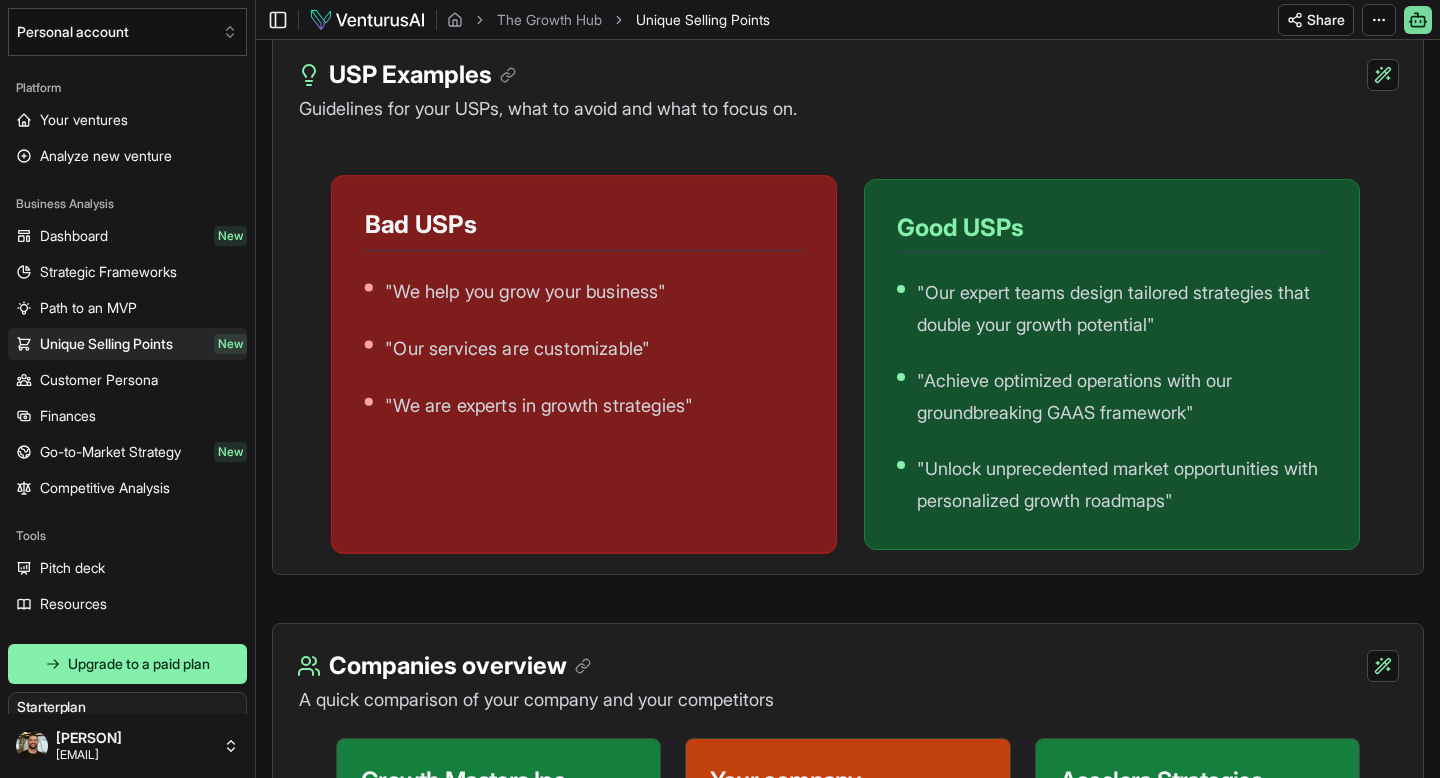 click on "" We are experts in growth strategies "" at bounding box center [539, 405] 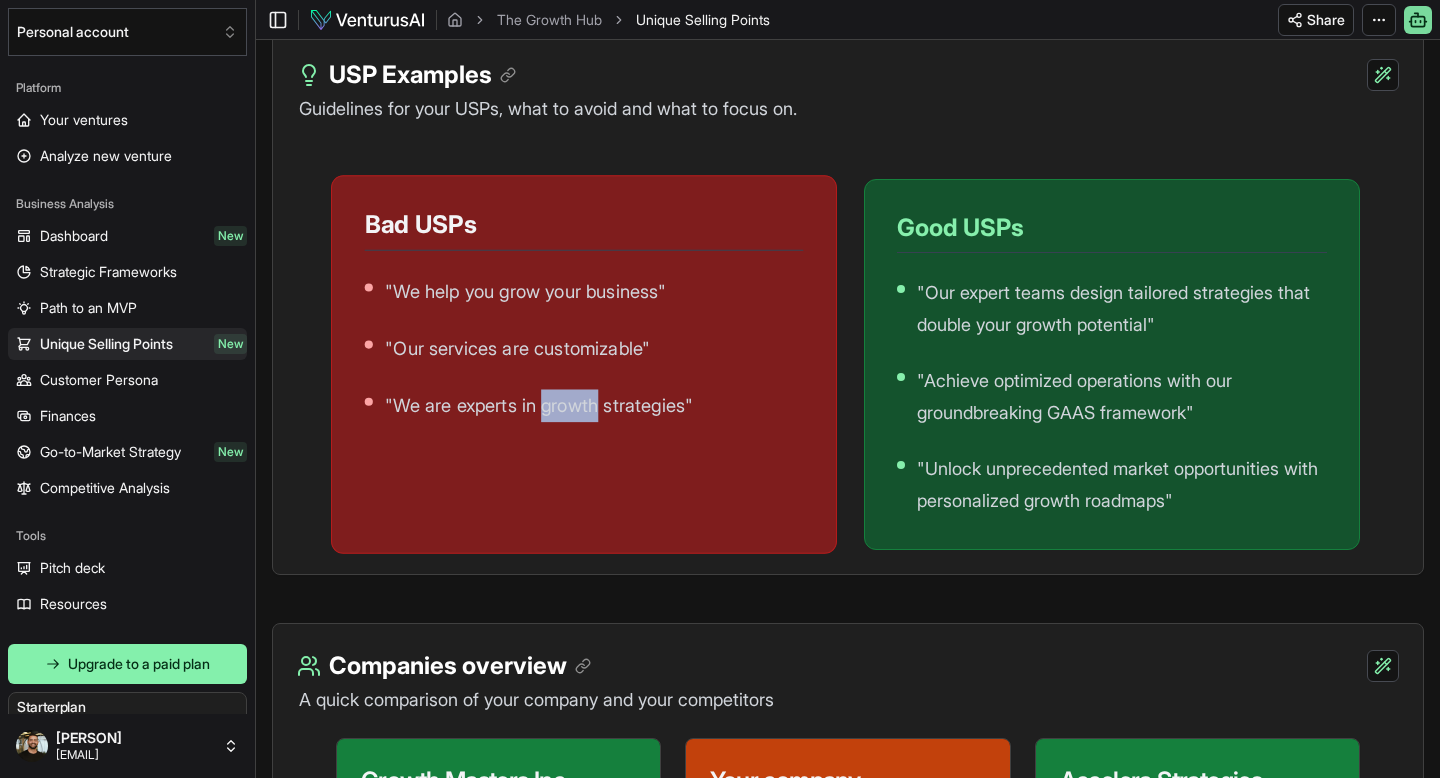click on "" We are experts in growth strategies "" at bounding box center (539, 405) 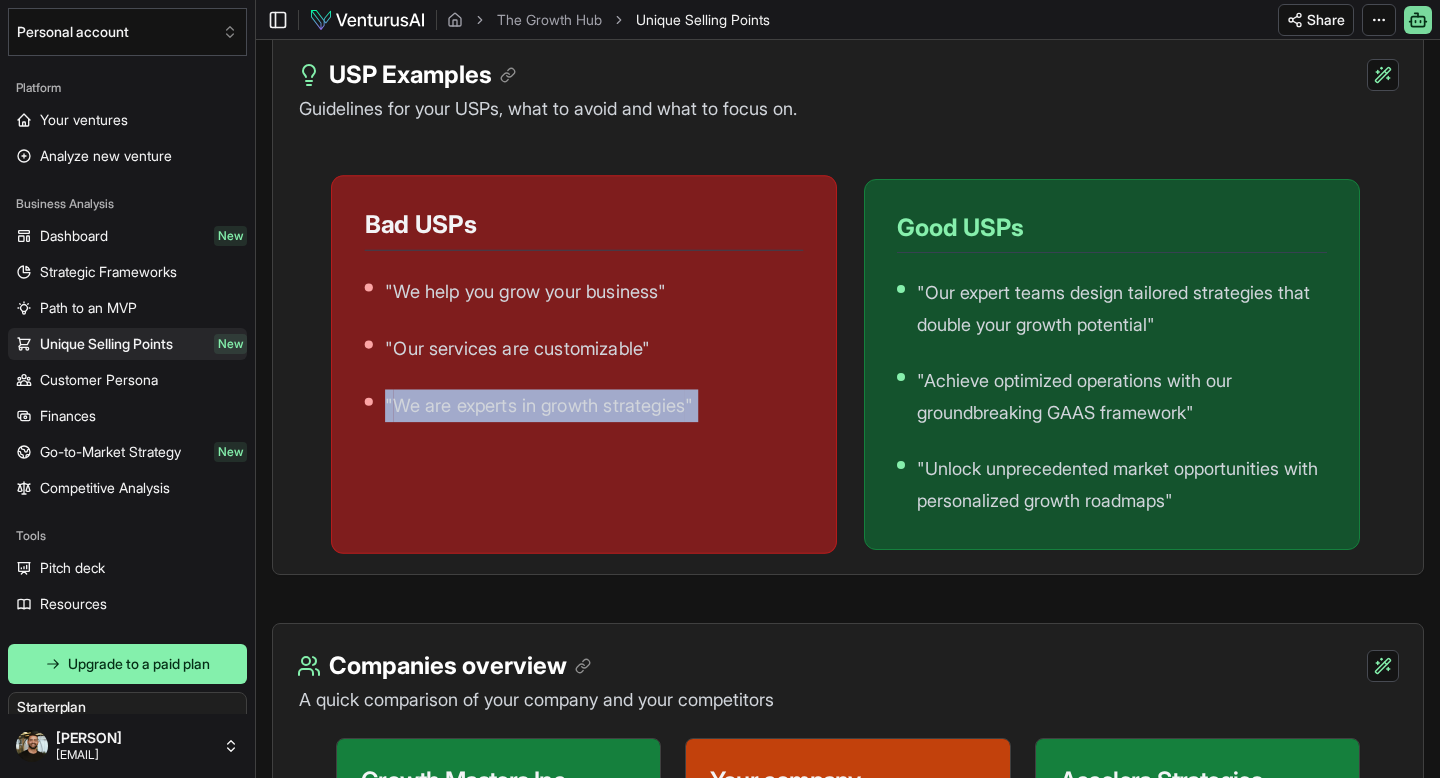 click on "" We are experts in growth strategies "" at bounding box center [539, 405] 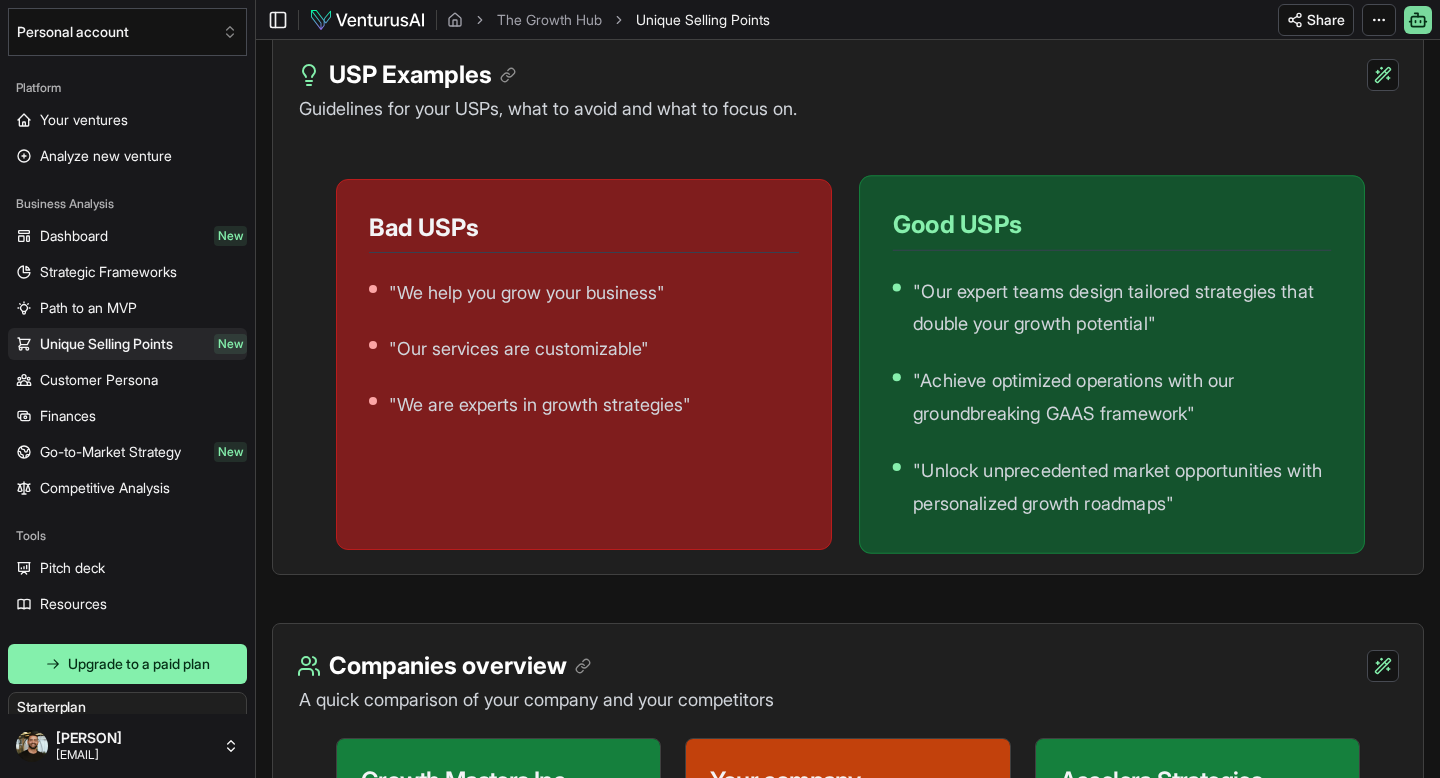 click on "" Our expert teams design tailored strategies that double your growth potential "" at bounding box center [1122, 307] 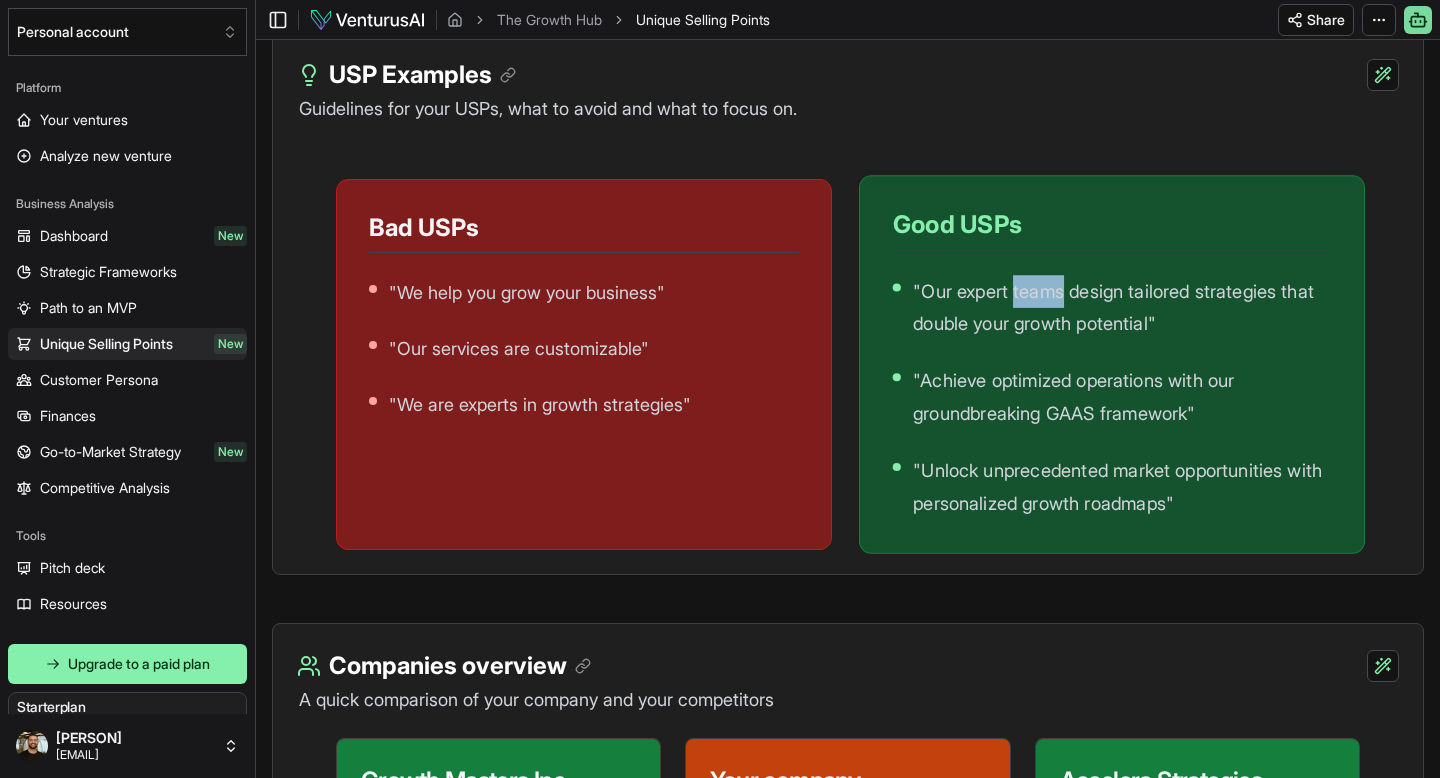 click on "" Our expert teams design tailored strategies that double your growth potential "" at bounding box center (1122, 307) 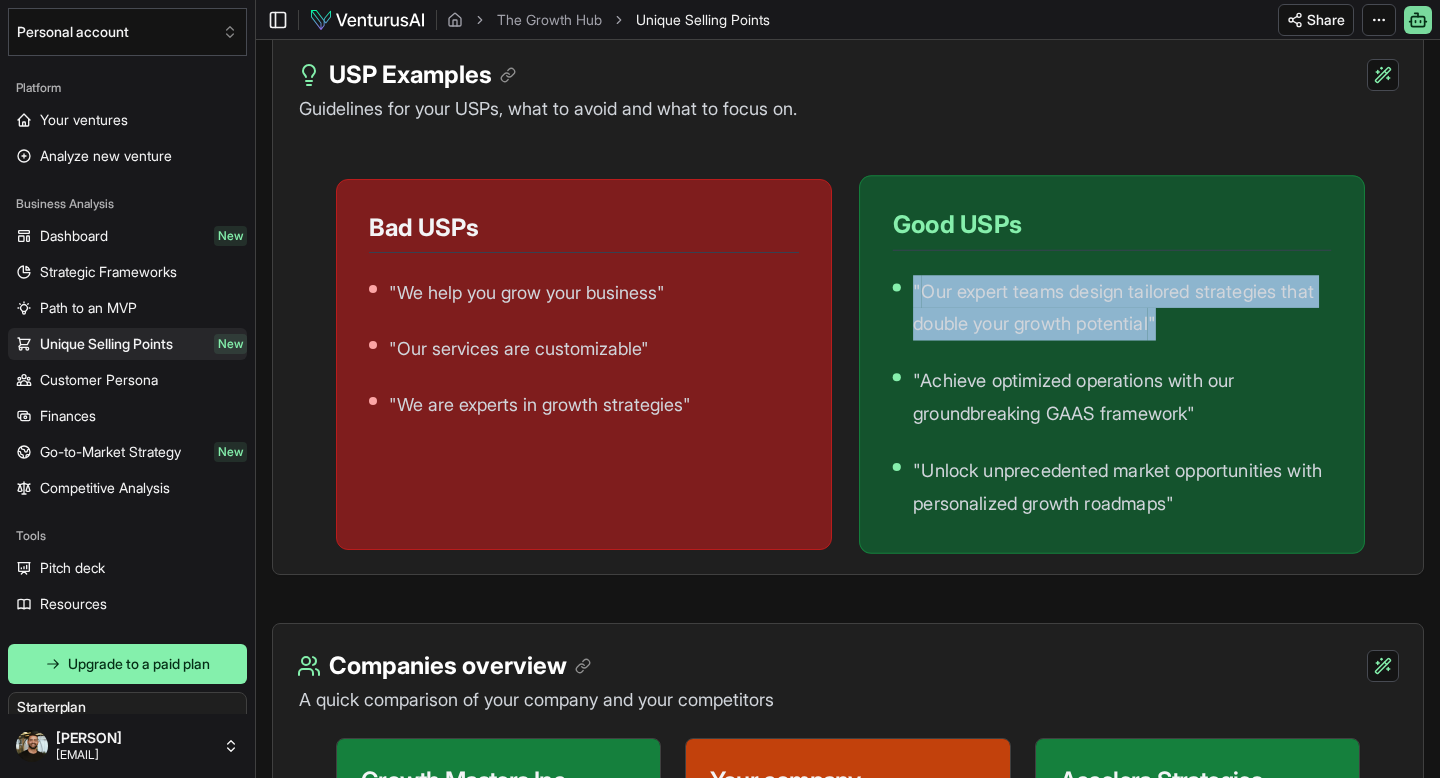 click on "" Our expert teams design tailored strategies that double your growth potential "" at bounding box center (1122, 307) 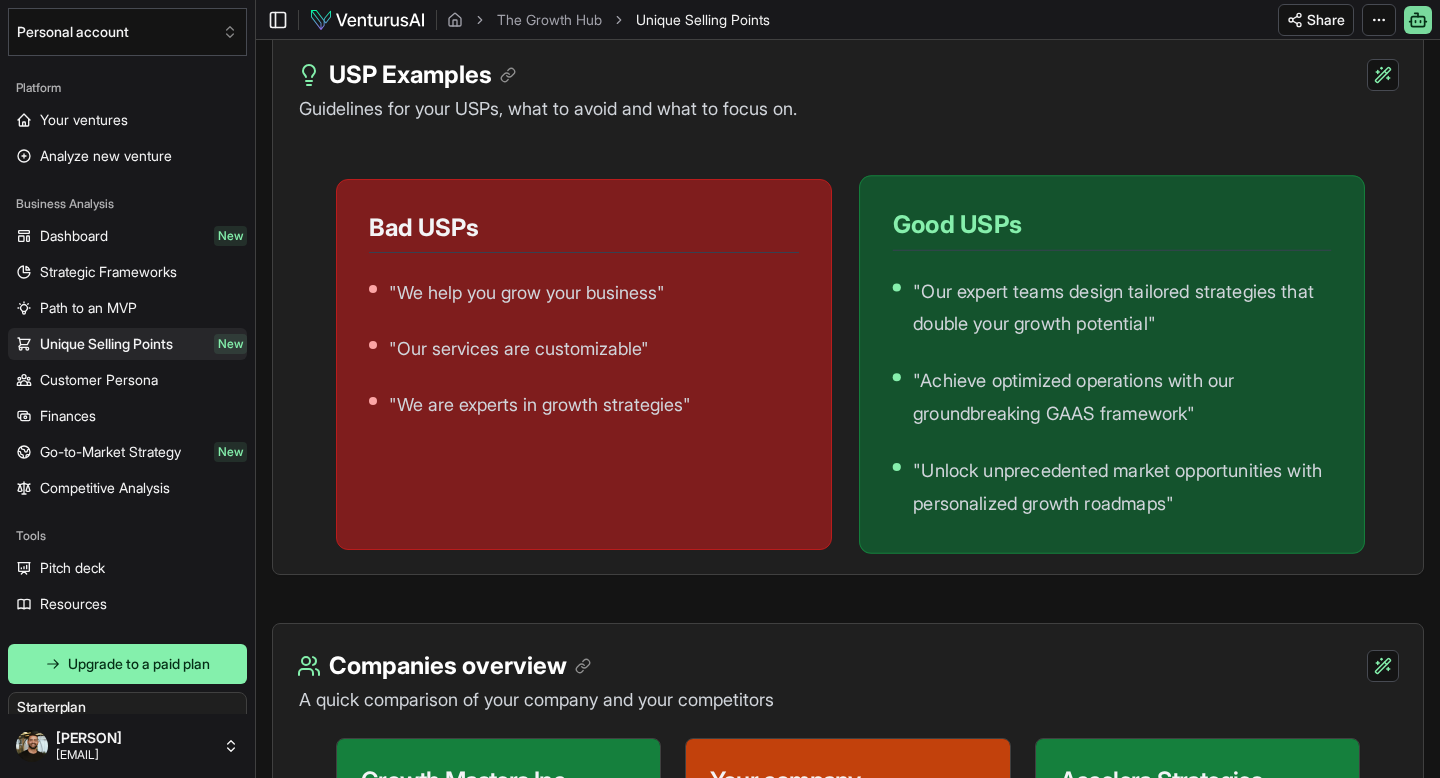 click on "" Achieve optimized operations with our groundbreaking GAAS framework "" at bounding box center (1122, 397) 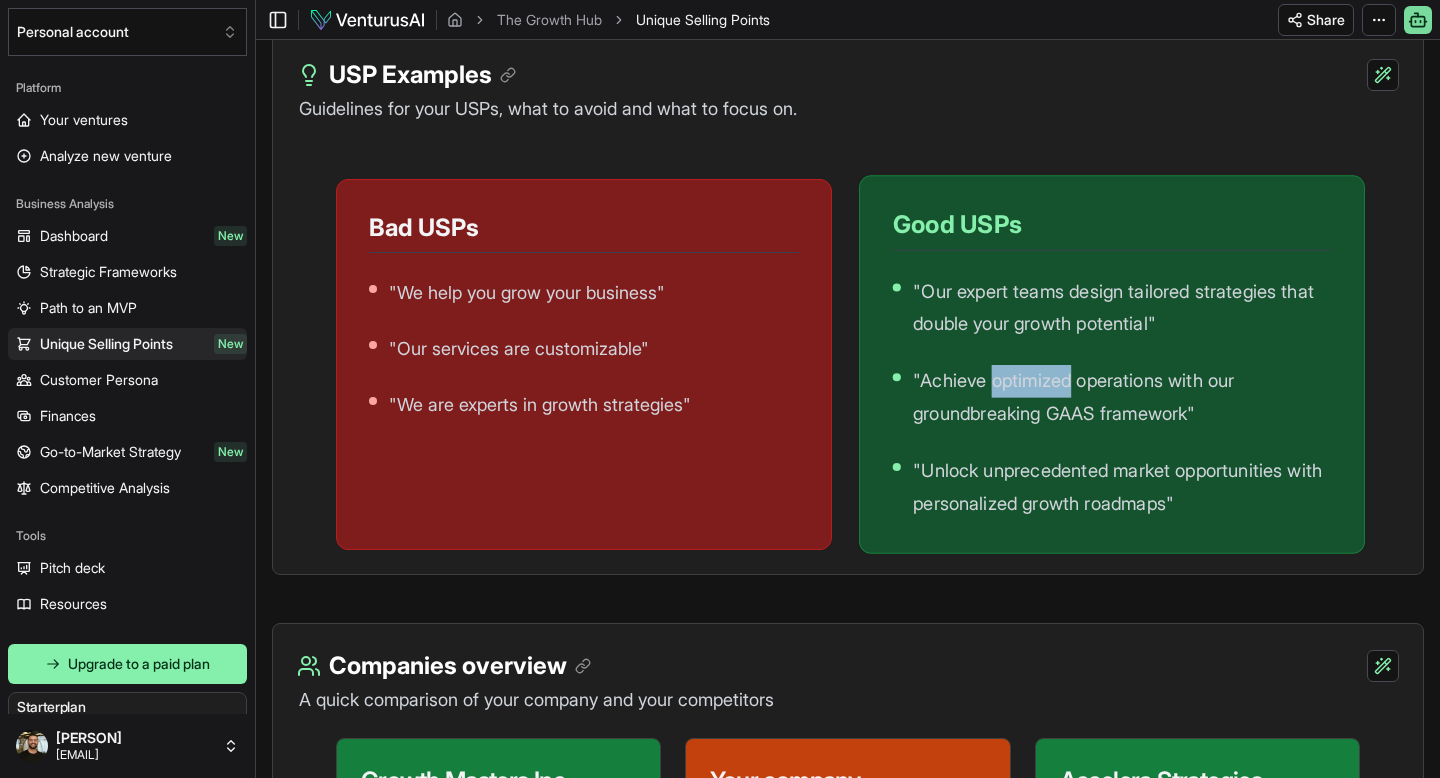 click on "" Achieve optimized operations with our groundbreaking GAAS framework "" at bounding box center [1122, 397] 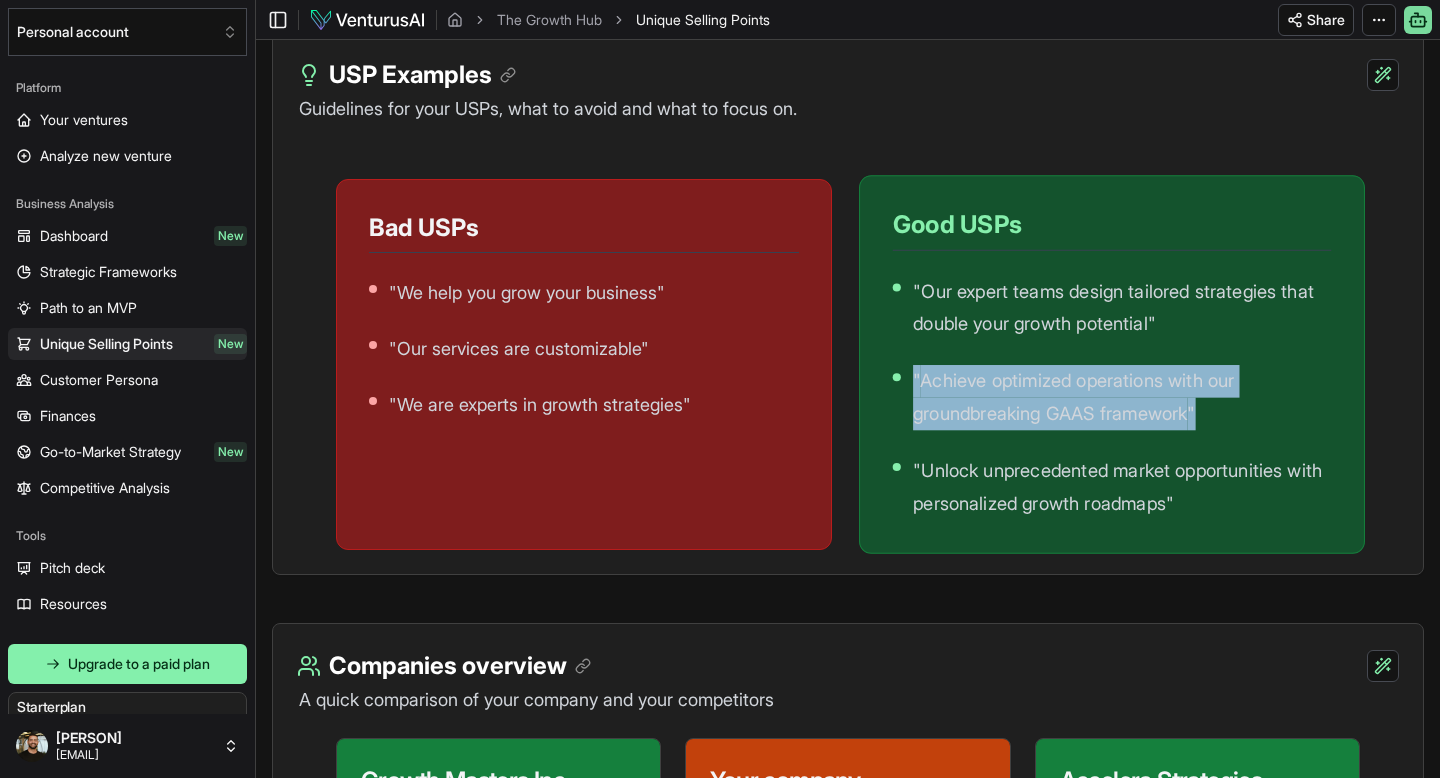 click on "" Achieve optimized operations with our groundbreaking GAAS framework "" at bounding box center (1122, 397) 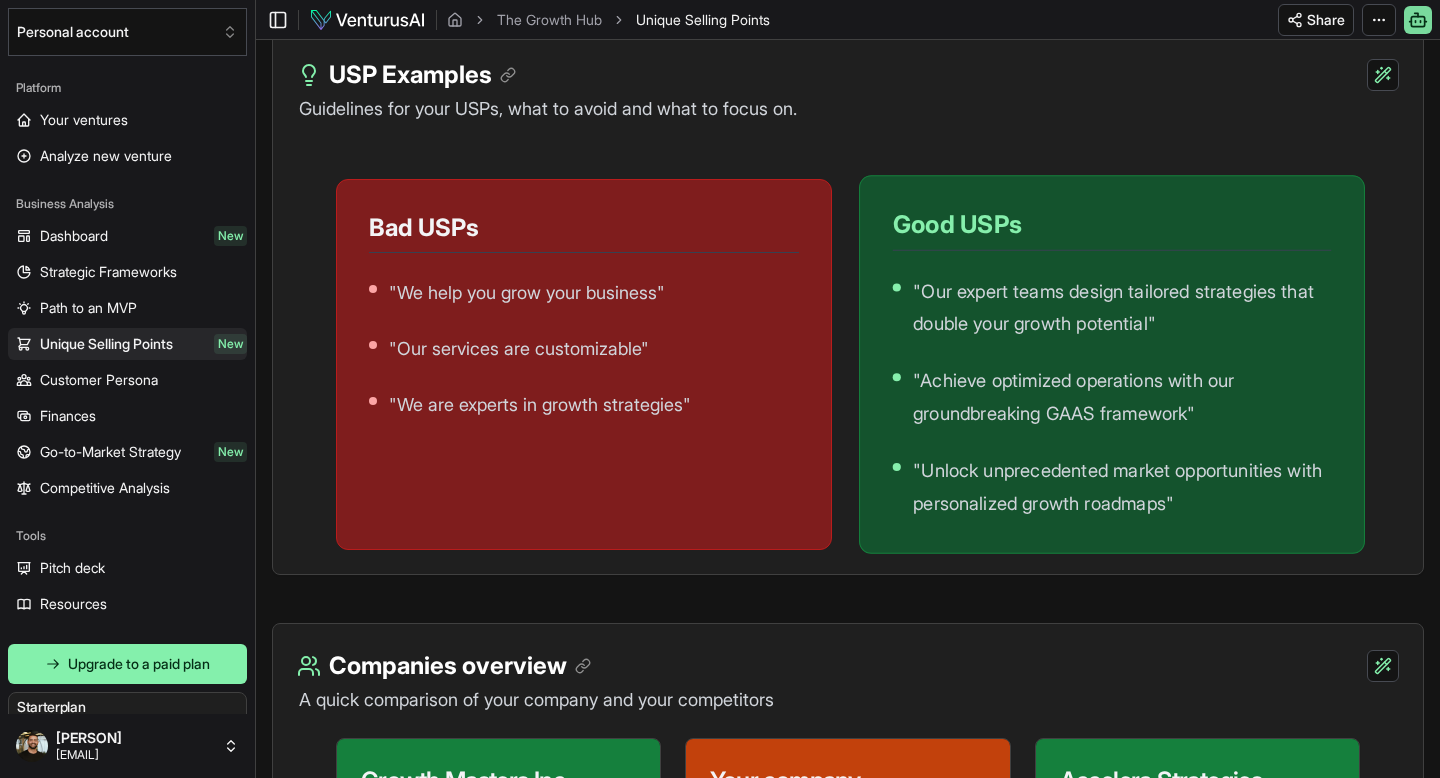 click on "" Unlock unprecedented market opportunities with personalized growth roadmaps "" at bounding box center [1122, 486] 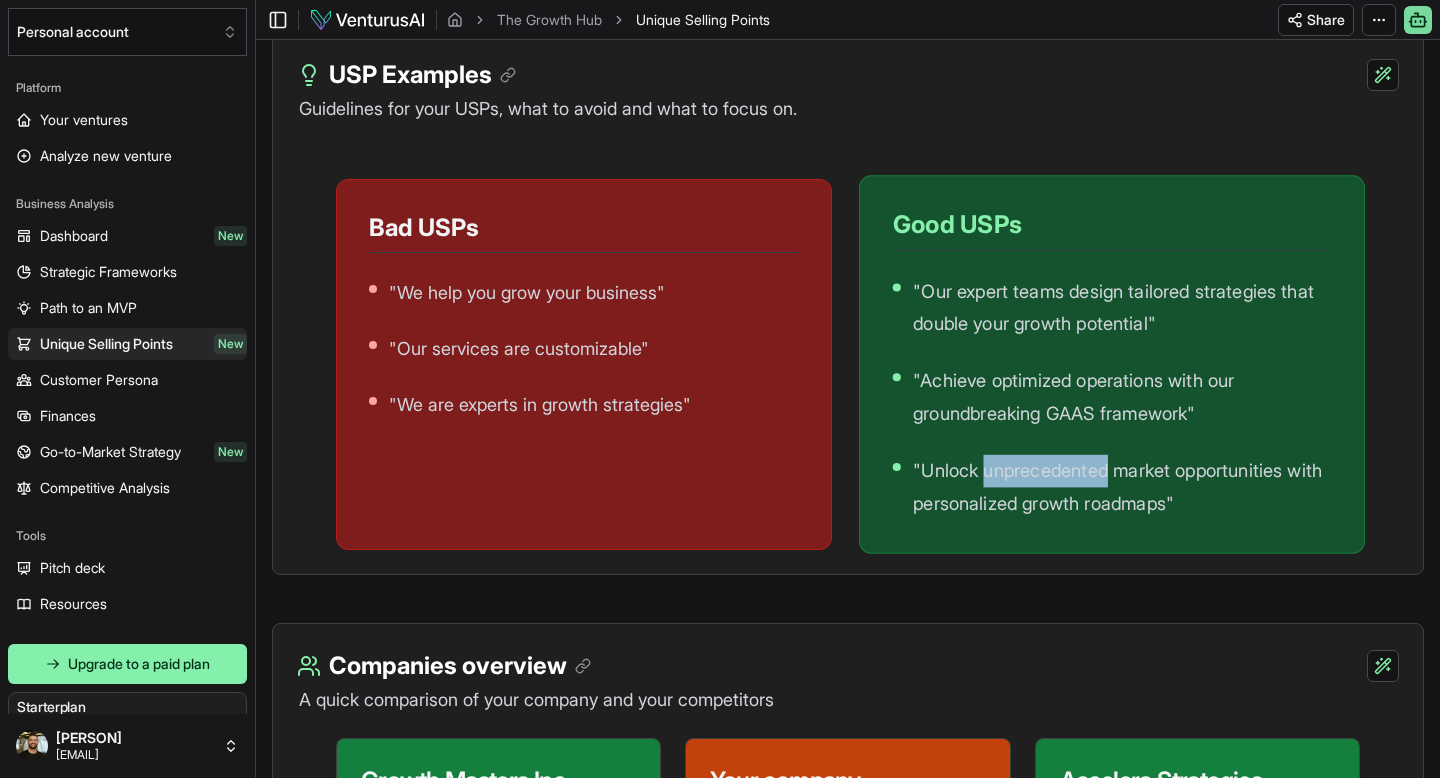 click on "" Unlock unprecedented market opportunities with personalized growth roadmaps "" at bounding box center [1122, 486] 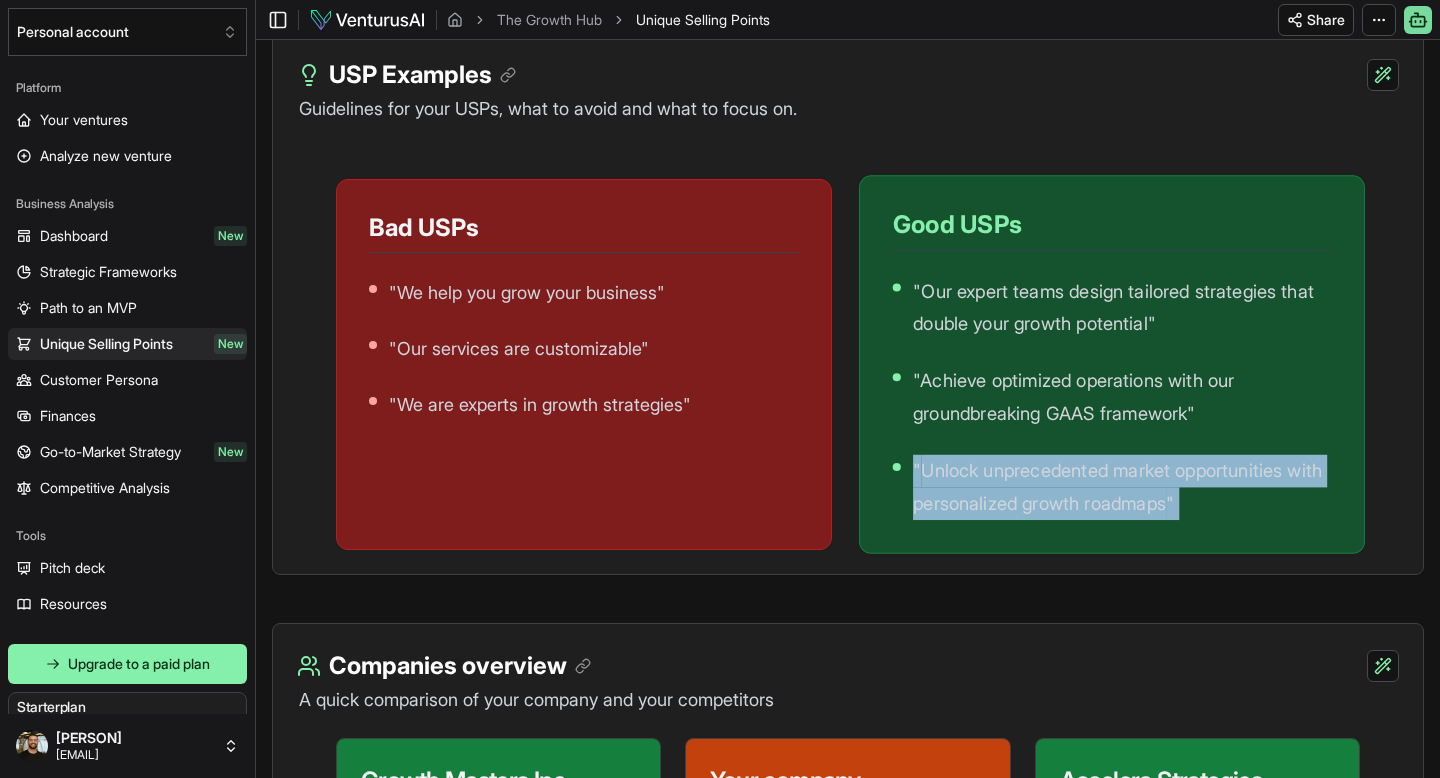 click on "" Unlock unprecedented market opportunities with personalized growth roadmaps "" at bounding box center (1122, 486) 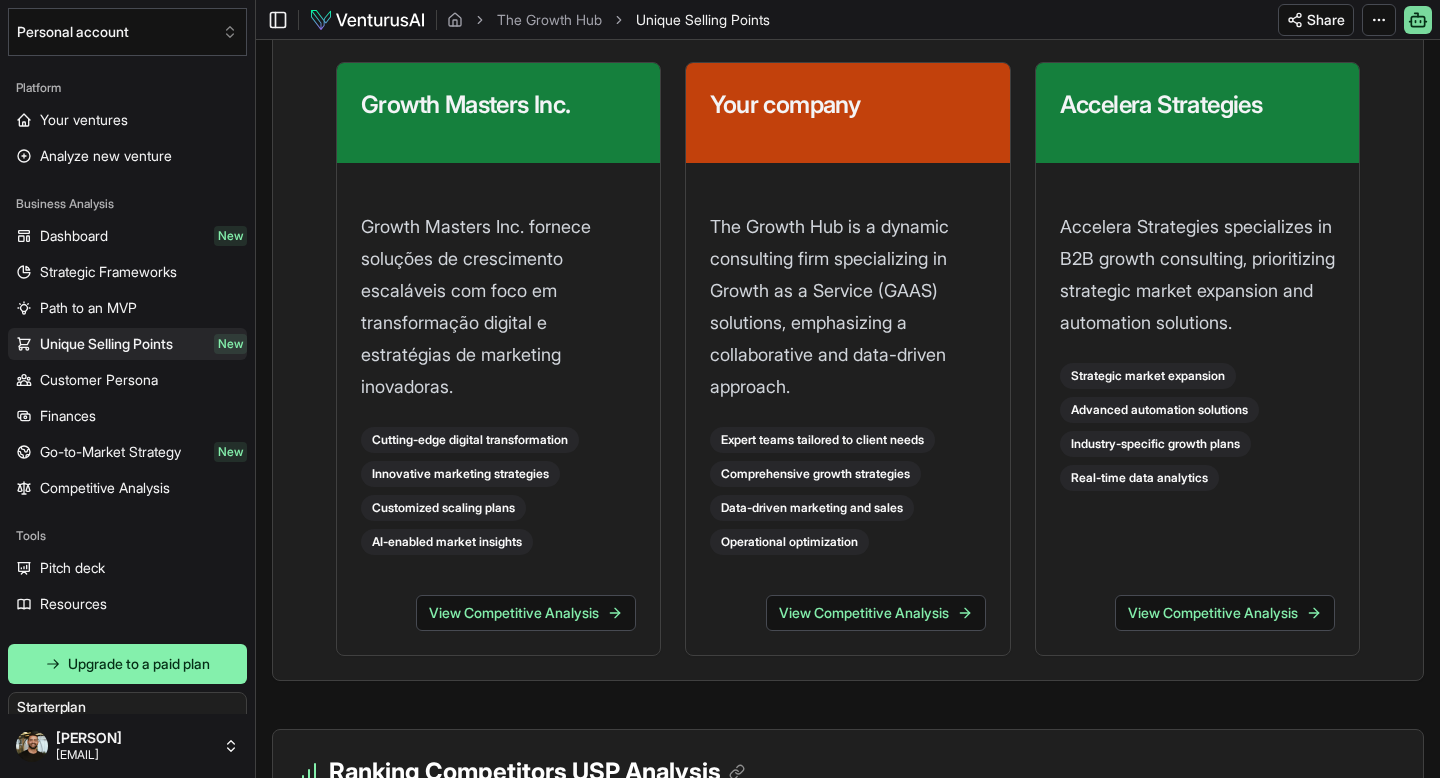 scroll, scrollTop: 2682, scrollLeft: 0, axis: vertical 